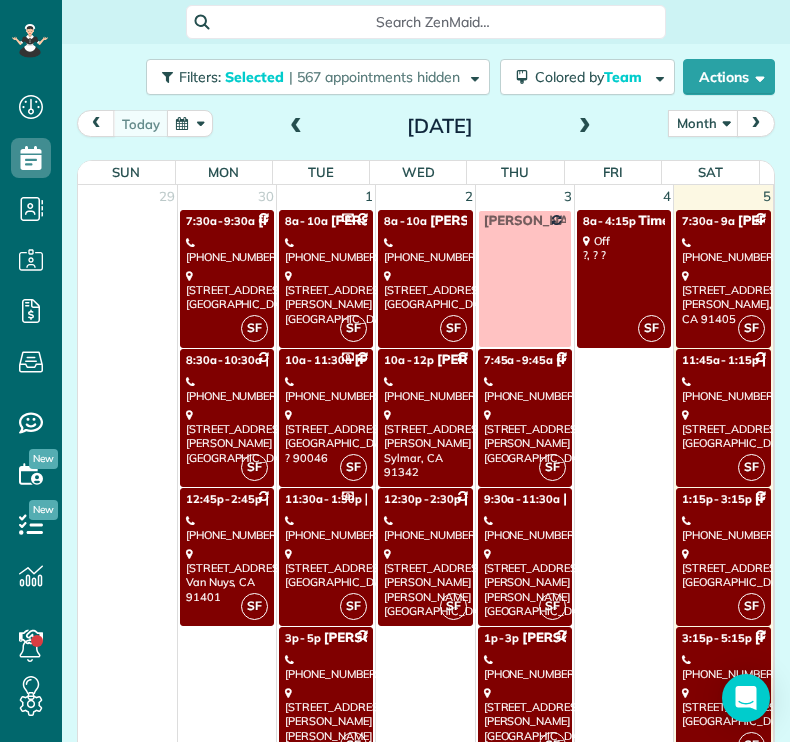 scroll, scrollTop: 0, scrollLeft: 0, axis: both 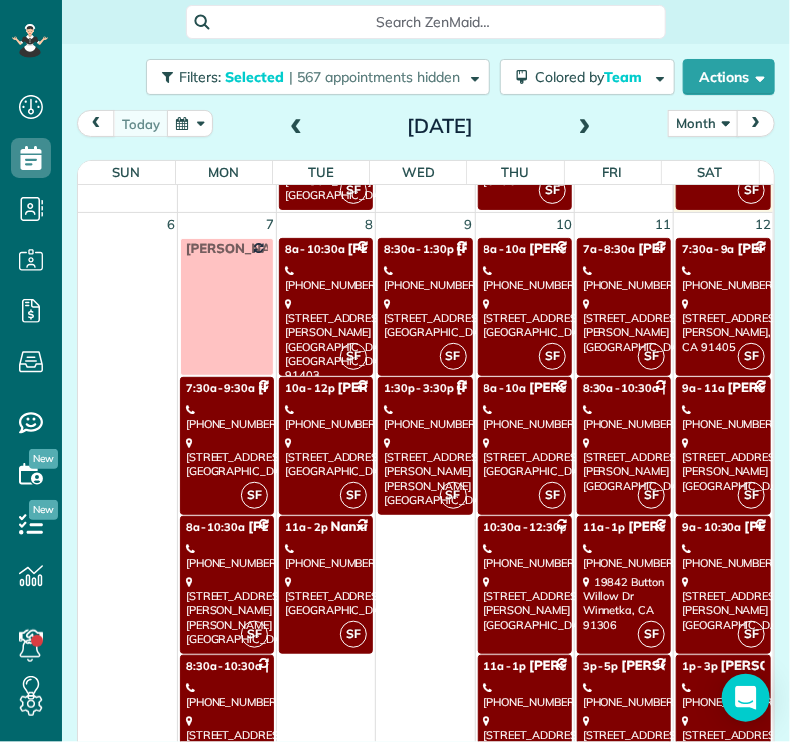 click on "[STREET_ADDRESS]" at bounding box center (326, 457) 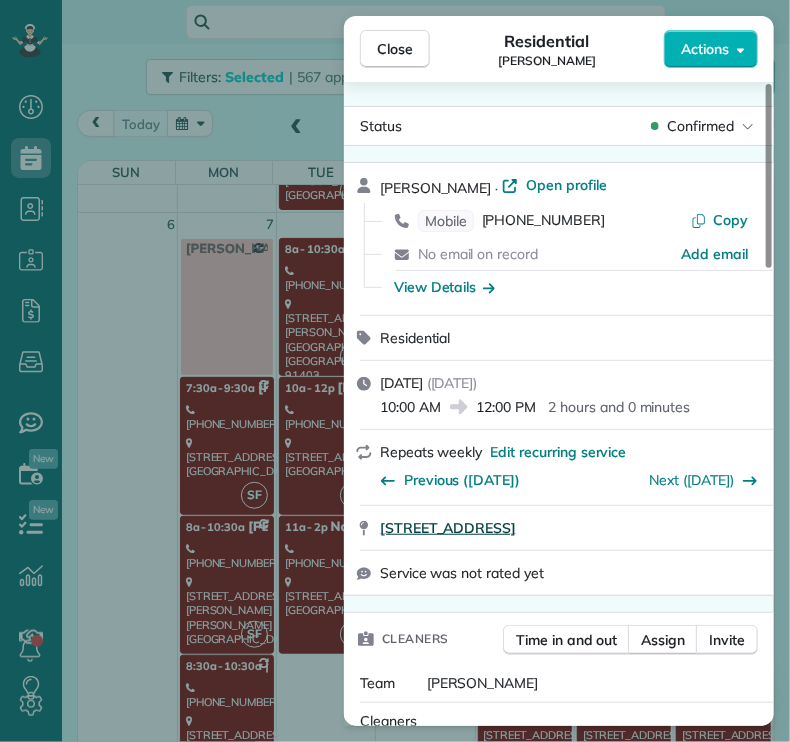 click on "[STREET_ADDRESS]" at bounding box center (448, 528) 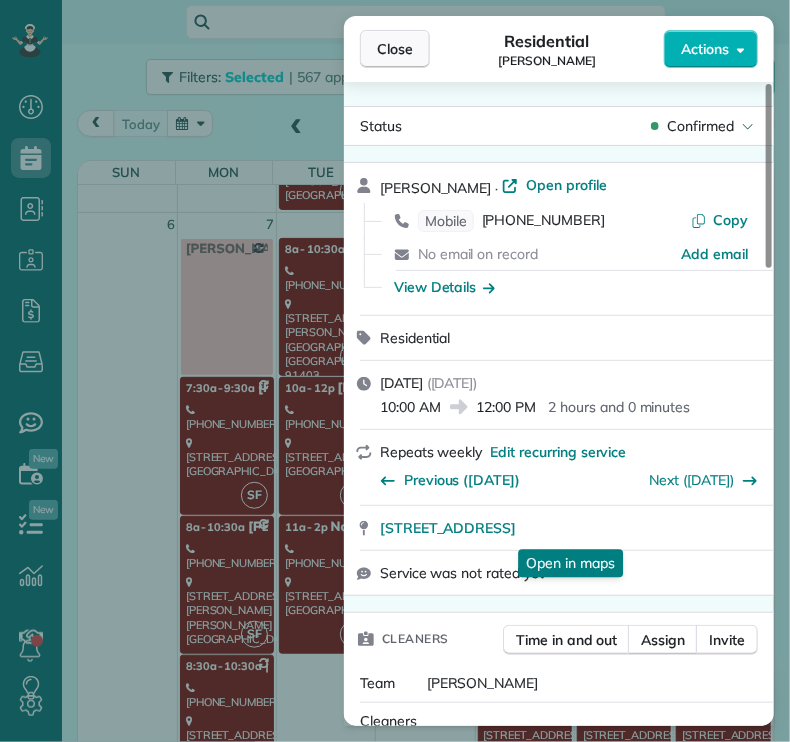click on "Close" at bounding box center (395, 49) 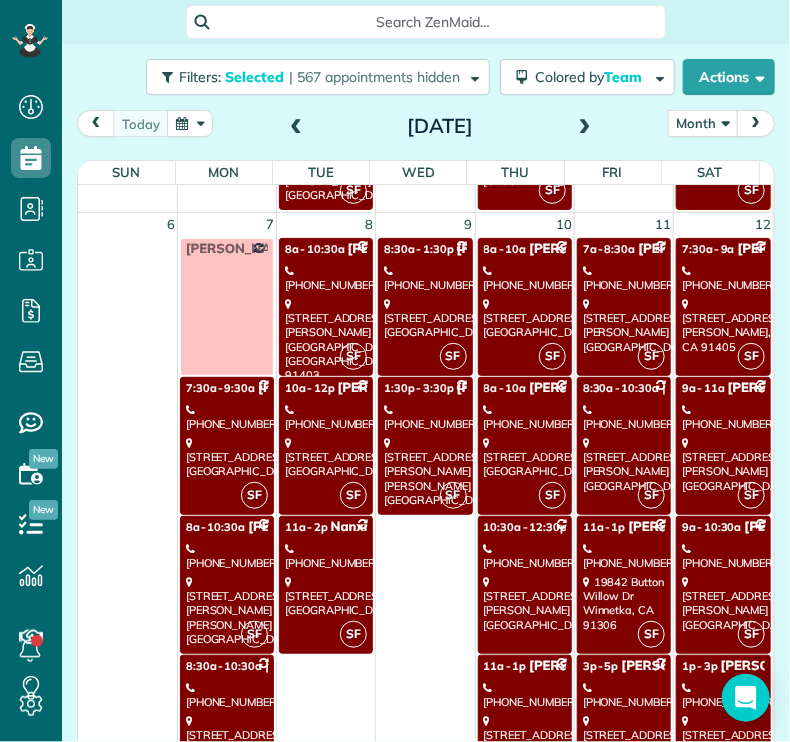 click on "[STREET_ADDRESS]" at bounding box center [326, 596] 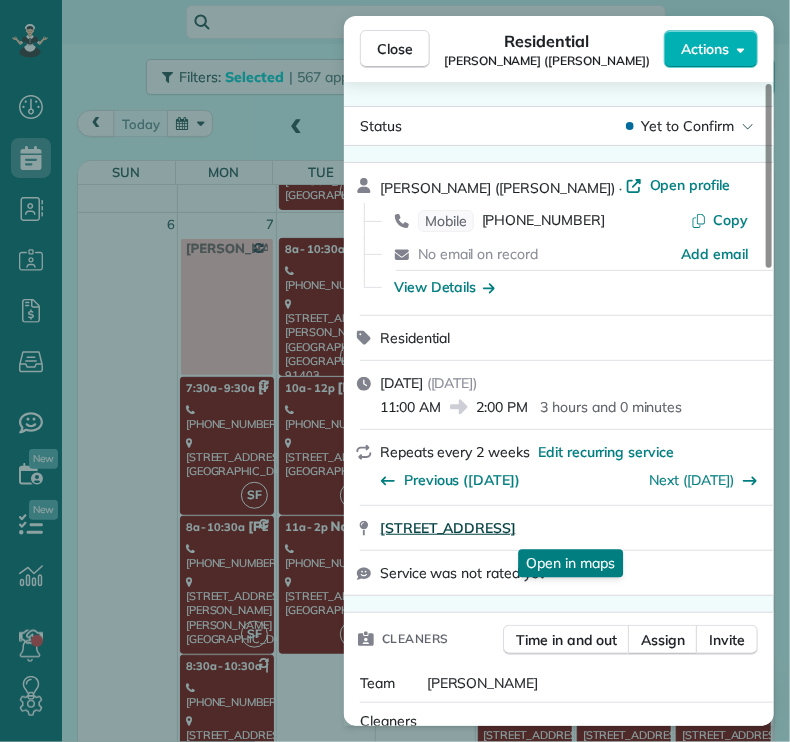 click on "[STREET_ADDRESS]" at bounding box center (448, 528) 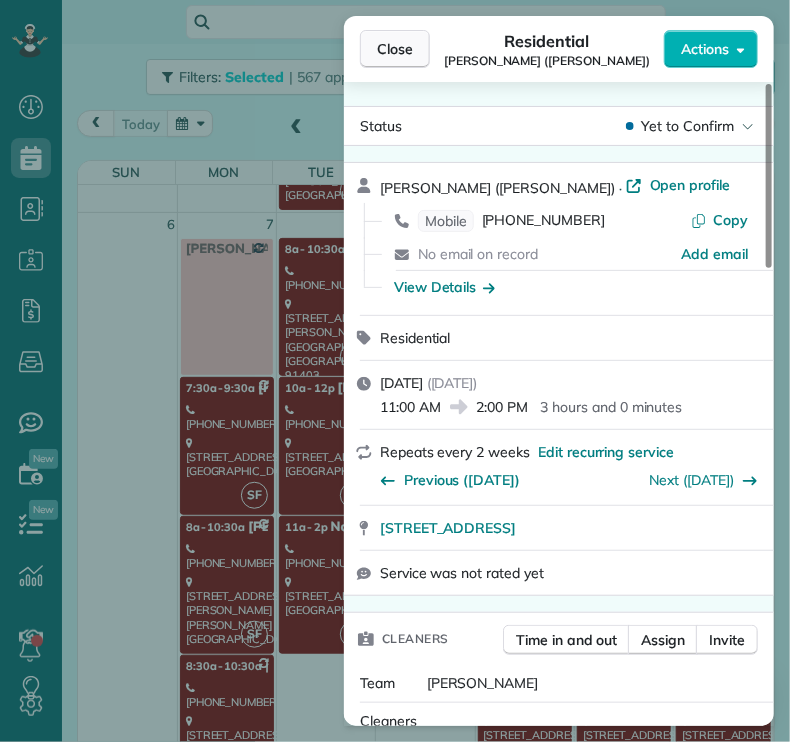 click on "Close" at bounding box center [395, 49] 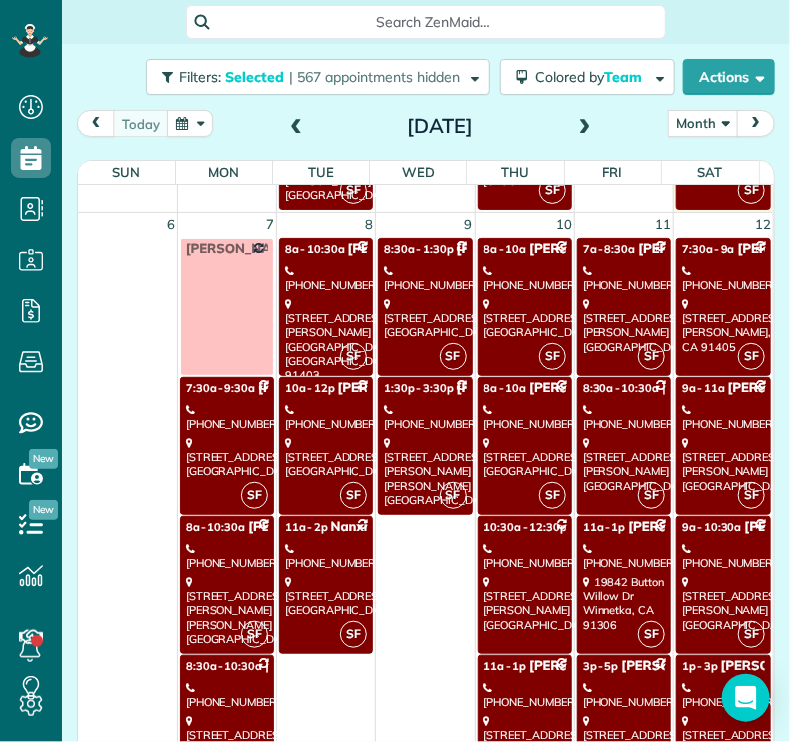 click on "[STREET_ADDRESS]" at bounding box center (425, 318) 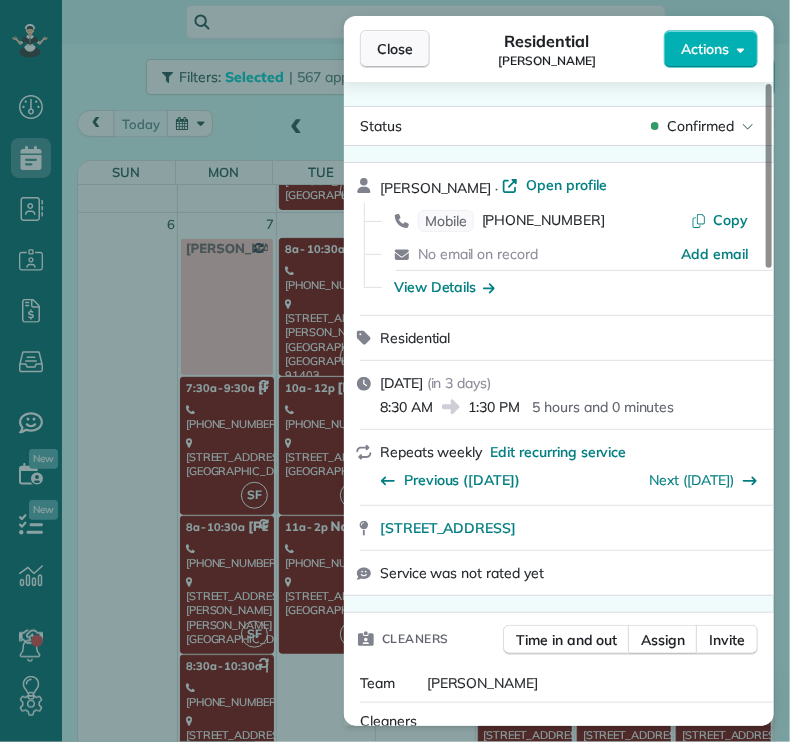 click on "Close" at bounding box center [395, 49] 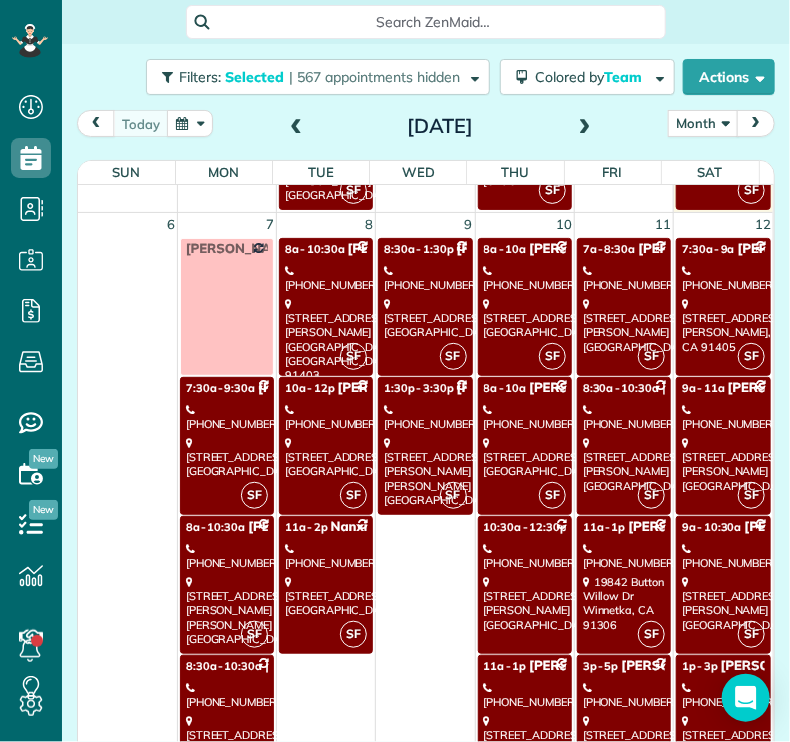 click on "[PHONE_NUMBER]" at bounding box center [425, 417] 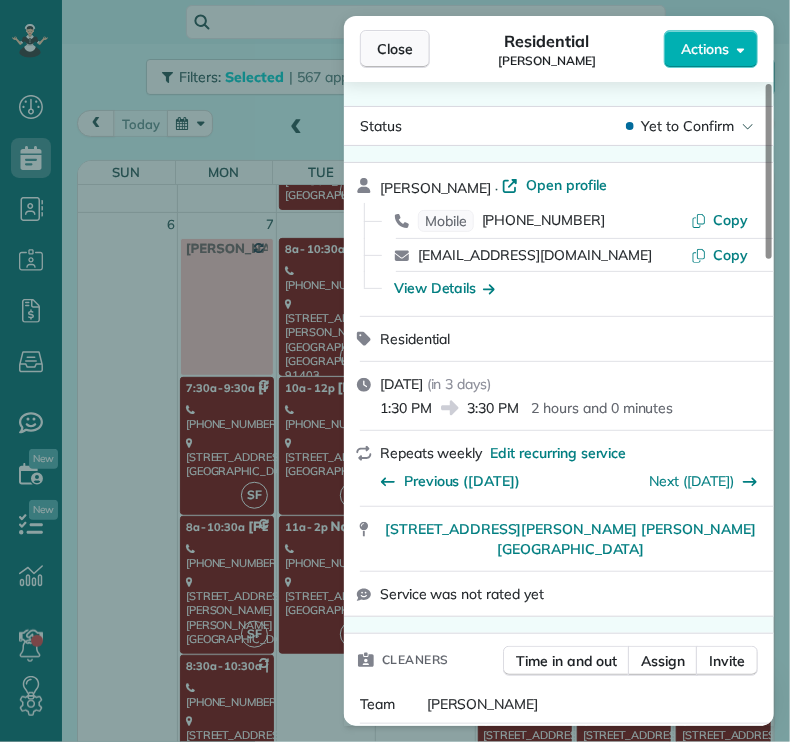 click on "Close" at bounding box center [395, 49] 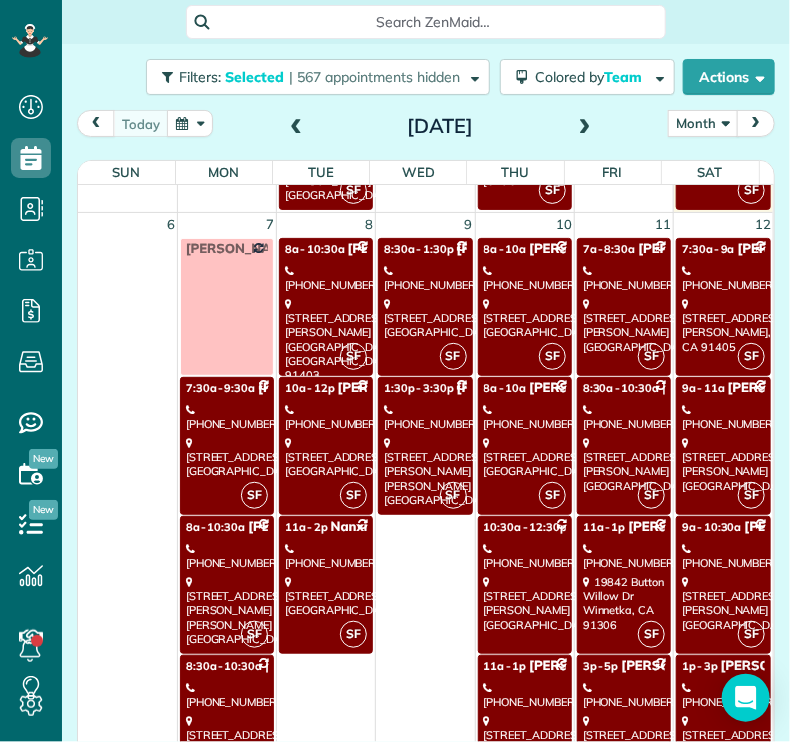 click on "[STREET_ADDRESS]" at bounding box center [525, 318] 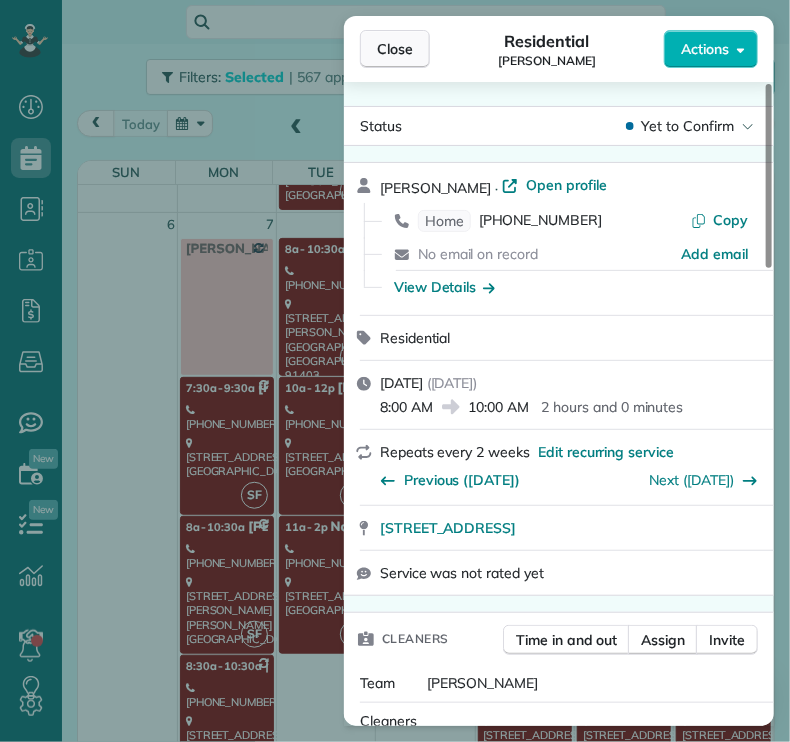 click on "Close" at bounding box center (395, 49) 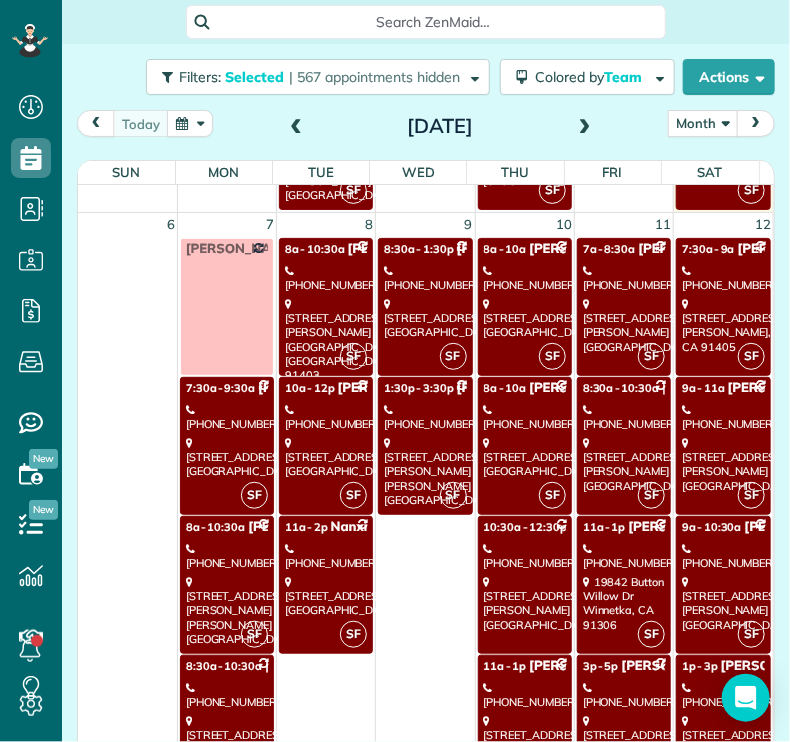 click on "[PHONE_NUMBER]" at bounding box center [525, 417] 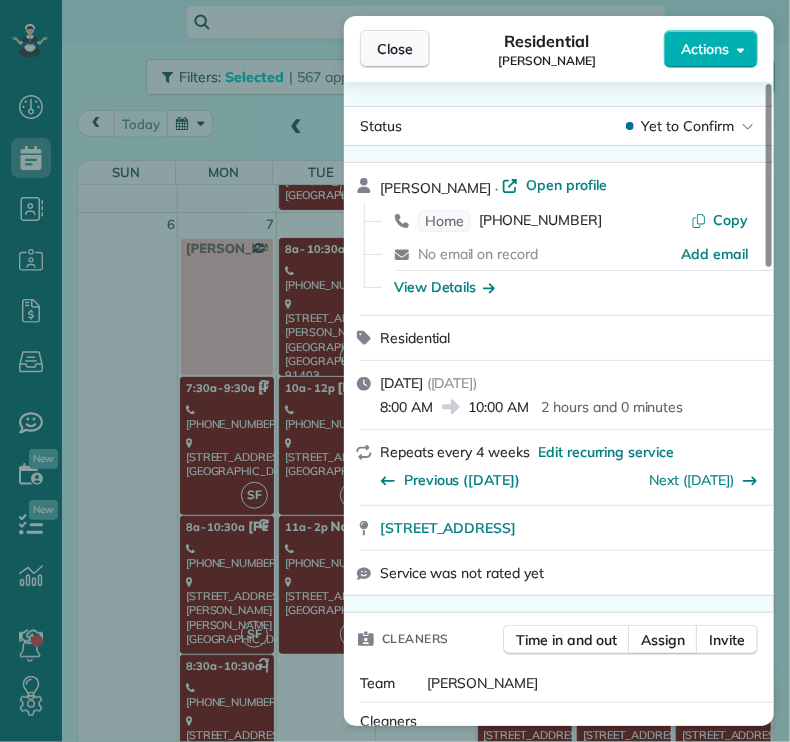 click on "Close" at bounding box center (395, 49) 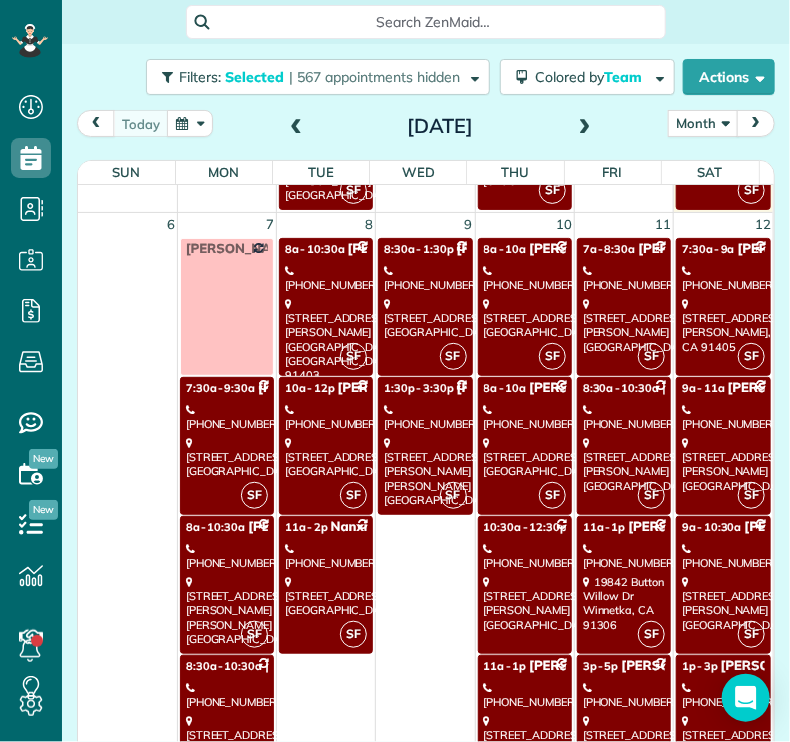click on "[STREET_ADDRESS][PERSON_NAME]" at bounding box center [525, 603] 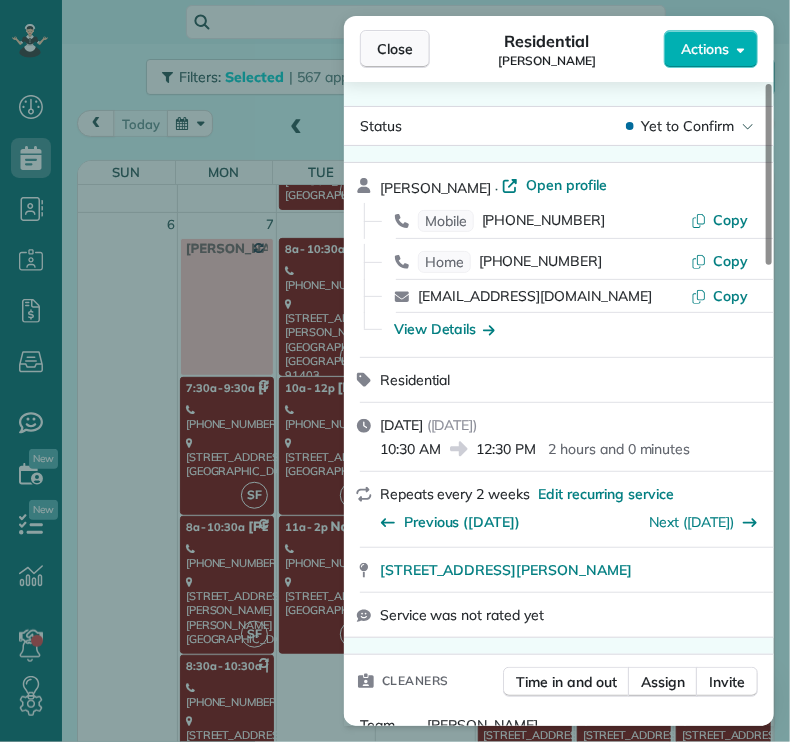click on "Close" at bounding box center [395, 49] 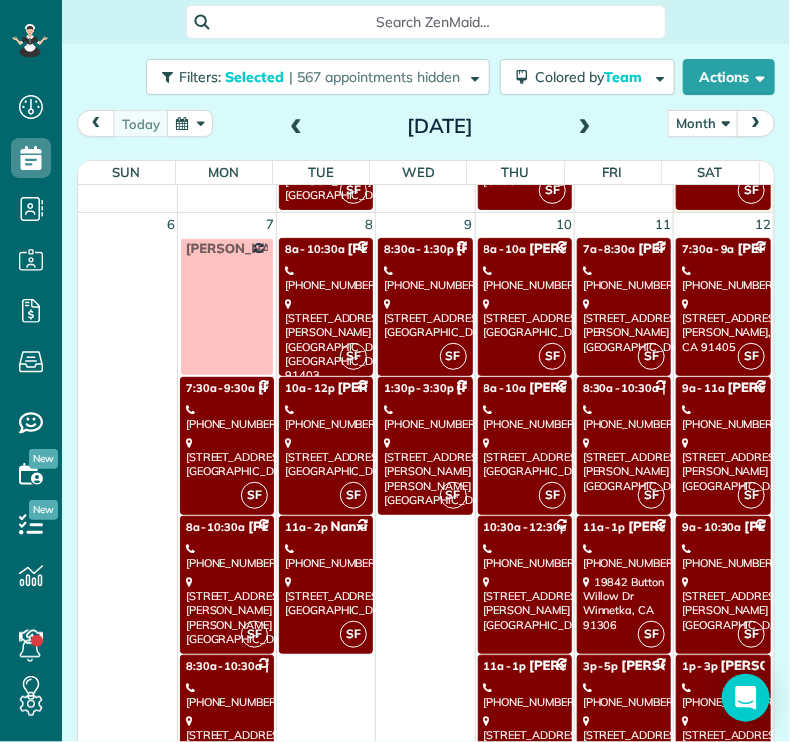 click on "[PHONE_NUMBER]" at bounding box center [525, 695] 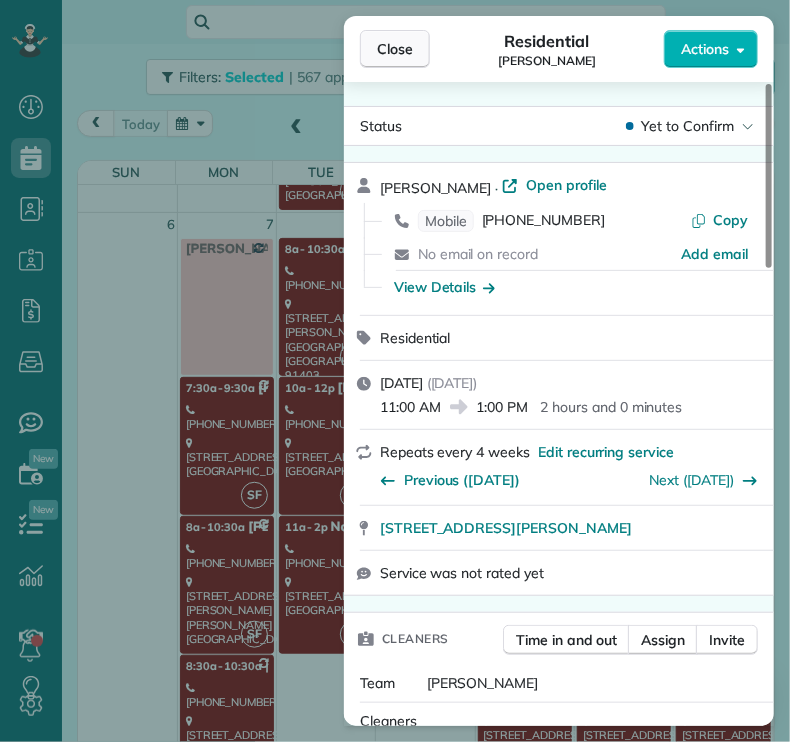 click on "Close" at bounding box center (395, 49) 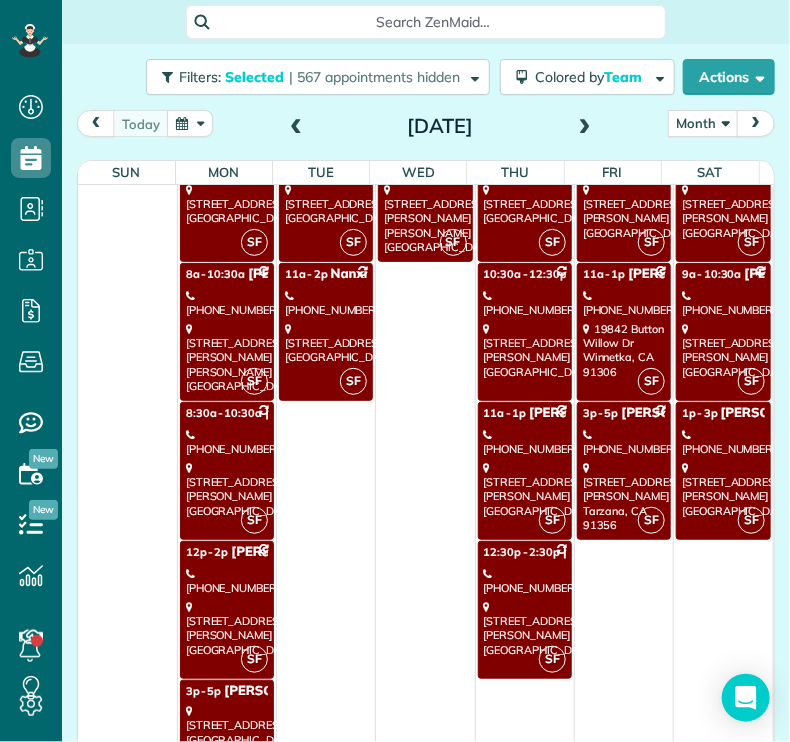 scroll, scrollTop: 816, scrollLeft: 0, axis: vertical 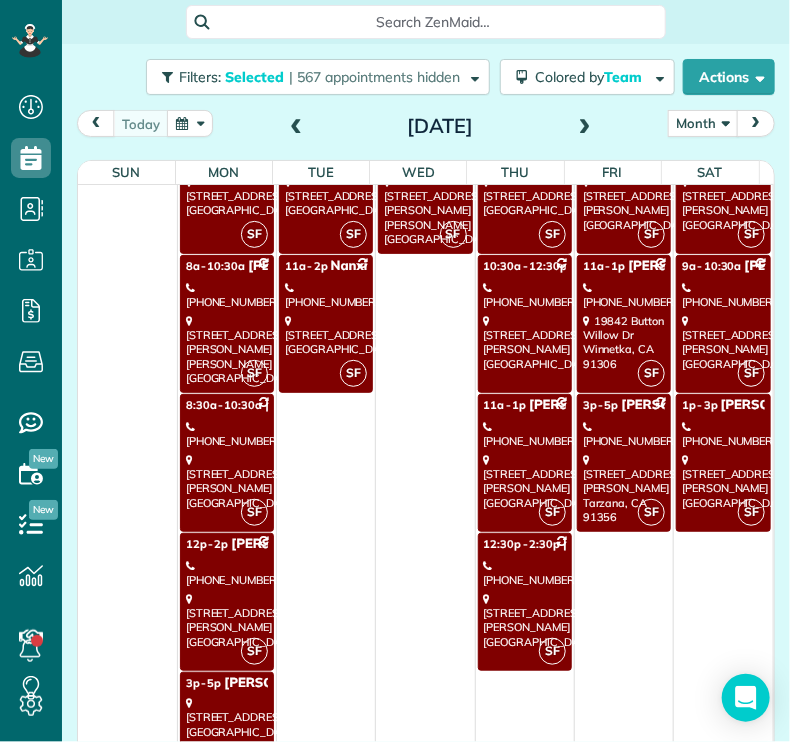 click on "[PHONE_NUMBER]" at bounding box center [525, 573] 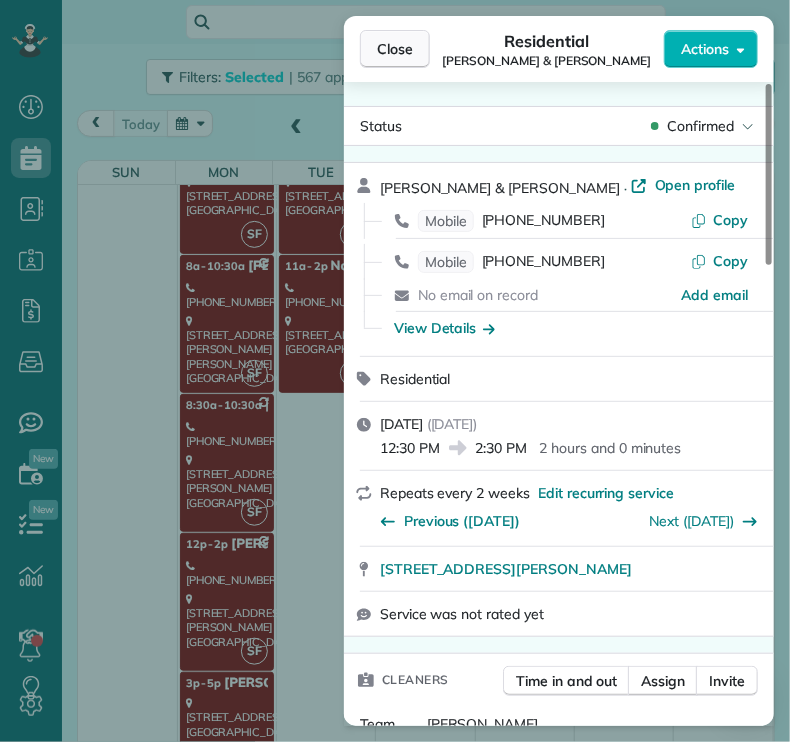 click on "Close" at bounding box center (395, 49) 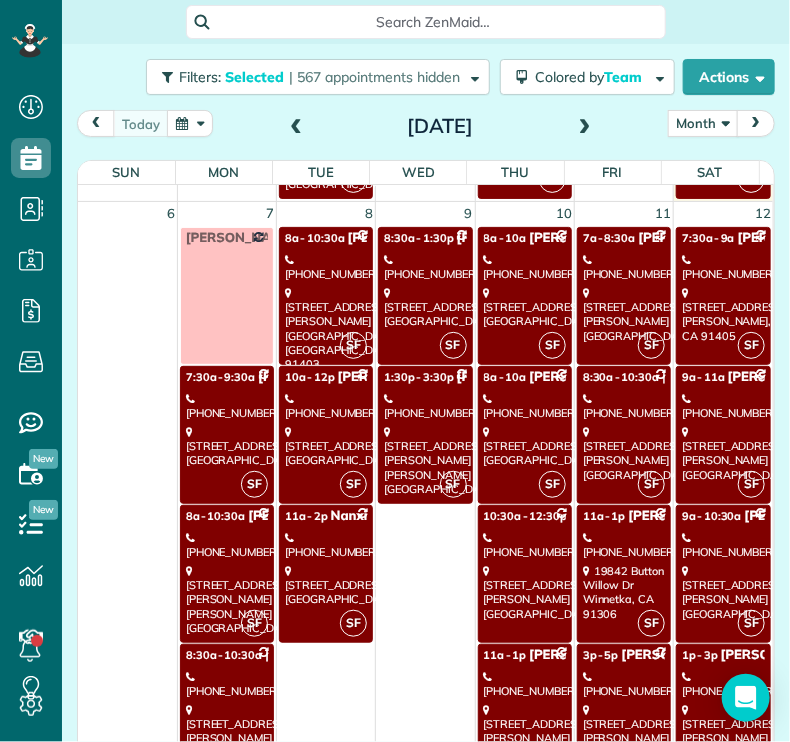 scroll, scrollTop: 572, scrollLeft: 0, axis: vertical 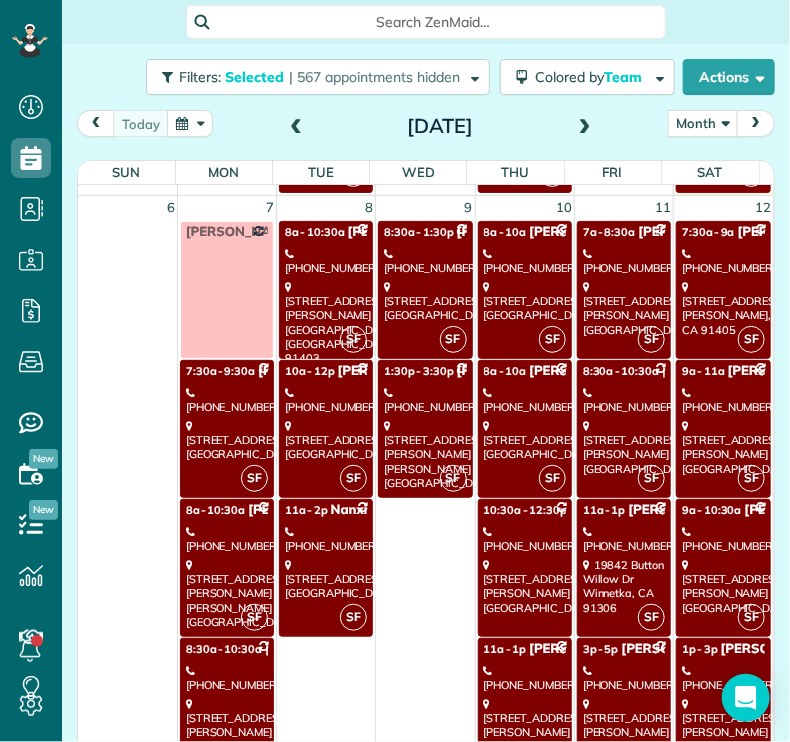 click on "SF 7a - 8:30a   [PERSON_NAME] - Under Car [PHONE_NUMBER] [STREET_ADDRESS][PERSON_NAME]" at bounding box center (624, 290) 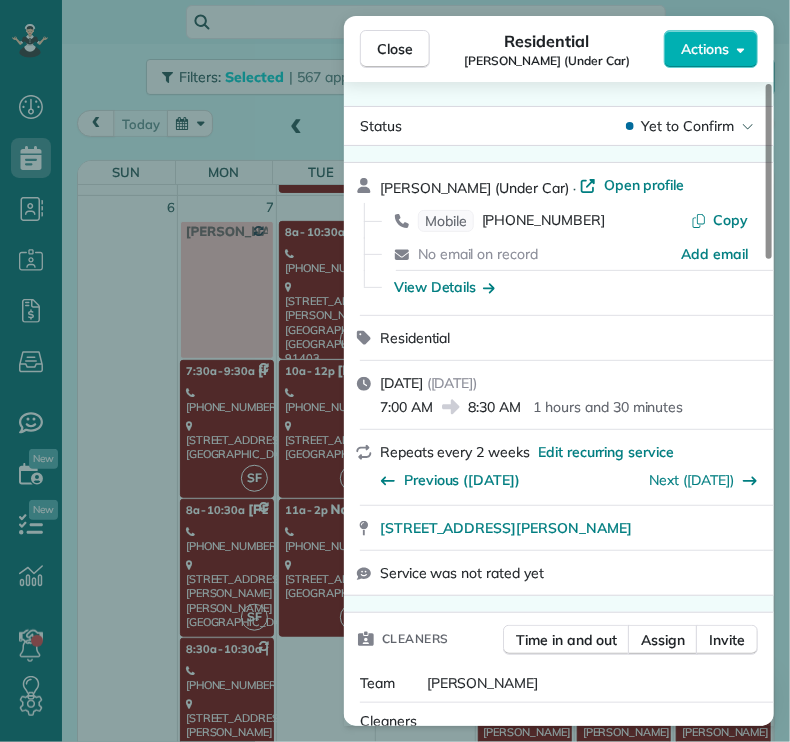 click on "Close Residential [PERSON_NAME] (Under Car) Actions Status Yet to Confirm [PERSON_NAME] (Under Car) · Open profile Mobile [PHONE_NUMBER] Copy No email on record Add email View Details Residential [DATE] ( [DATE] ) 7:00 AM 8:30 AM 1 hours and 30 minutes Repeats every 2 weeks Edit recurring service Previous ([DATE]) Next ([DATE]) [STREET_ADDRESS][PERSON_NAME] Service was not rated yet Cleaners Time in and out Assign Invite Team [PERSON_NAME] Cleaners [PERSON_NAME] 7:00 AM 8:30 AM Checklist Try Now Keep this appointment up to your standards. Stay on top of every detail, keep your cleaners organised, and your client happy. Assign a checklist Watch a 5 min demo Billing Billing actions Price $125.00 Overcharge $0.00 Discount $0.00 Coupon discount - Primary tax - Secondary tax - Total appointment price $125.00 Tips collected New feature! $0.00 Unpaid Mark as paid Total including tip $125.00 Get paid online in no-time! Send an invoice and reward your cleaners with tips Key # -   Notes 1" at bounding box center (395, 371) 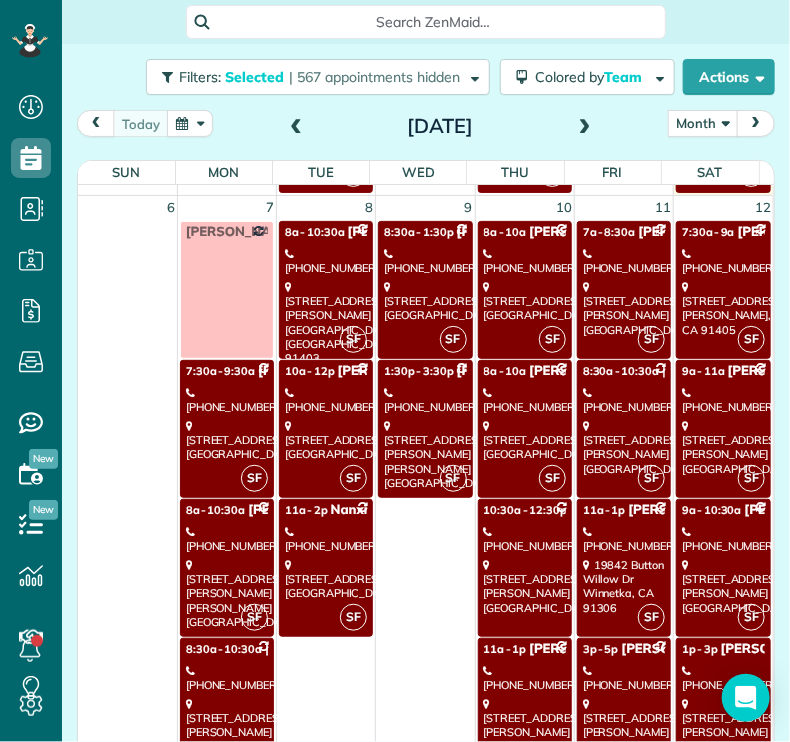 click on "[STREET_ADDRESS][PERSON_NAME]" at bounding box center (624, 308) 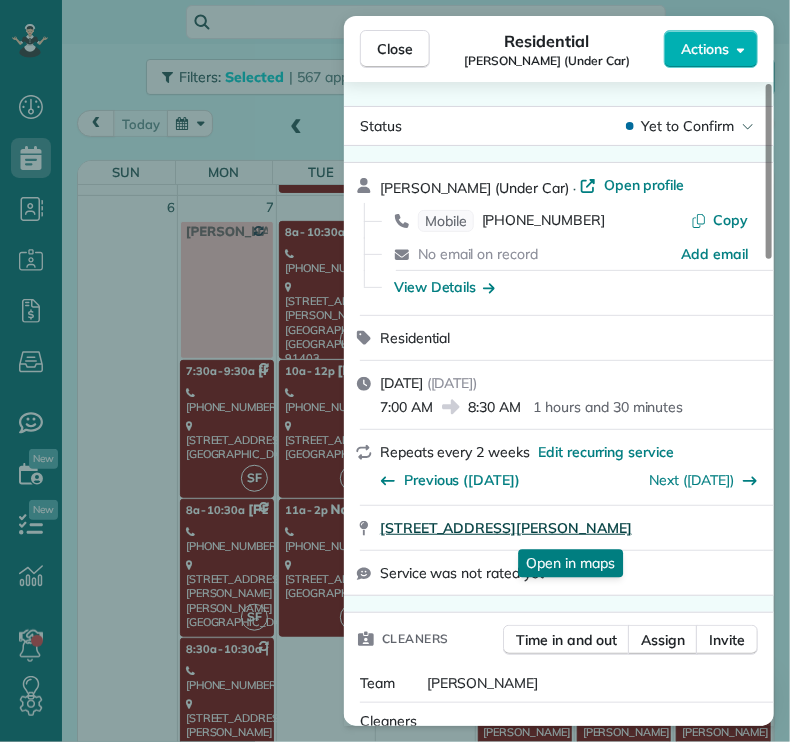 click on "[STREET_ADDRESS][PERSON_NAME]" at bounding box center [506, 528] 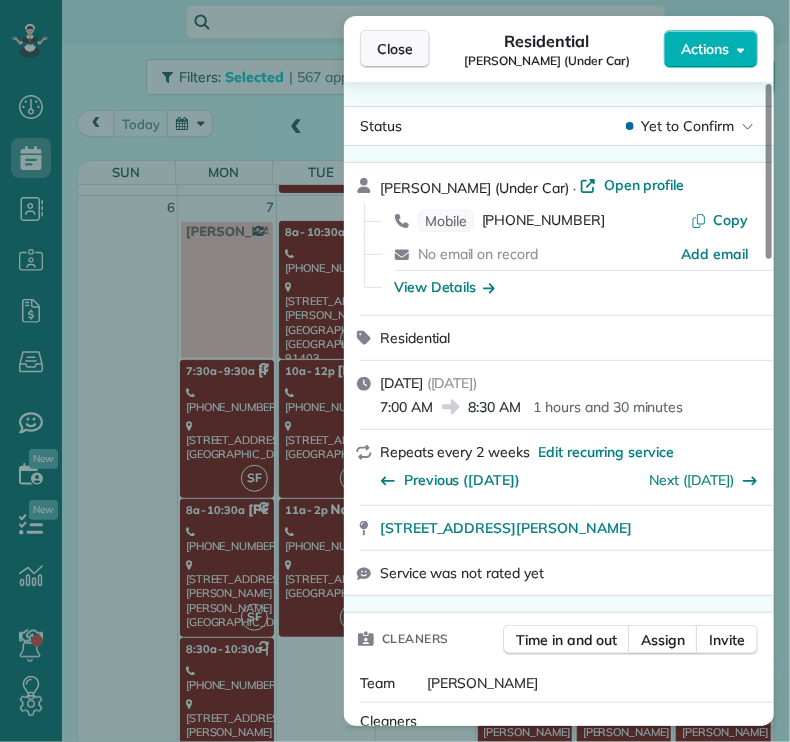 click on "Close" at bounding box center [395, 49] 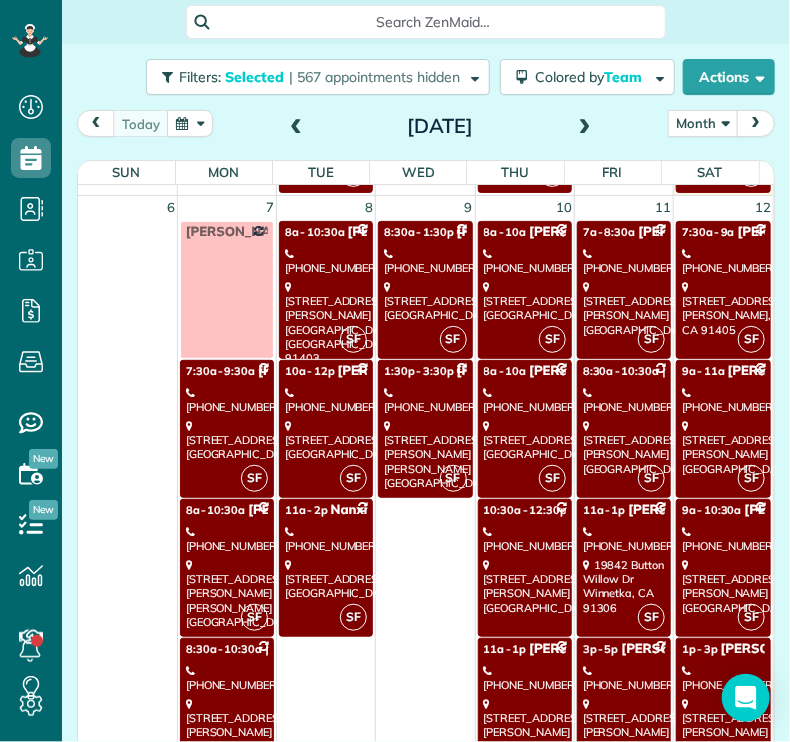 click on "[PHONE_NUMBER]" at bounding box center (624, 400) 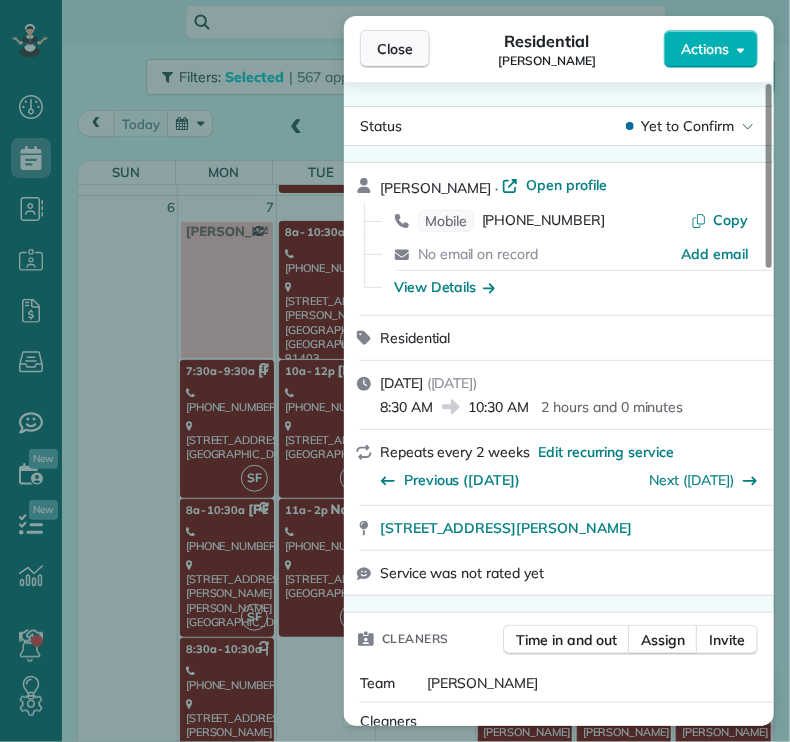 click on "Close" at bounding box center [395, 49] 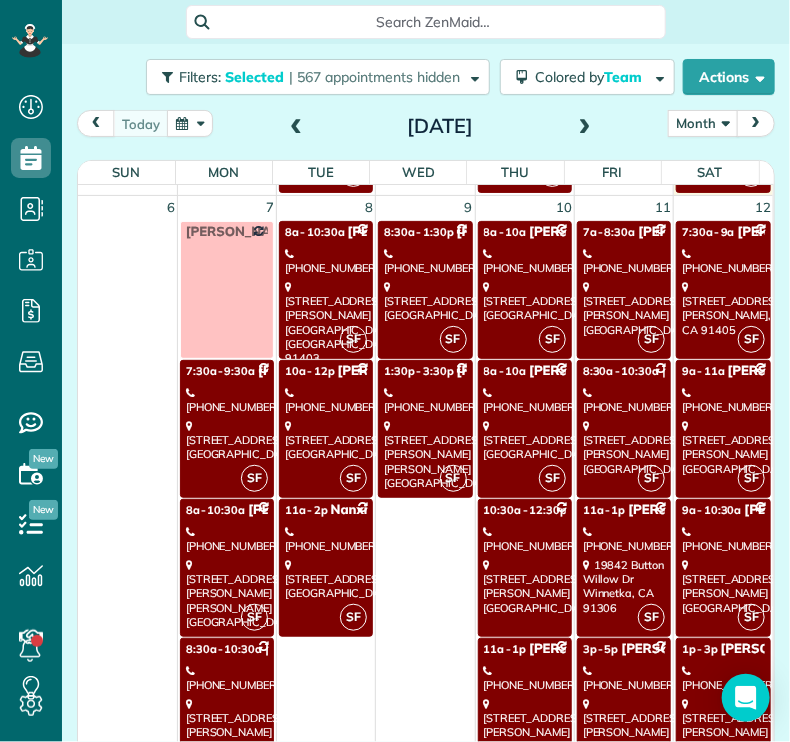 click on "[PHONE_NUMBER]" at bounding box center [624, 539] 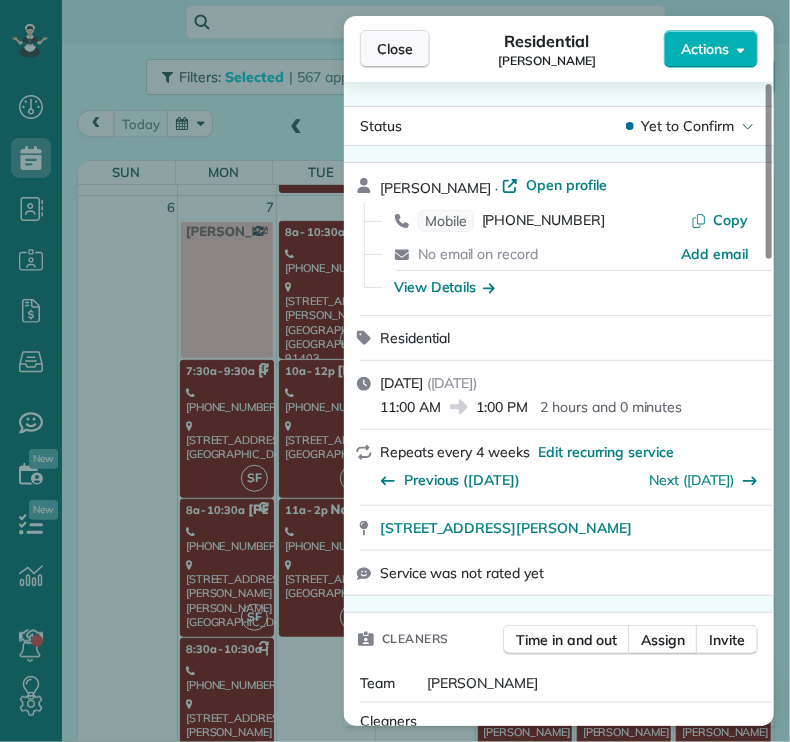 click on "Close" at bounding box center [395, 49] 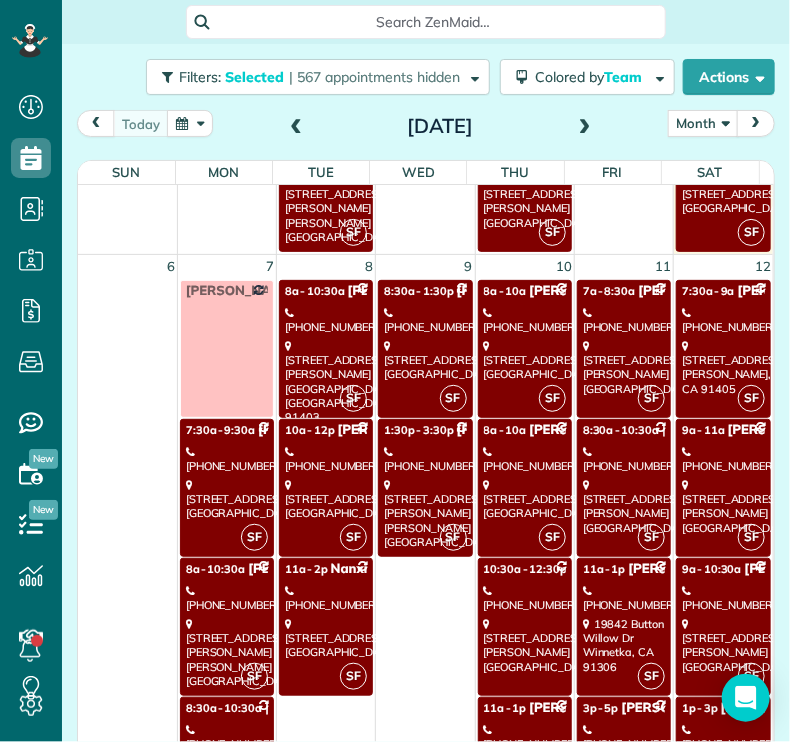 scroll, scrollTop: 528, scrollLeft: 0, axis: vertical 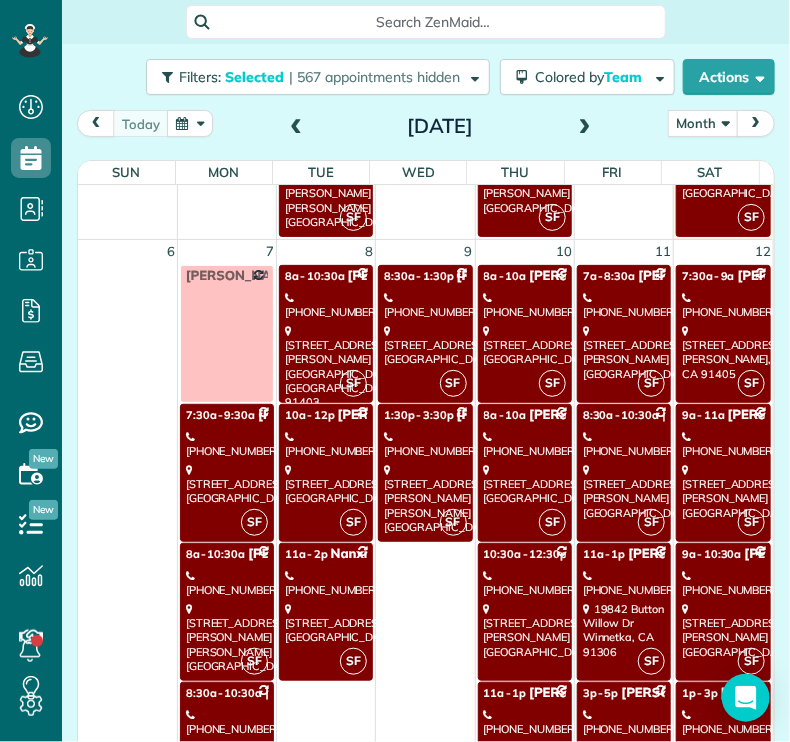 click on "[STREET_ADDRESS]" at bounding box center (723, 352) 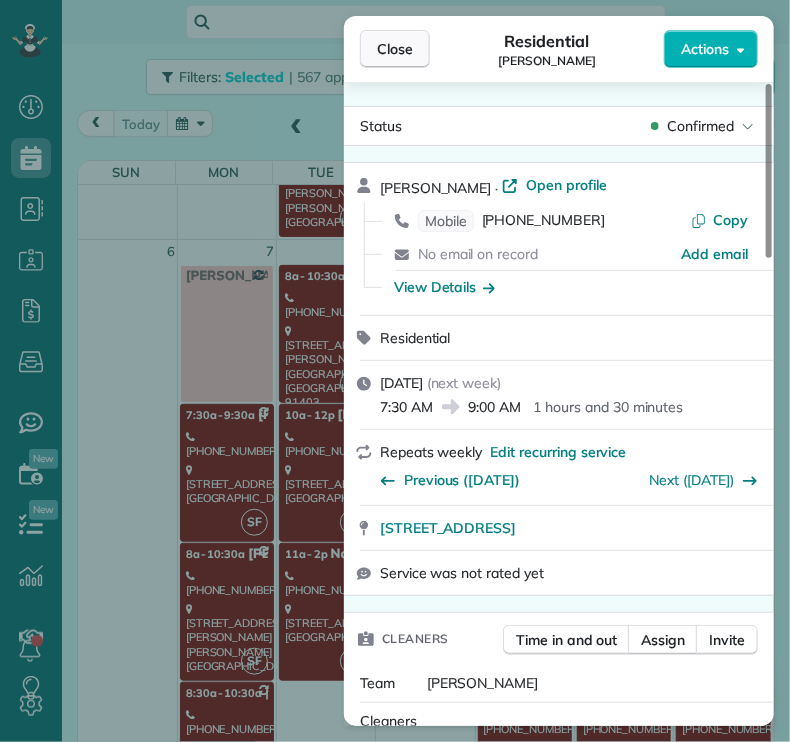 click on "Close" at bounding box center (395, 49) 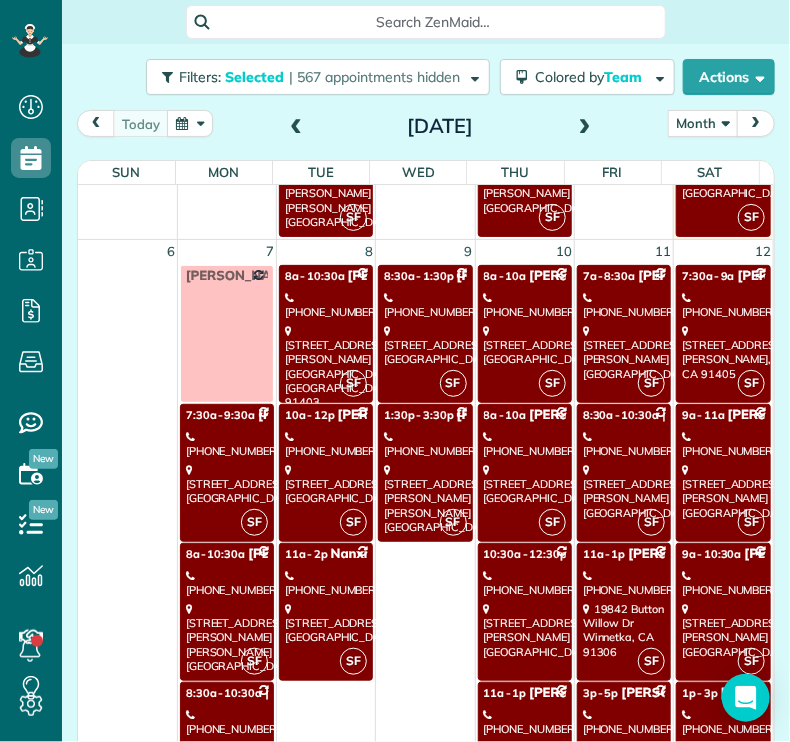 click on "[STREET_ADDRESS][PERSON_NAME]" at bounding box center [723, 491] 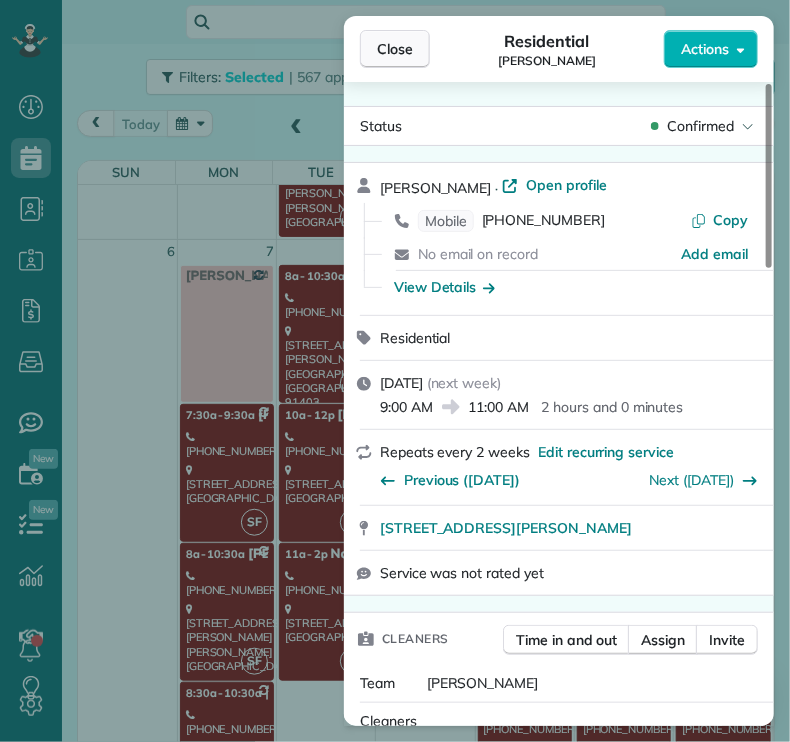 click on "Close" at bounding box center [395, 49] 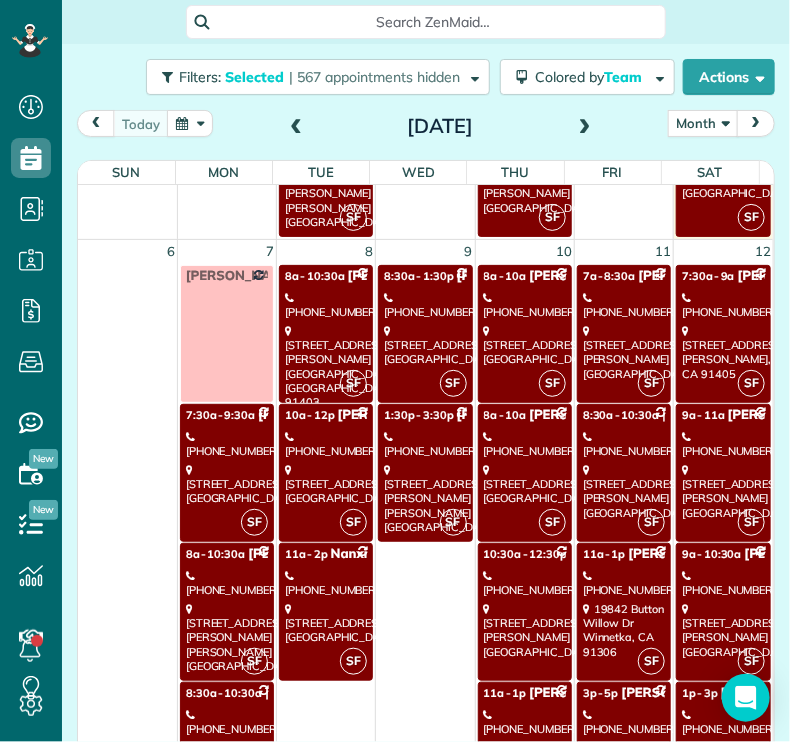 click on "[PHONE_NUMBER]" at bounding box center [723, 583] 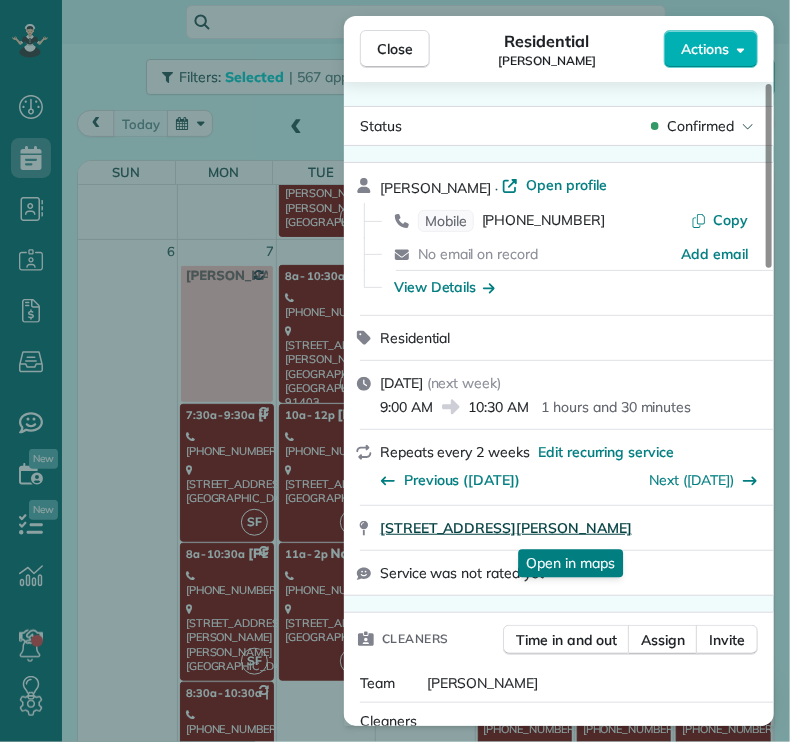 click on "[STREET_ADDRESS][PERSON_NAME]" at bounding box center (506, 528) 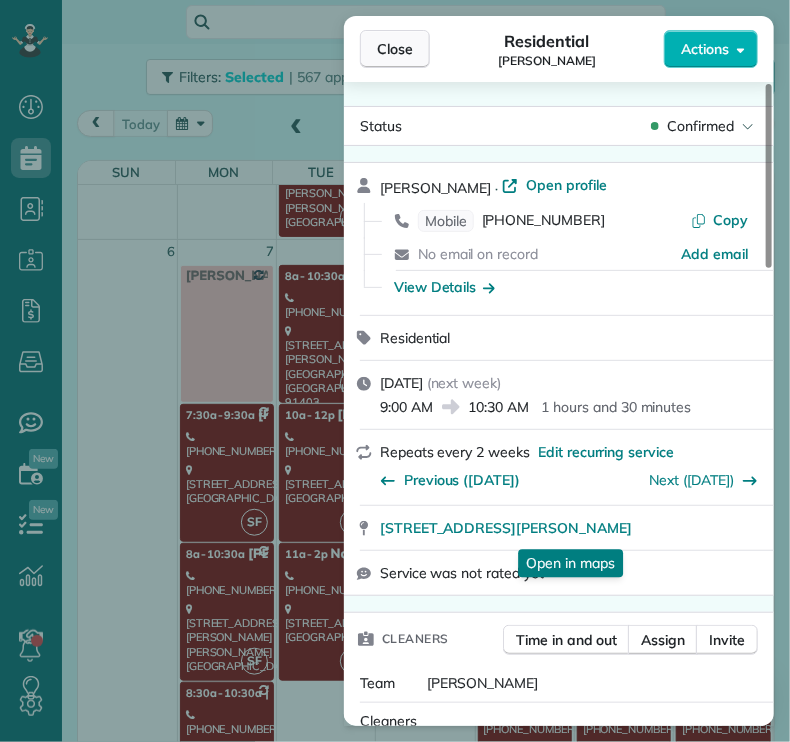click on "Close" at bounding box center (395, 49) 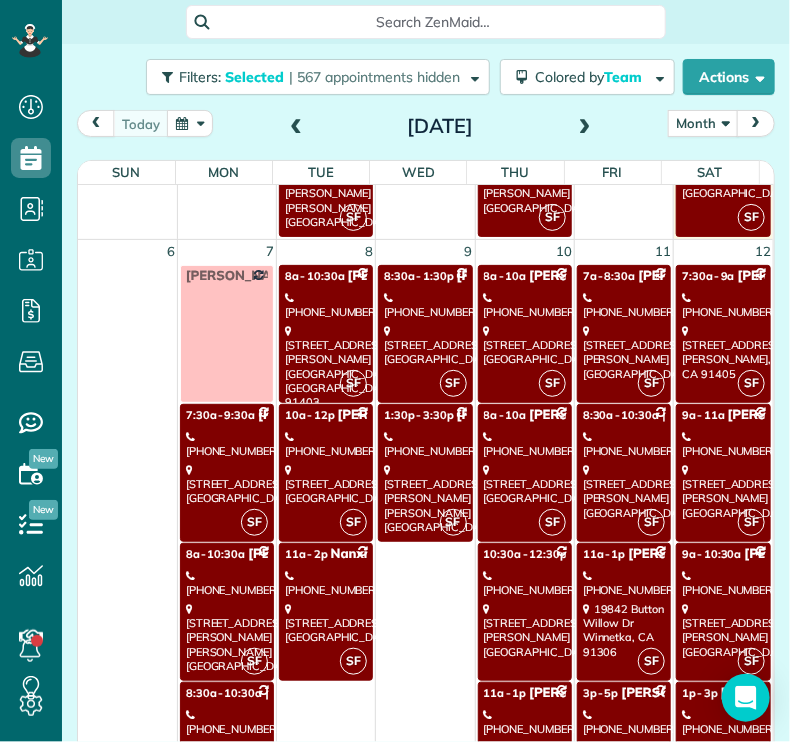 click on "[PHONE_NUMBER]" at bounding box center [723, 722] 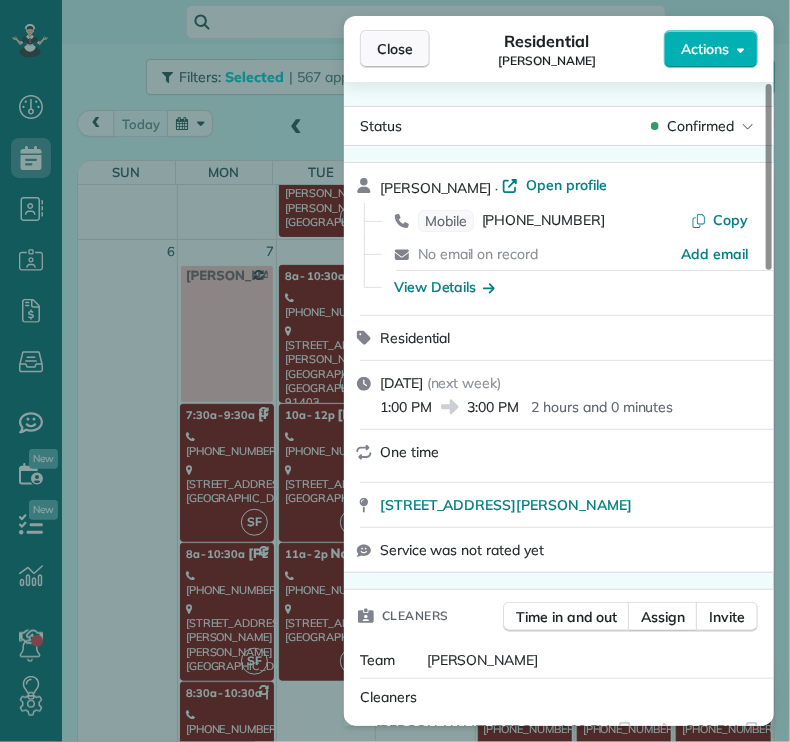 click on "Close" at bounding box center [395, 49] 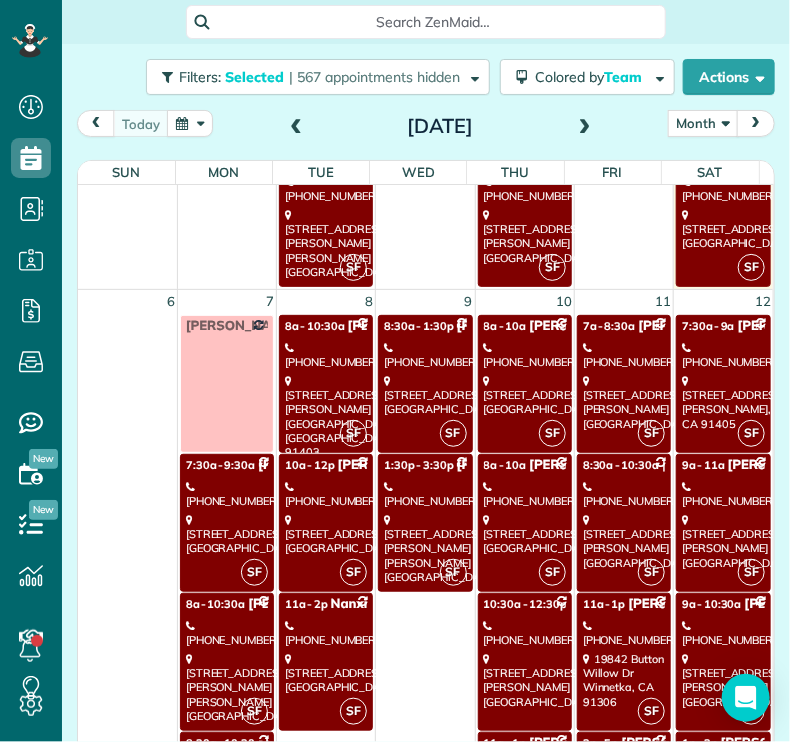 scroll, scrollTop: 452, scrollLeft: 0, axis: vertical 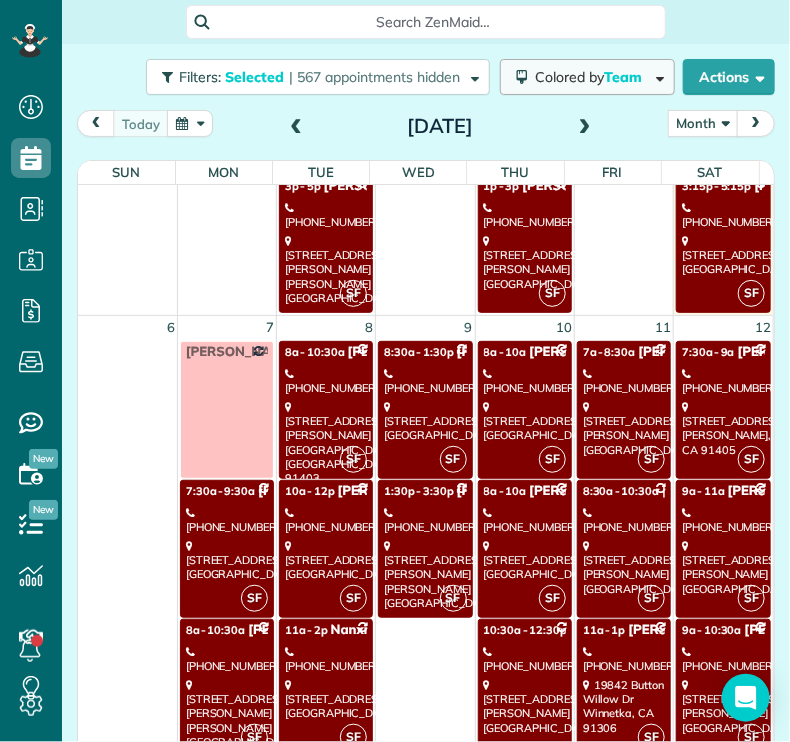 click on "Colored by  Team" at bounding box center [592, 77] 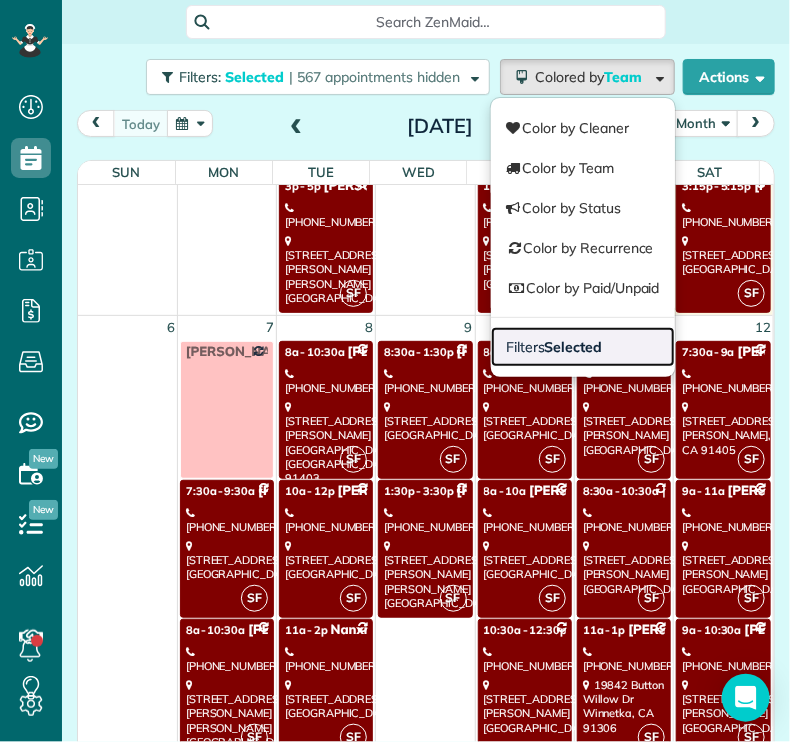 click on "Selected" at bounding box center (574, 347) 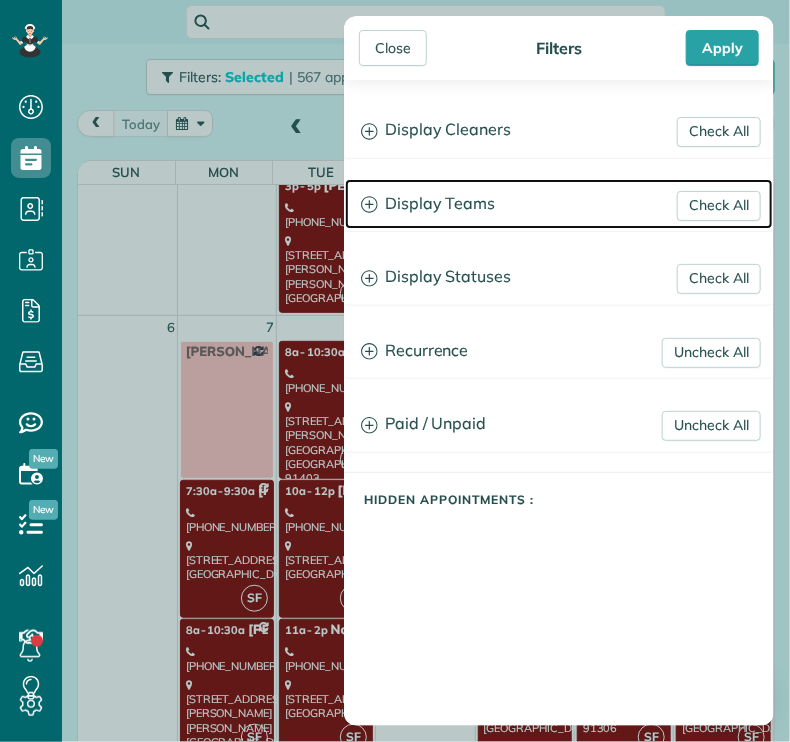 click on "Display Teams" at bounding box center (559, 204) 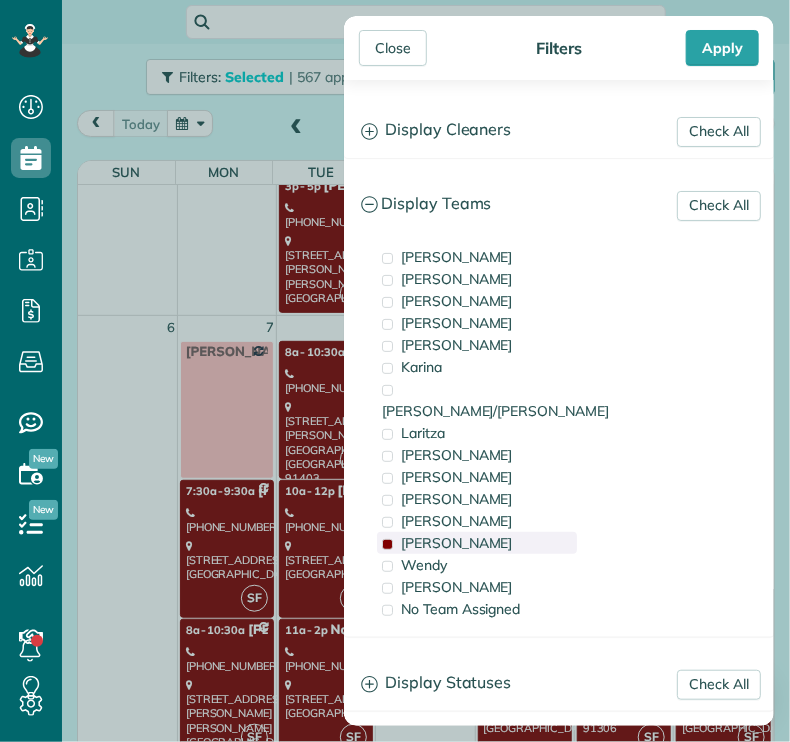 click on "[PERSON_NAME]" at bounding box center (457, 543) 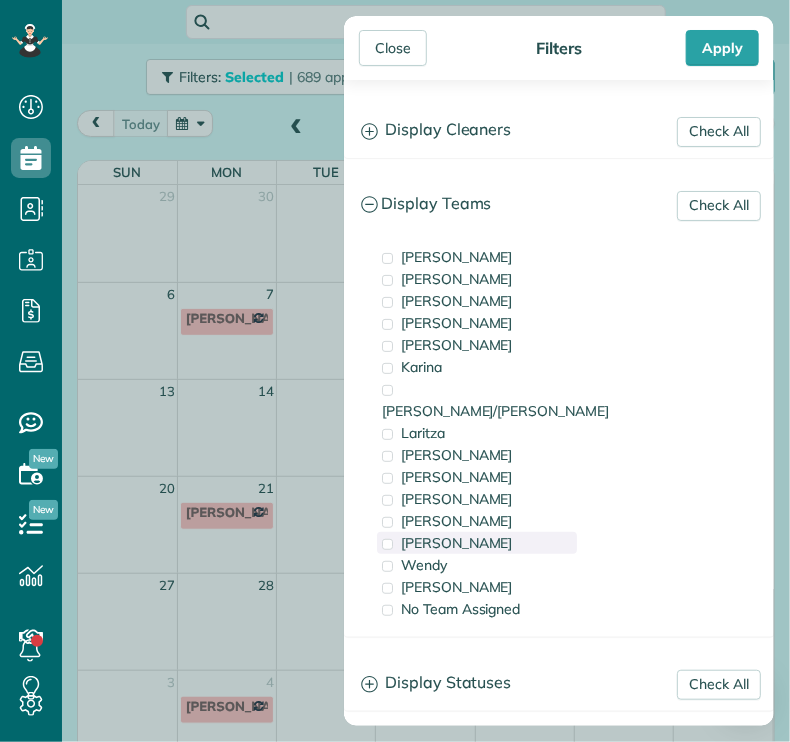 scroll, scrollTop: 0, scrollLeft: 0, axis: both 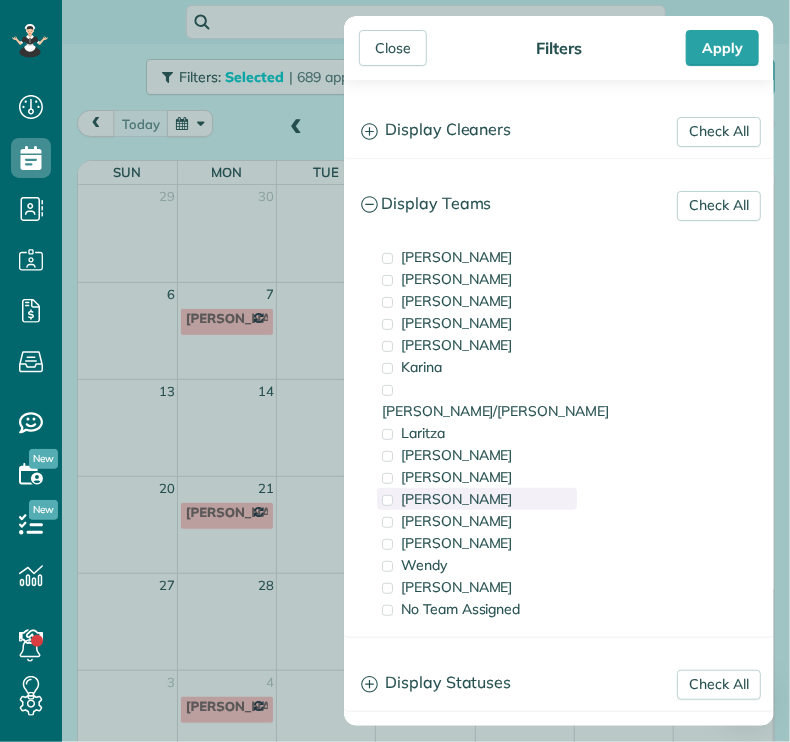 click on "[PERSON_NAME]" at bounding box center [457, 499] 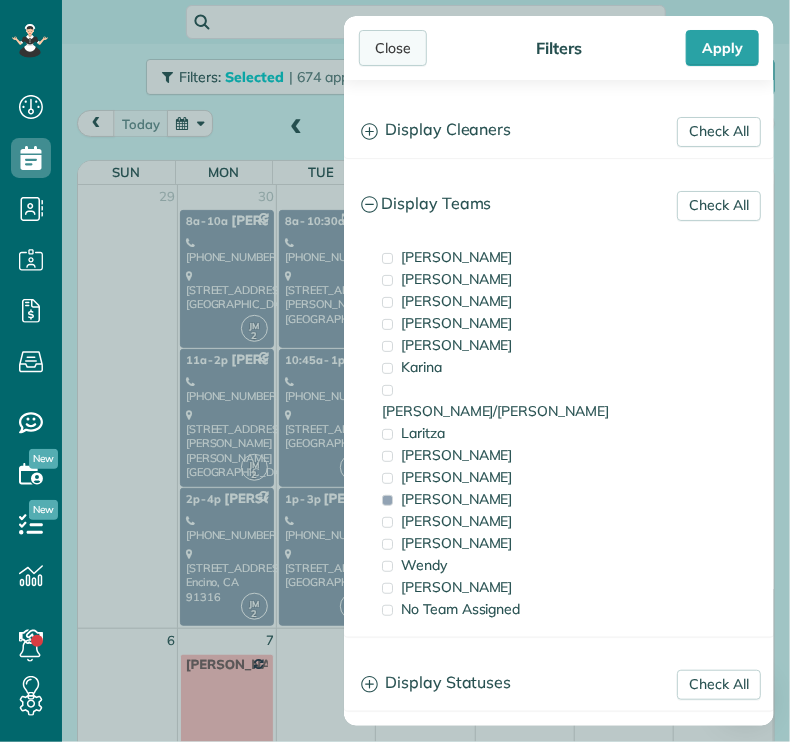 click on "Close" at bounding box center [393, 48] 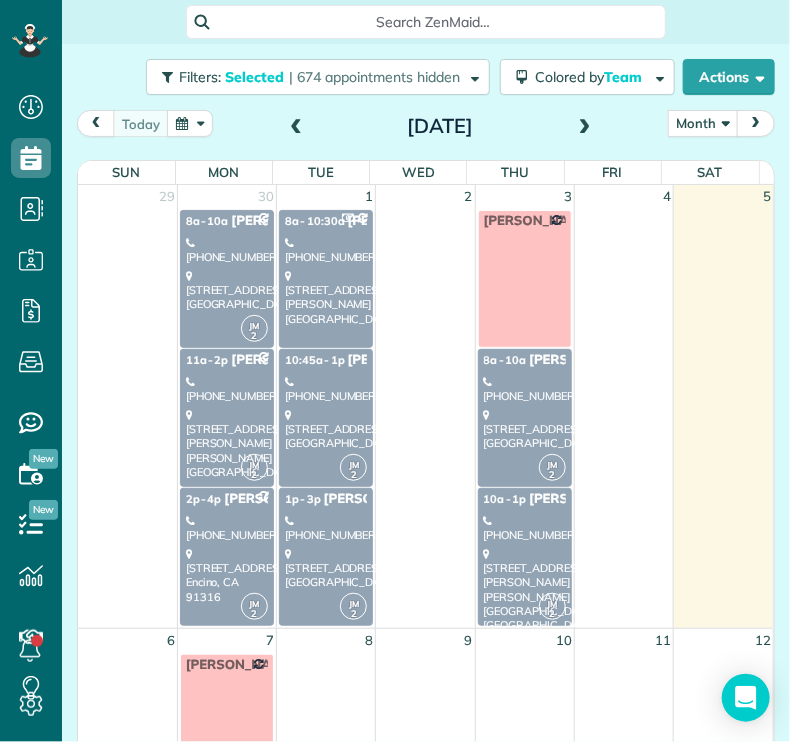 click on "[STREET_ADDRESS]" at bounding box center [227, 290] 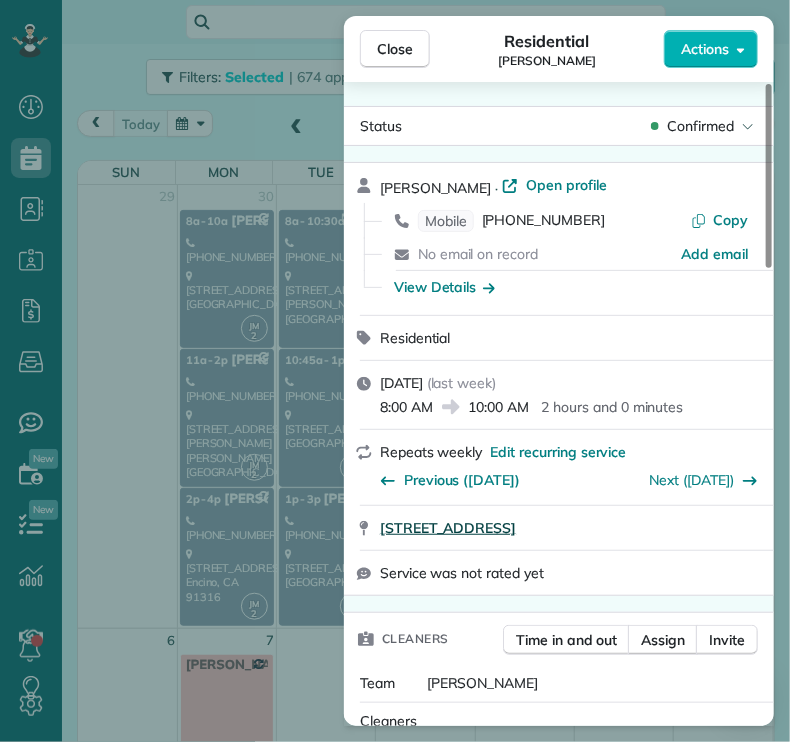 click on "[STREET_ADDRESS]" at bounding box center [448, 528] 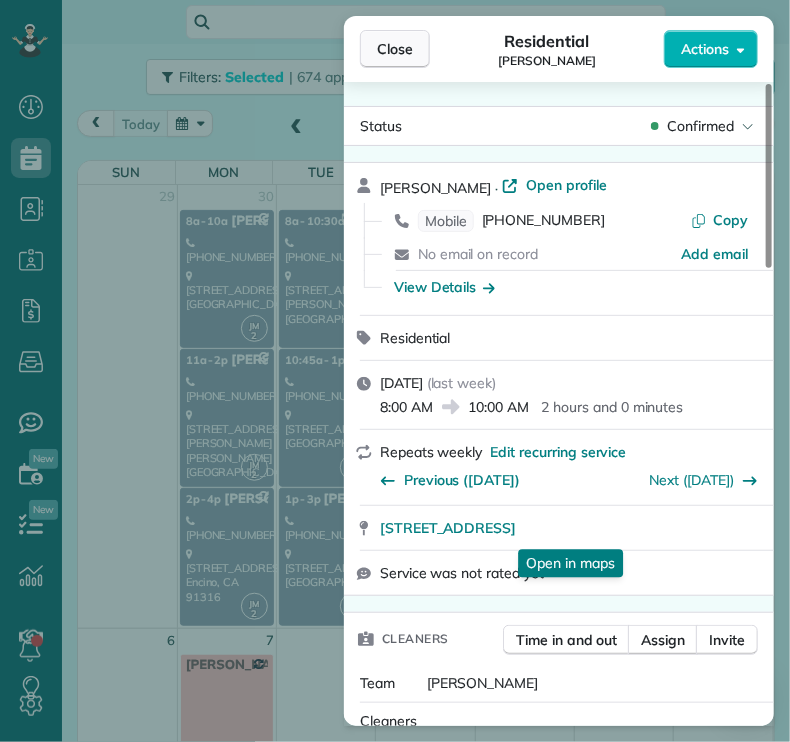 click on "Close" at bounding box center (395, 49) 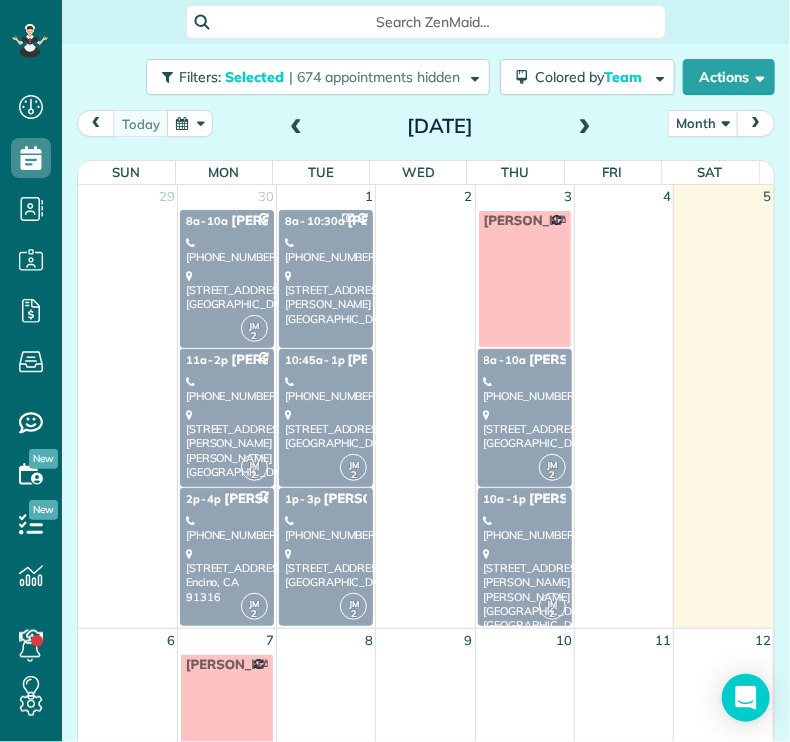 click on "[STREET_ADDRESS][PERSON_NAME][PERSON_NAME]" at bounding box center [227, 443] 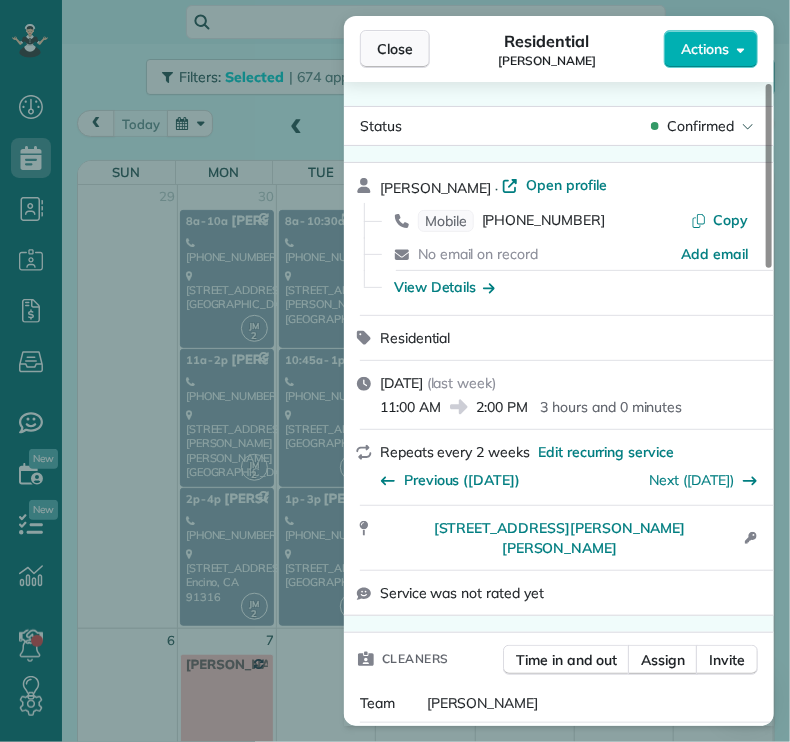 click on "Close" at bounding box center [395, 49] 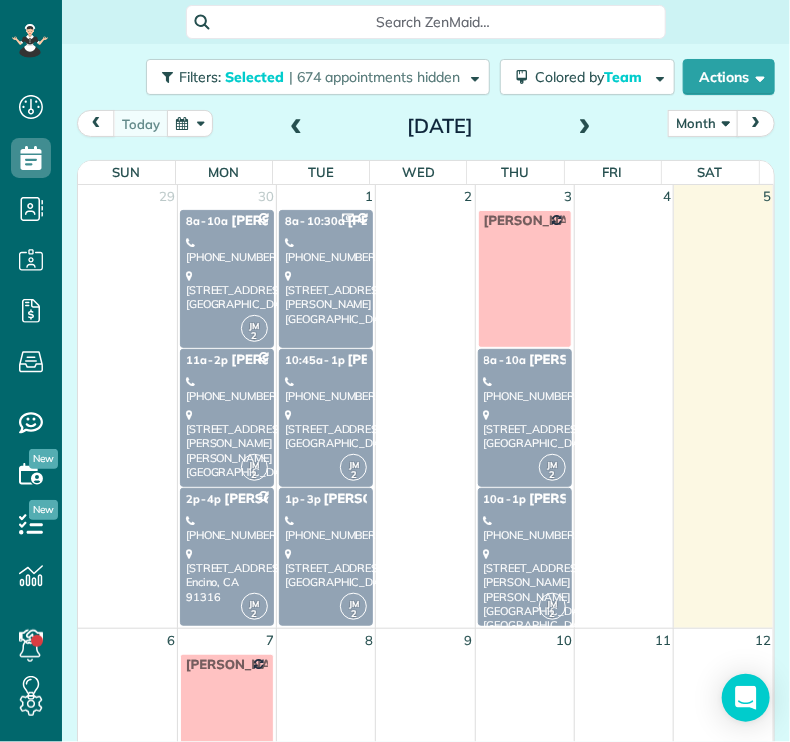 click on "[STREET_ADDRESS]" at bounding box center (326, 429) 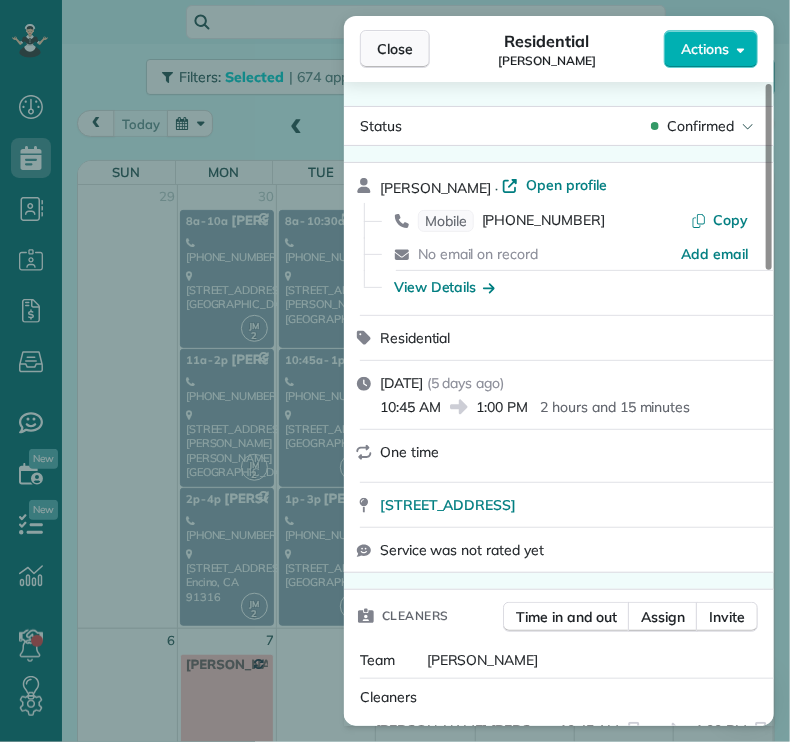 click on "Close" at bounding box center (395, 49) 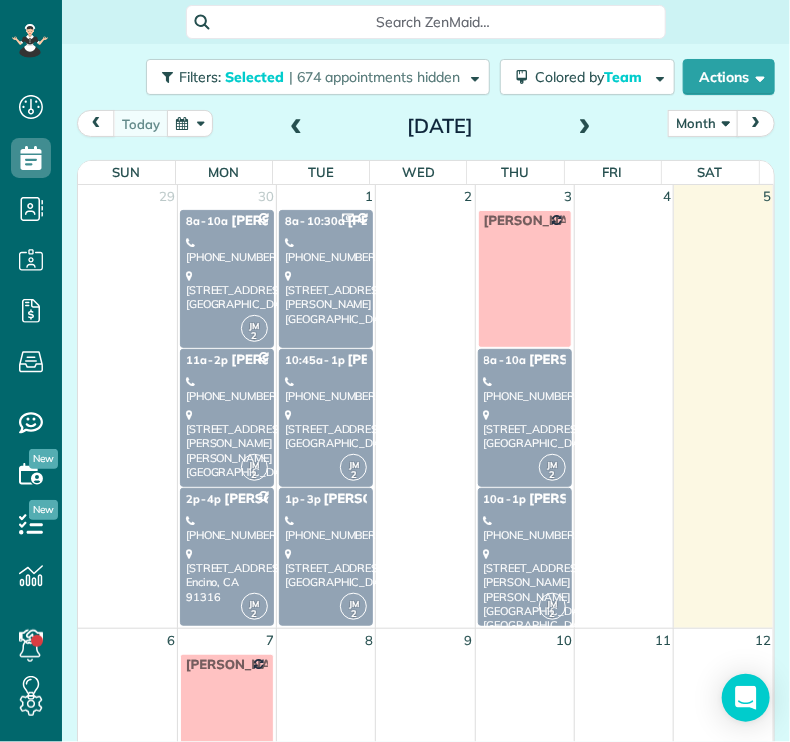 click on "[STREET_ADDRESS]" at bounding box center [326, 568] 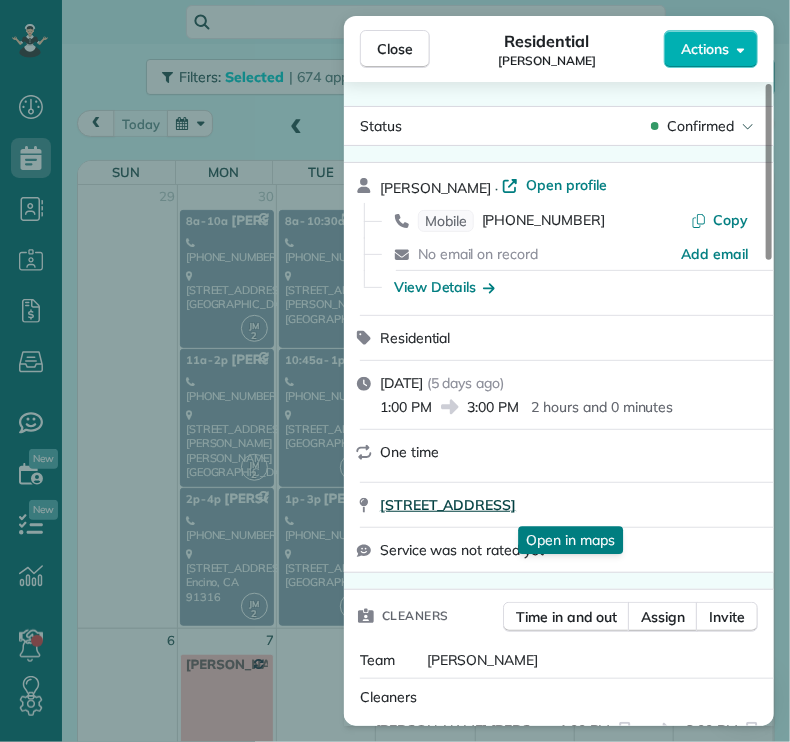 click on "[STREET_ADDRESS]" at bounding box center (448, 505) 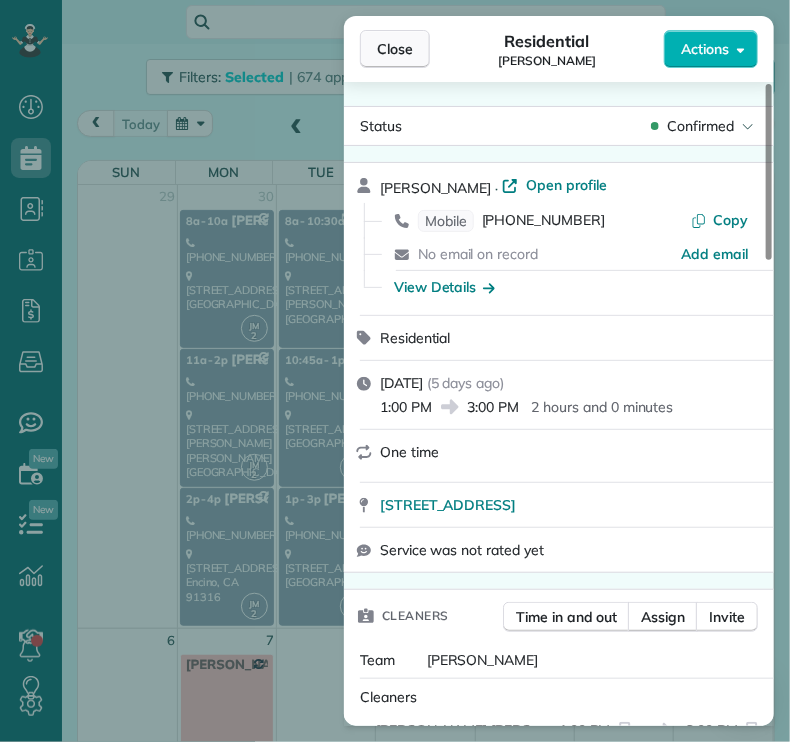 click on "Close" at bounding box center [395, 49] 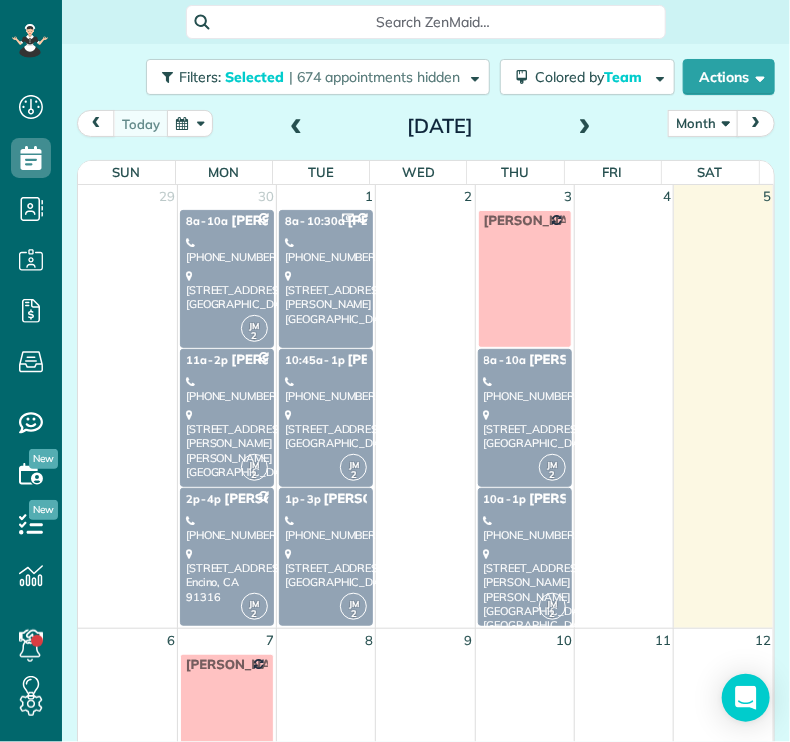 click on "[STREET_ADDRESS]" at bounding box center [525, 429] 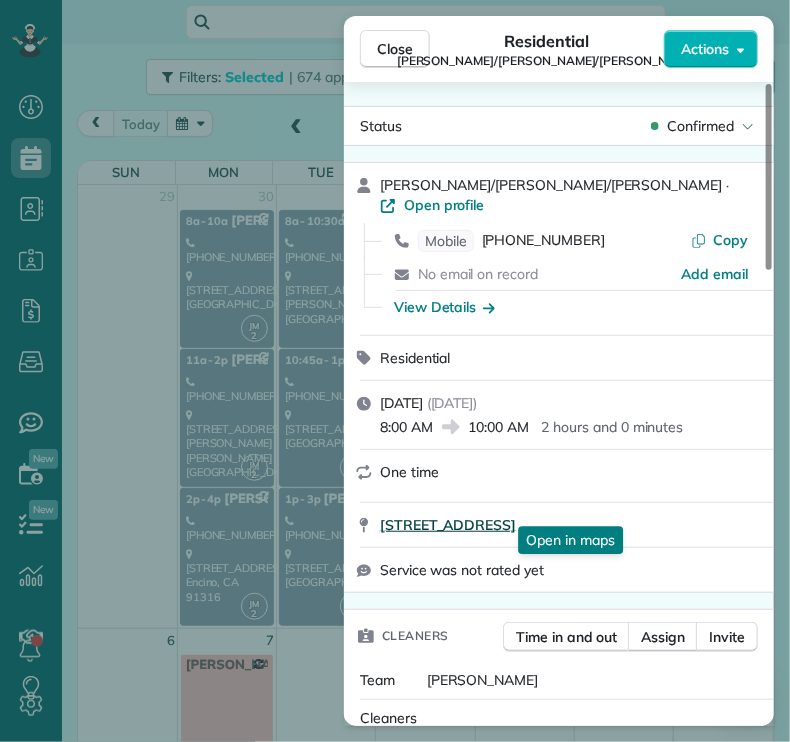 click on "[STREET_ADDRESS]" at bounding box center (448, 525) 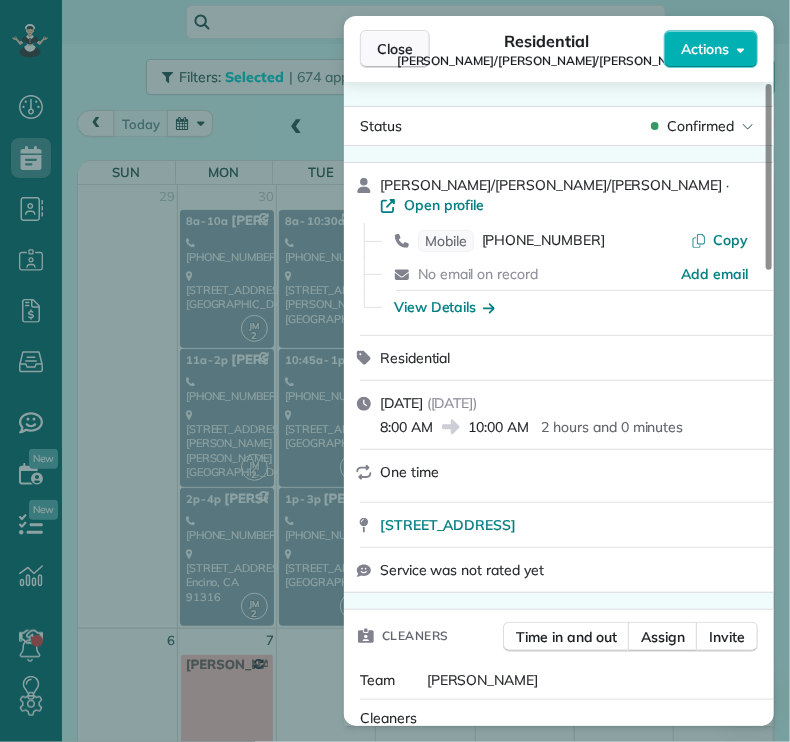 click on "Close" at bounding box center (395, 49) 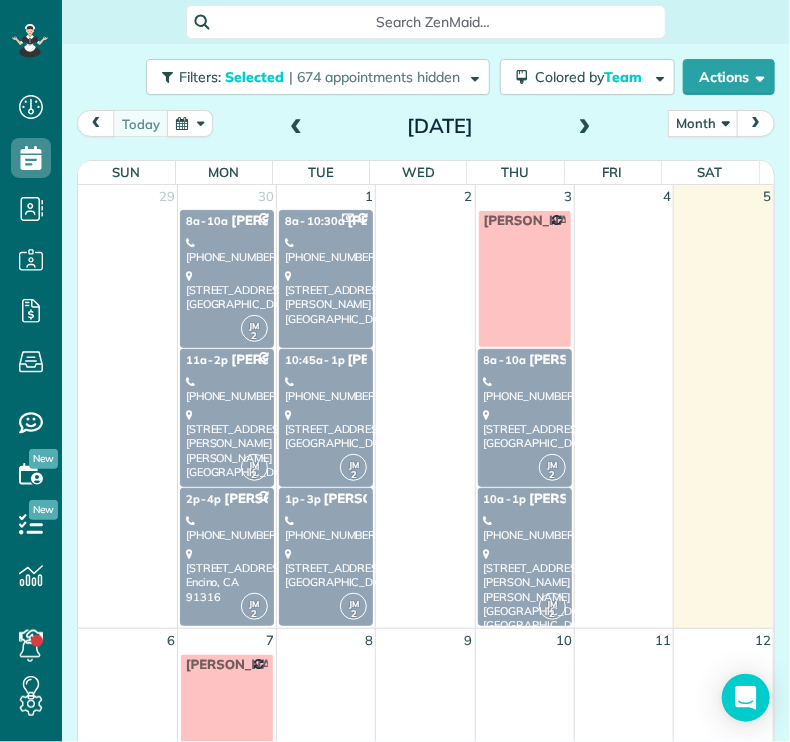 click on "JM 2 10a - 1p   [PERSON_NAME] [PHONE_NUMBER] [STREET_ADDRESS][PERSON_NAME][PERSON_NAME] ?" at bounding box center (525, 557) 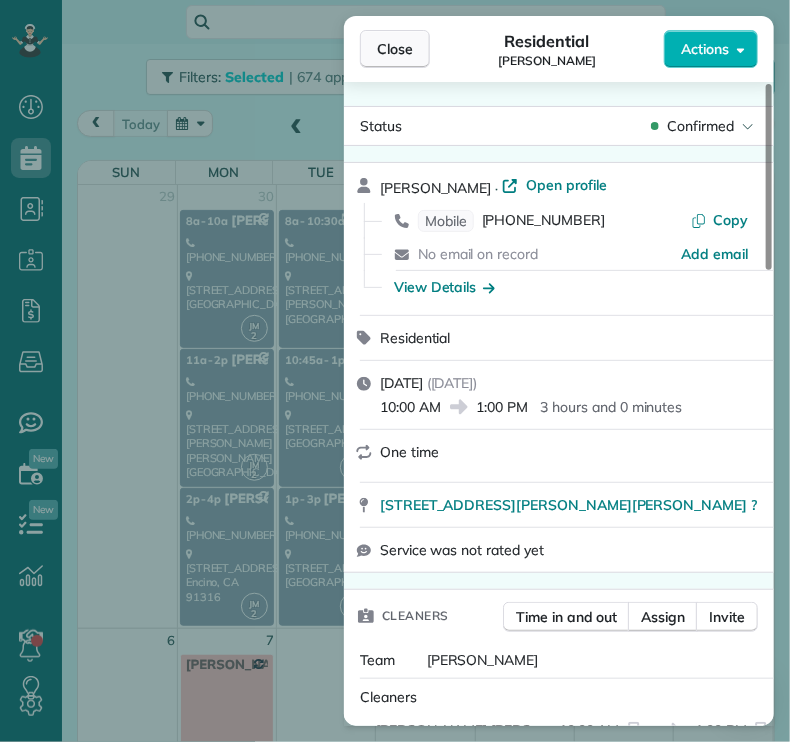click on "Close" at bounding box center [395, 49] 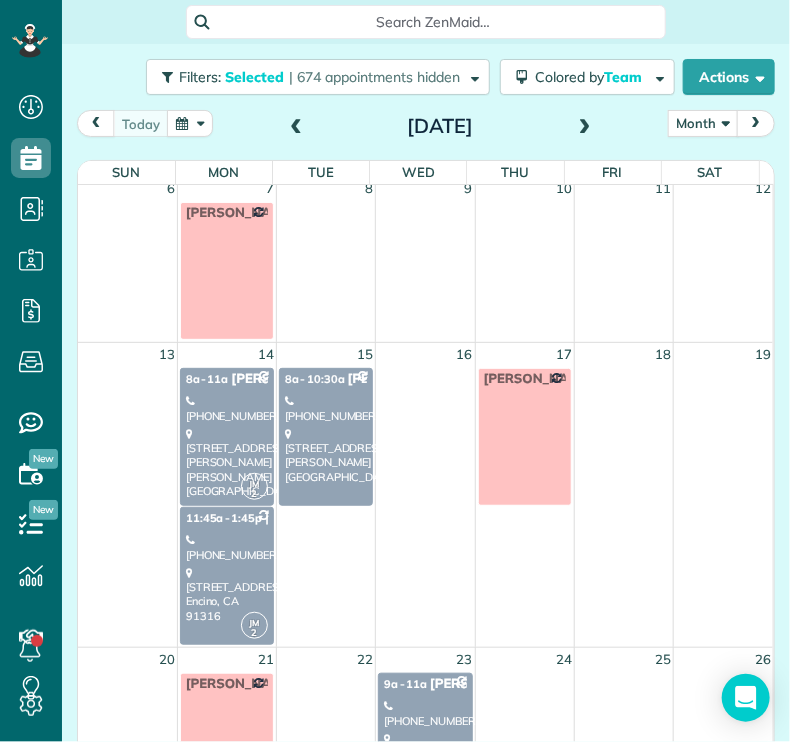 scroll, scrollTop: 447, scrollLeft: 0, axis: vertical 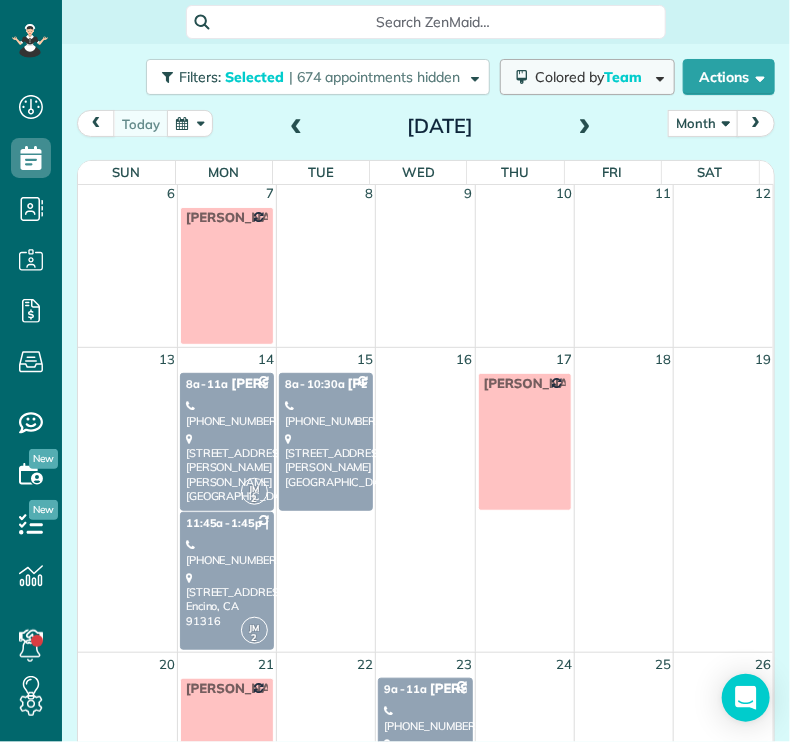 click on "Team" at bounding box center [624, 77] 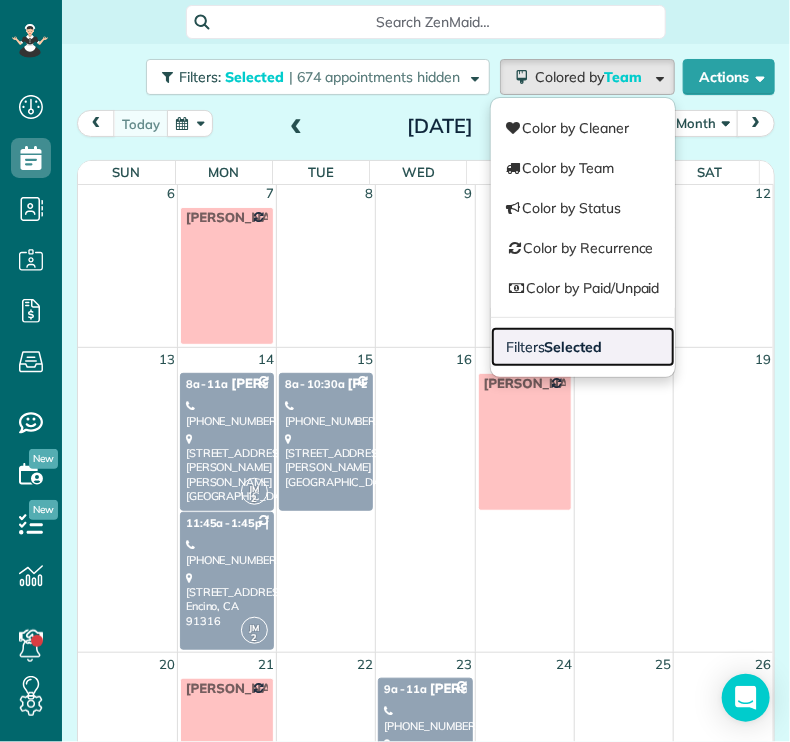click on "Selected" at bounding box center [574, 347] 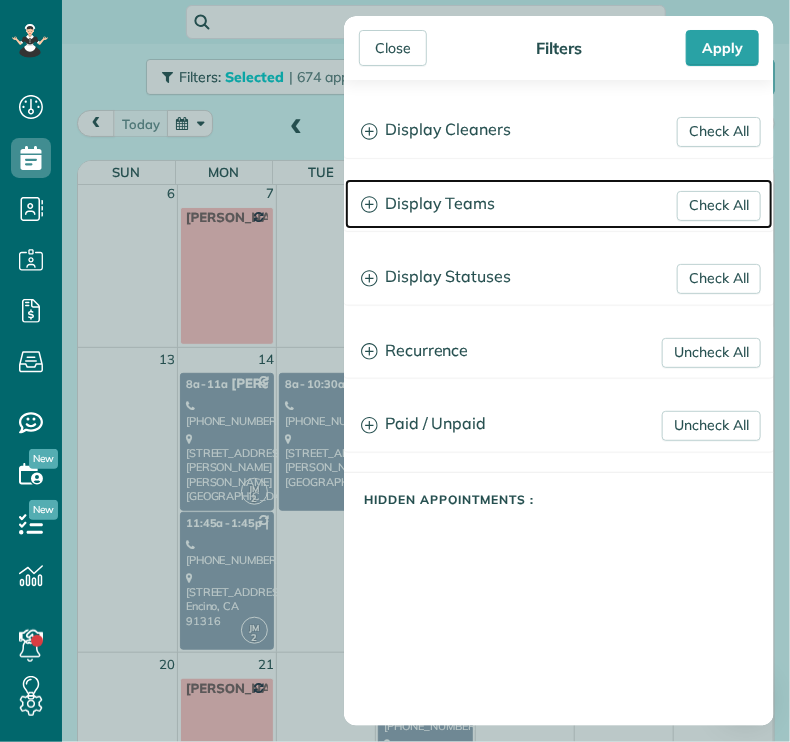 click on "Display Teams" at bounding box center [559, 204] 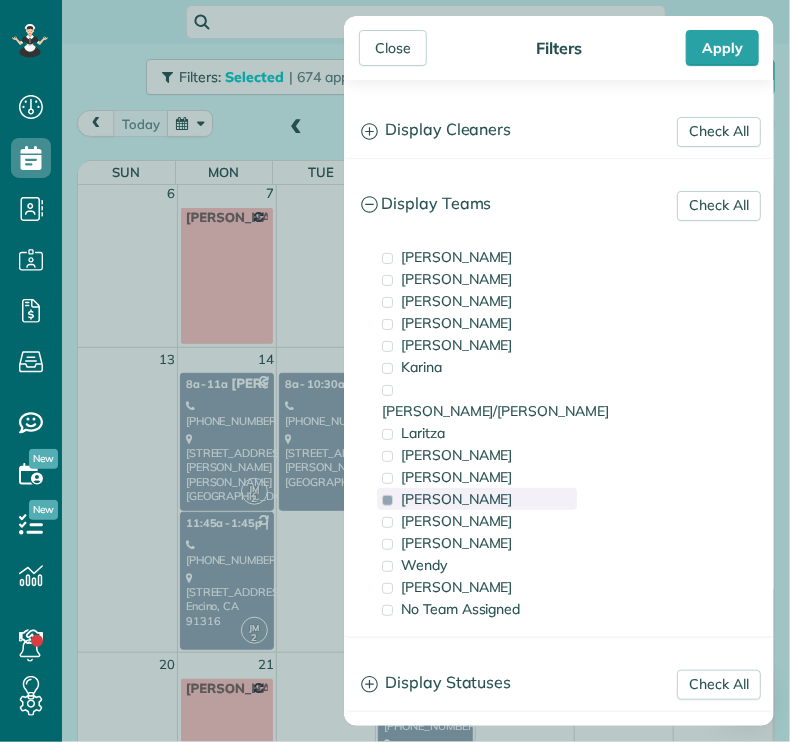 drag, startPoint x: 416, startPoint y: 471, endPoint x: 403, endPoint y: 473, distance: 13.152946 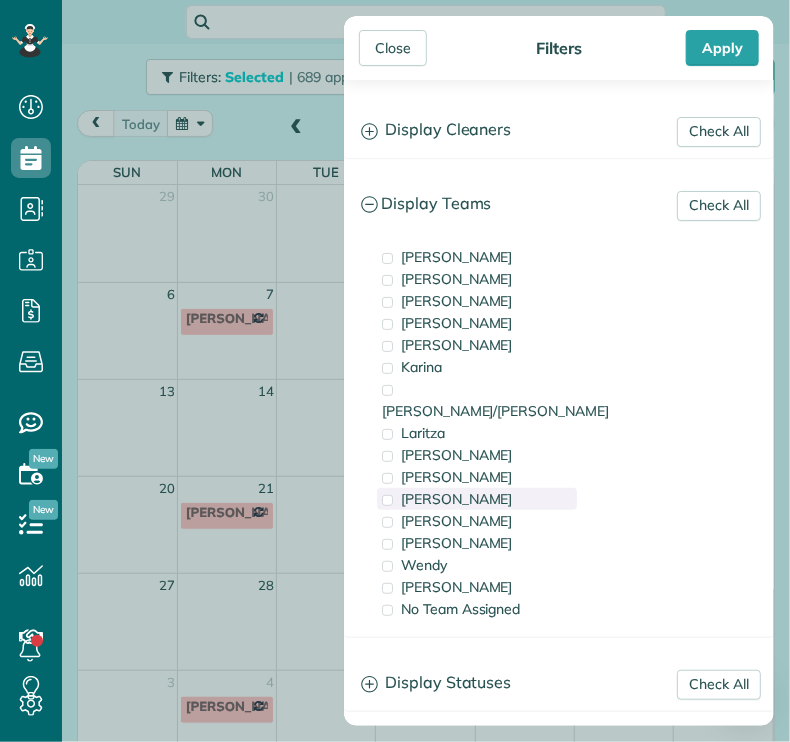 scroll, scrollTop: 0, scrollLeft: 0, axis: both 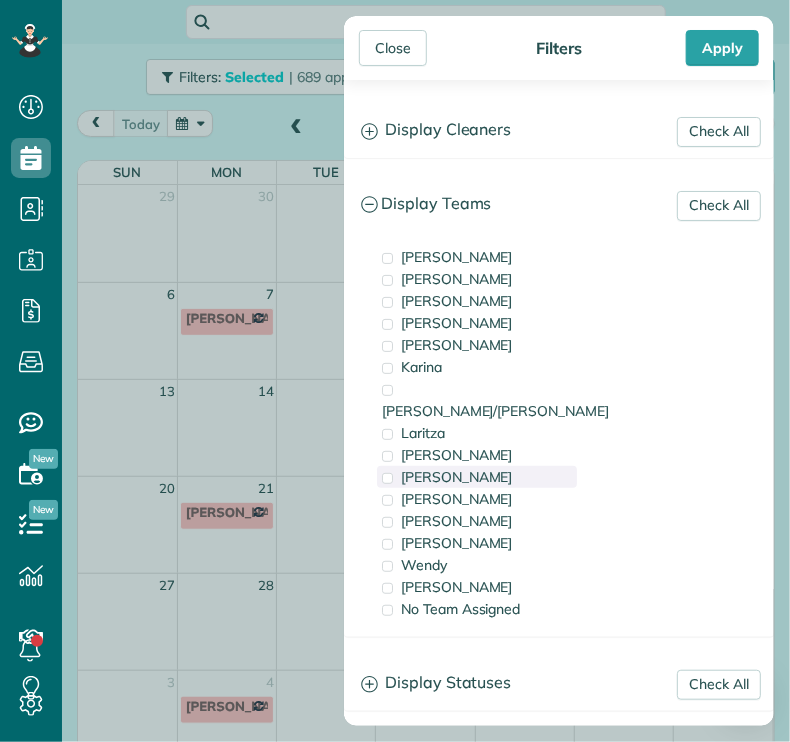 click on "[PERSON_NAME]" at bounding box center (457, 477) 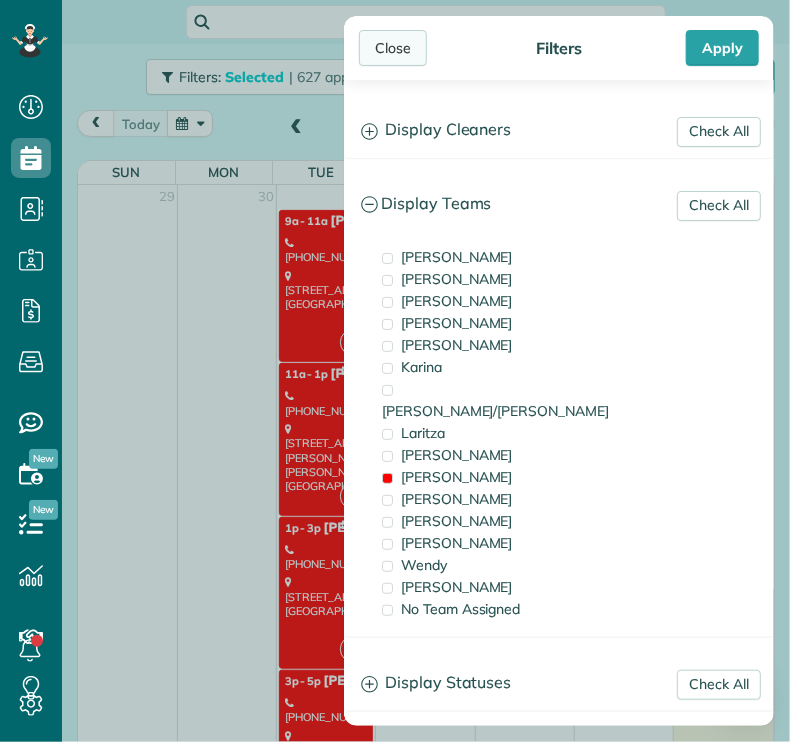 click on "Close" at bounding box center [393, 48] 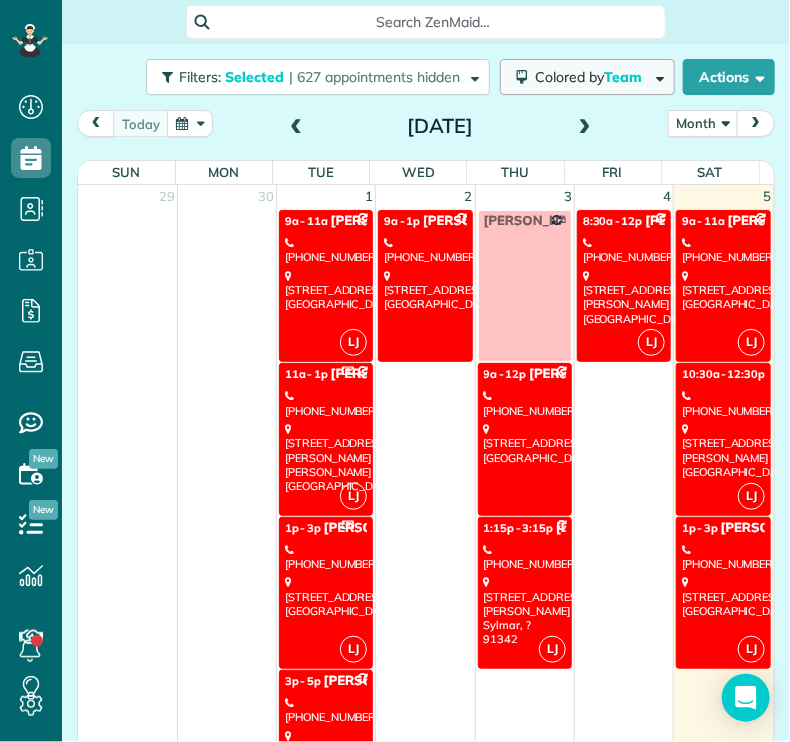 click on "Colored by  Team" at bounding box center (592, 77) 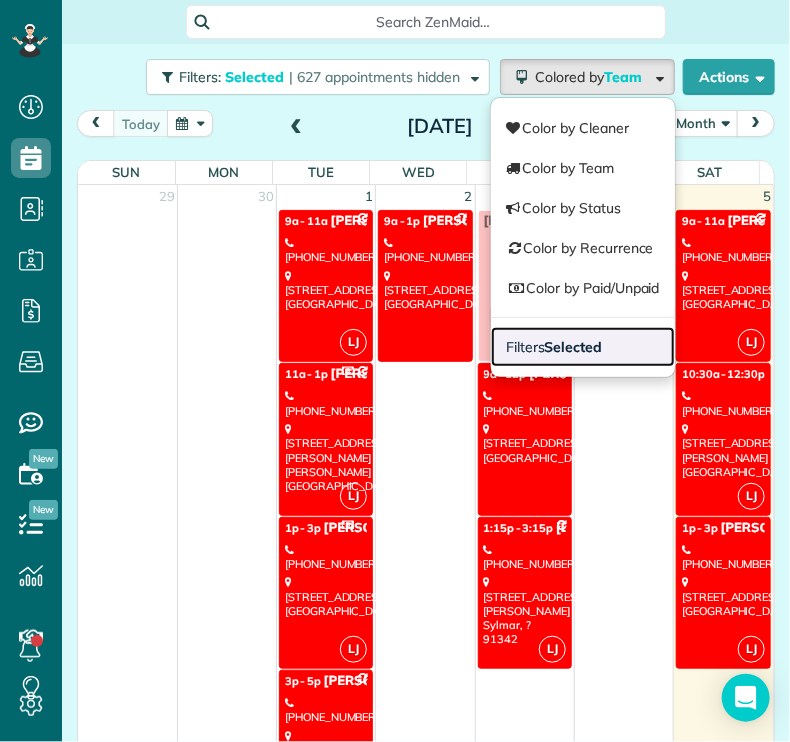 drag, startPoint x: 547, startPoint y: 345, endPoint x: 596, endPoint y: 341, distance: 49.162994 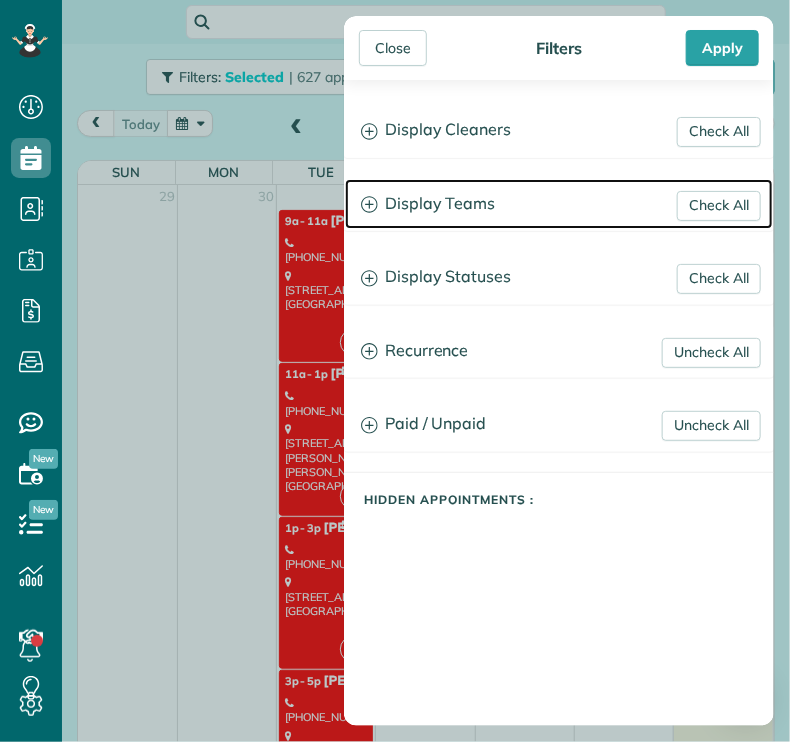 click on "Display Teams" at bounding box center (559, 204) 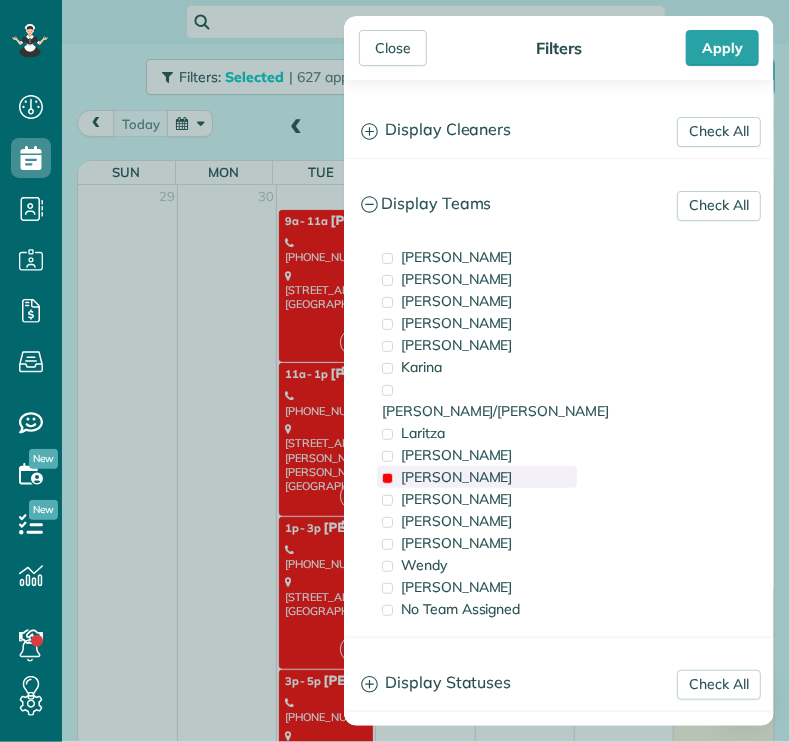 click on "[PERSON_NAME]" at bounding box center (457, 477) 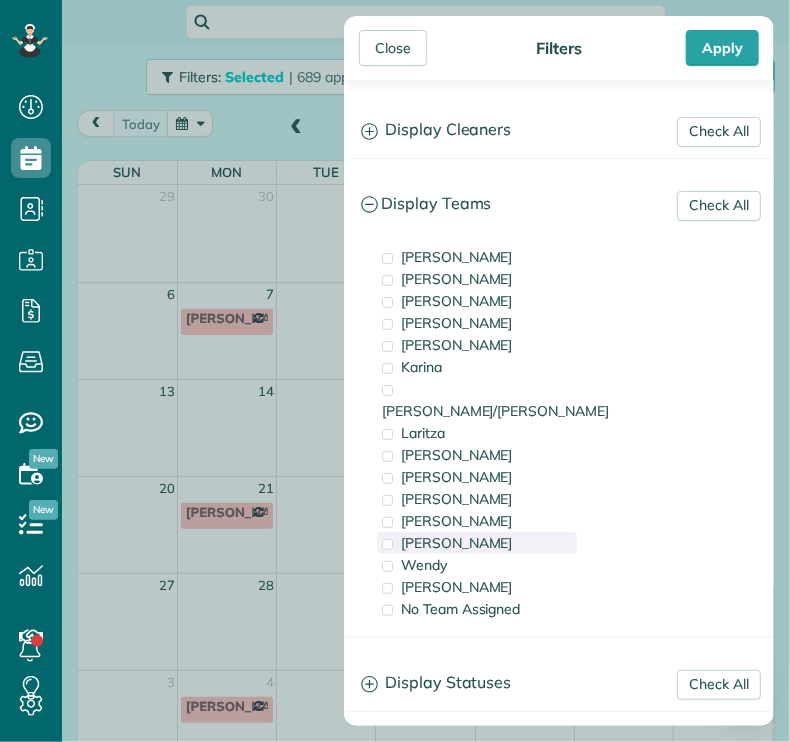 click on "[PERSON_NAME]" at bounding box center (457, 543) 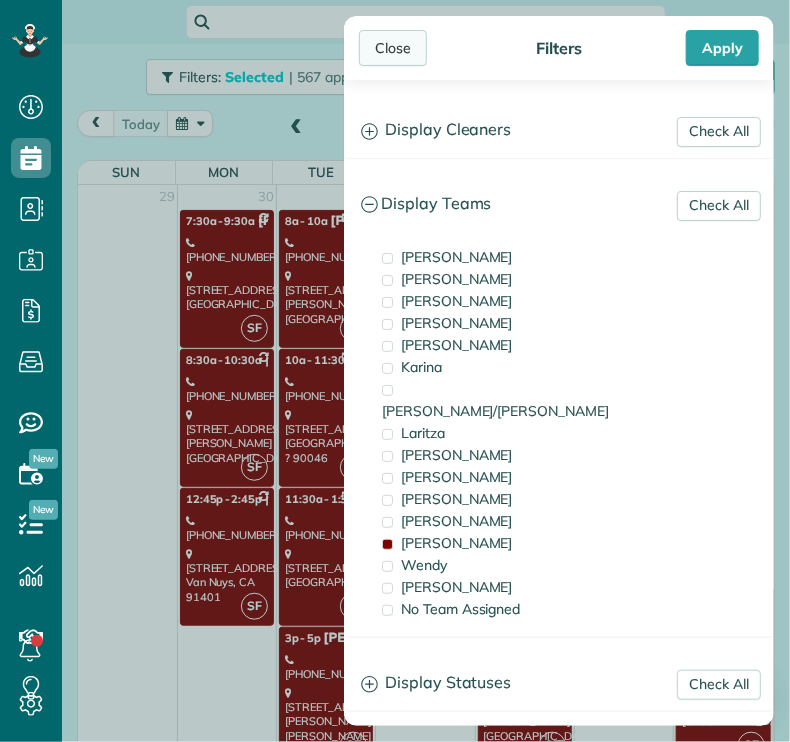 click on "Close" at bounding box center (393, 48) 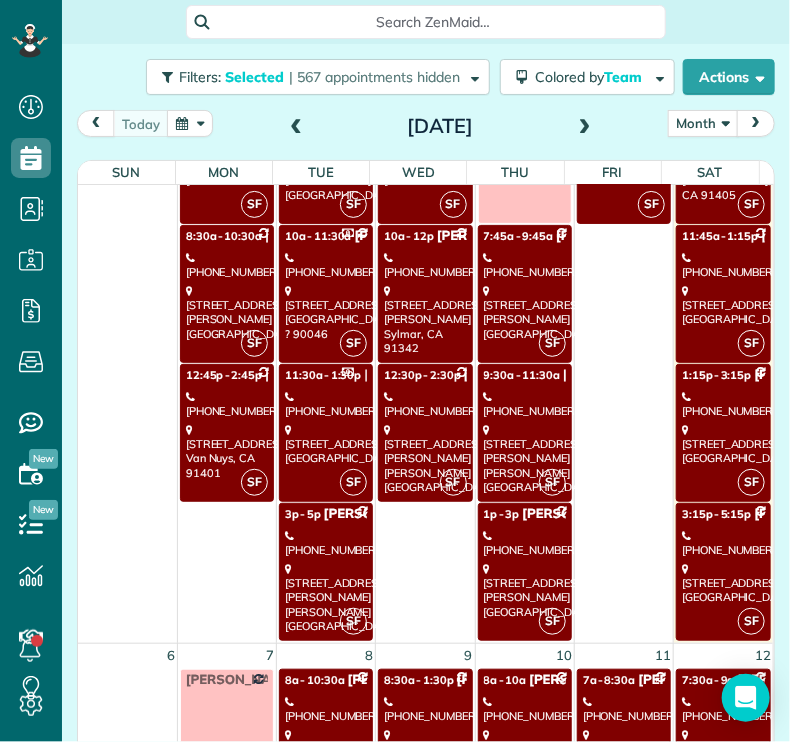 scroll, scrollTop: 120, scrollLeft: 0, axis: vertical 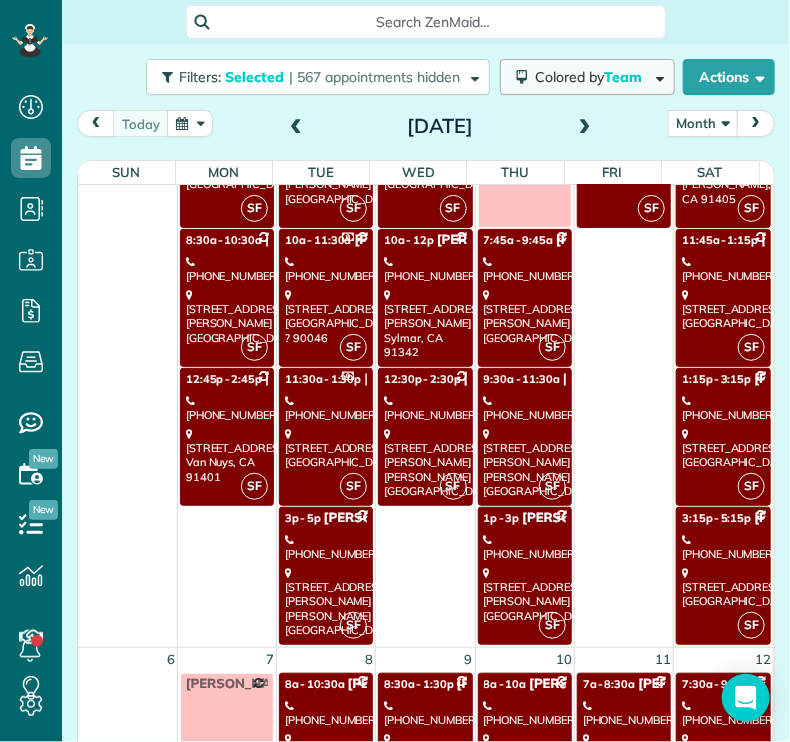 click on "Team" at bounding box center [624, 77] 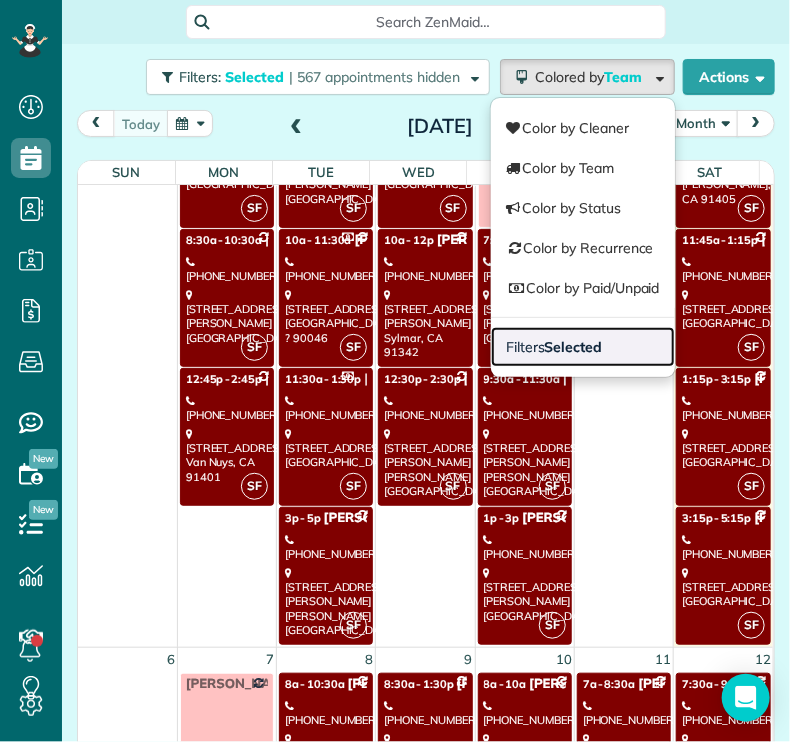 click on "Selected" at bounding box center [574, 347] 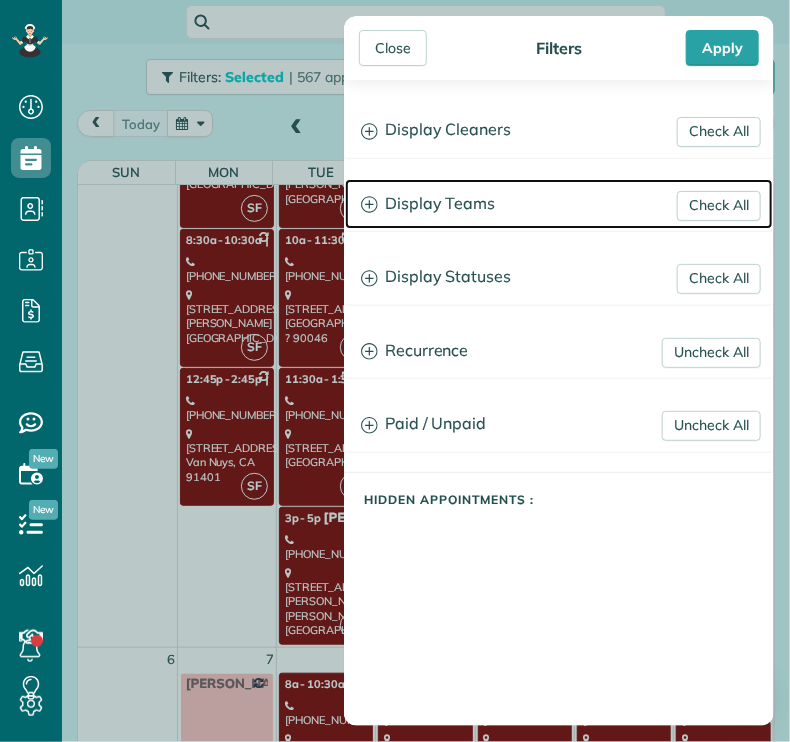 click on "Display Teams" at bounding box center [559, 204] 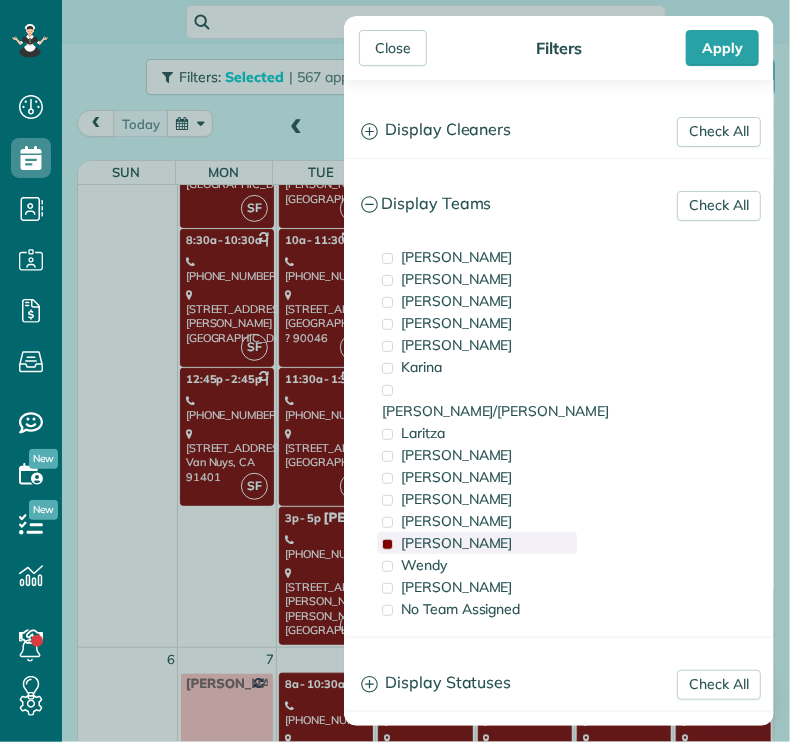 click on "[PERSON_NAME]" at bounding box center [457, 543] 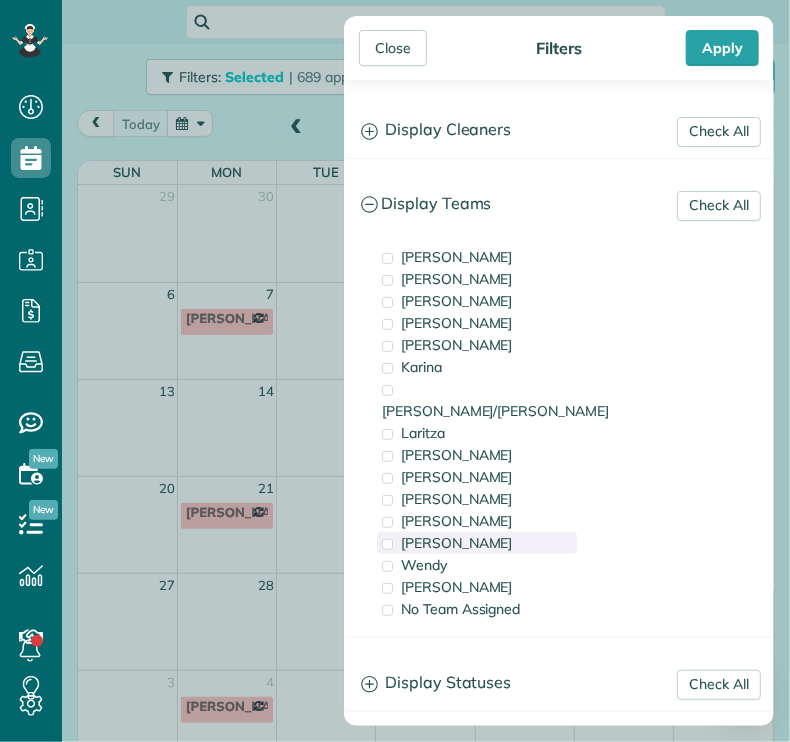scroll, scrollTop: 0, scrollLeft: 0, axis: both 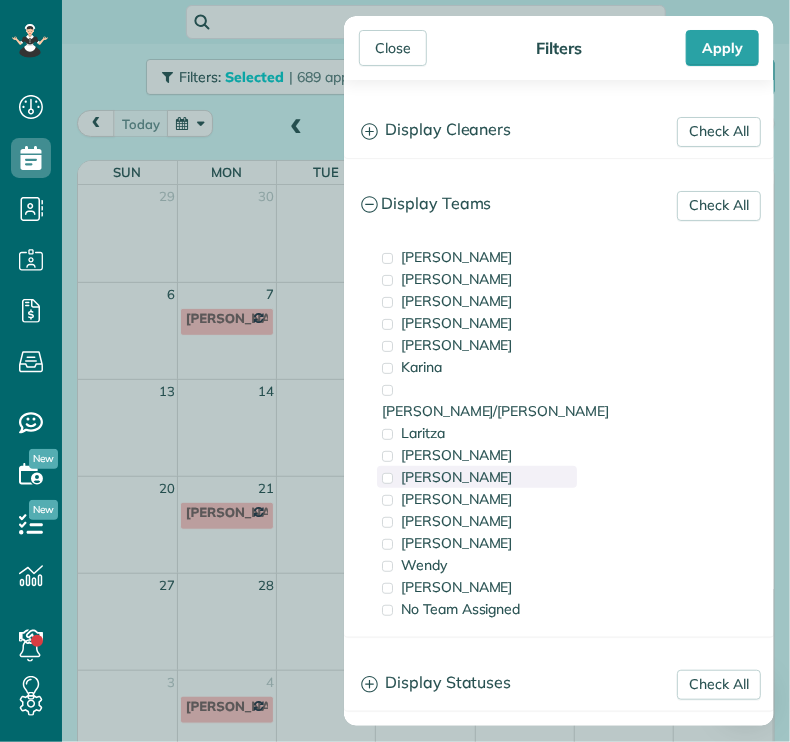 click on "[PERSON_NAME]" at bounding box center (457, 477) 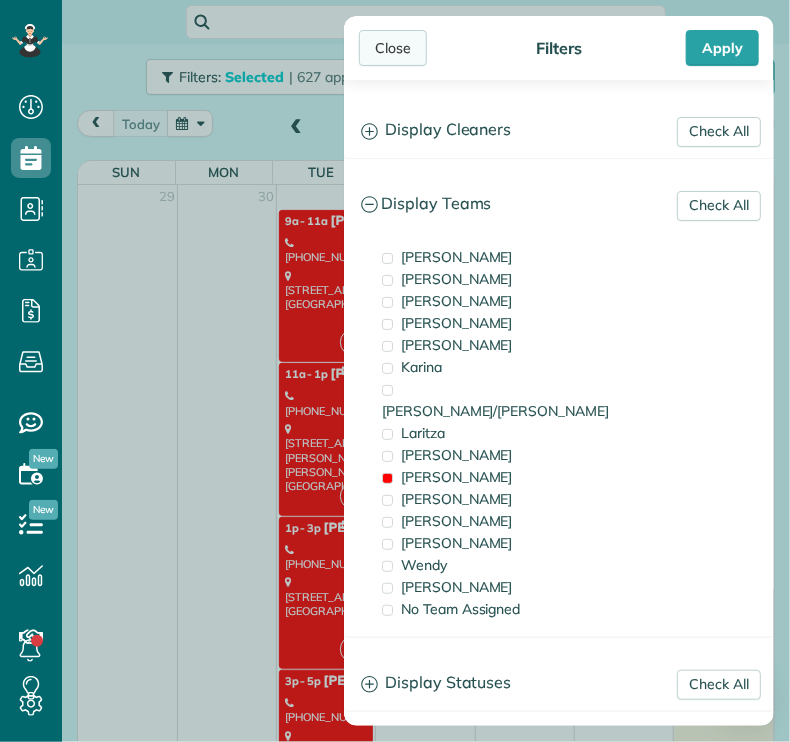 click on "Close" at bounding box center [393, 48] 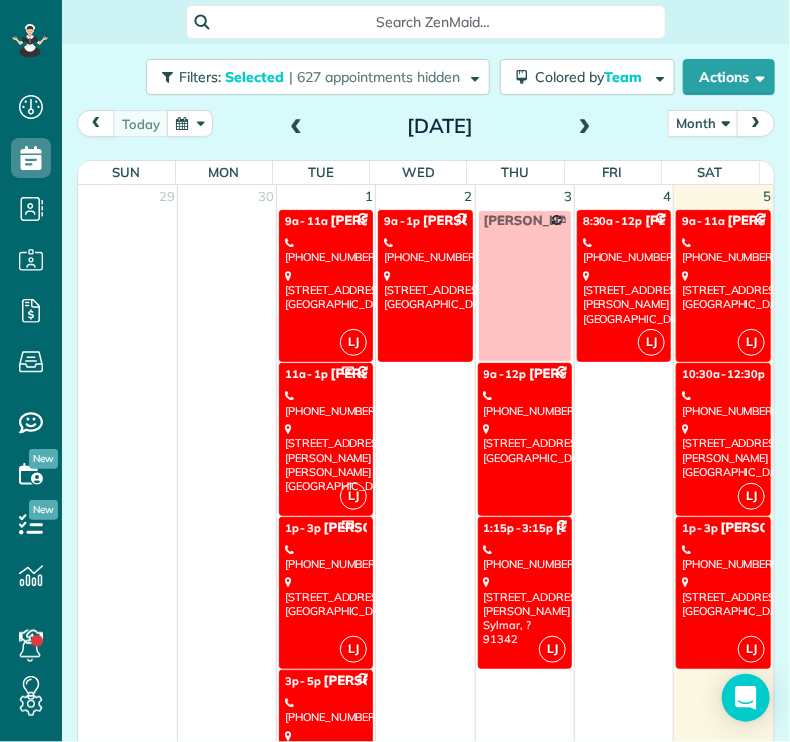 click on "LJ 1p - 3p   [PERSON_NAME] [PHONE_NUMBER] [STREET_ADDRESS]" at bounding box center (326, 593) 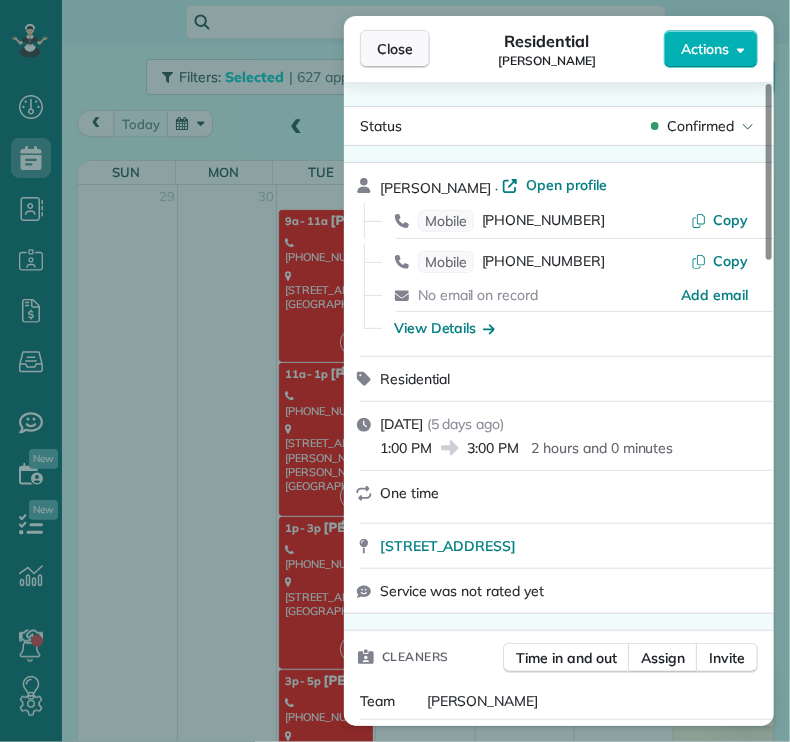 click on "Close" at bounding box center [395, 49] 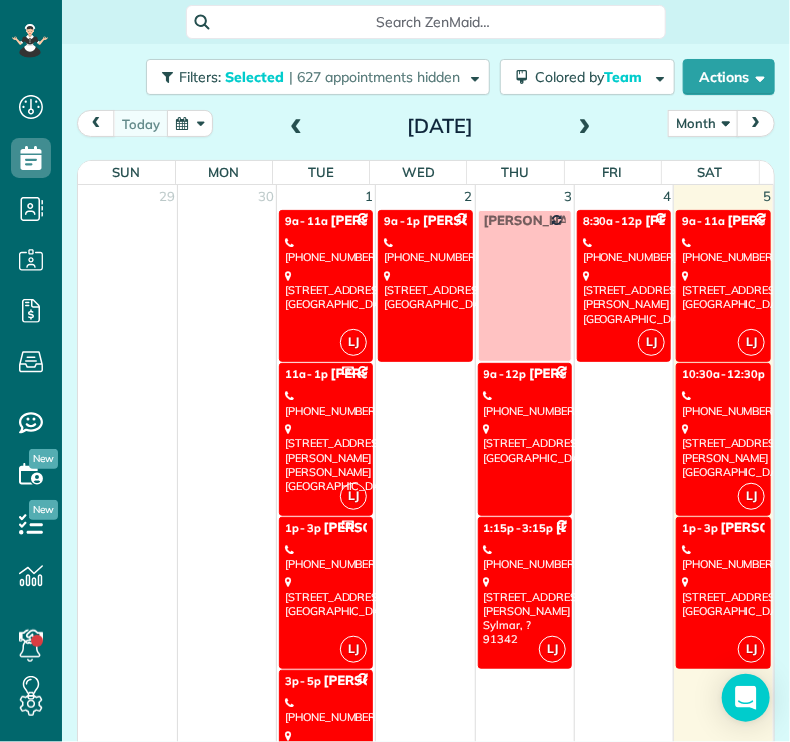 click on "[PHONE_NUMBER]" at bounding box center [425, 250] 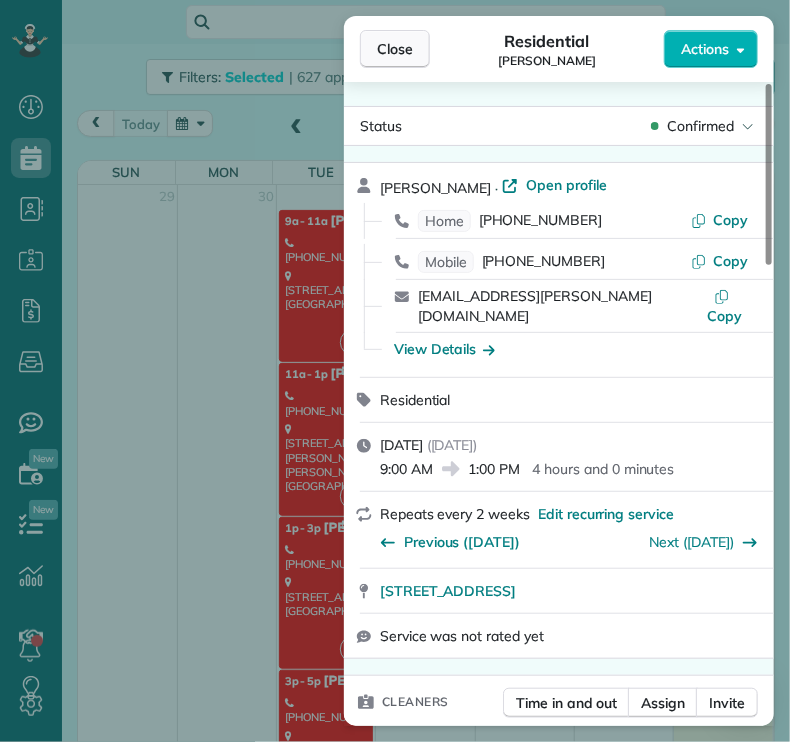 click on "Close" at bounding box center [395, 49] 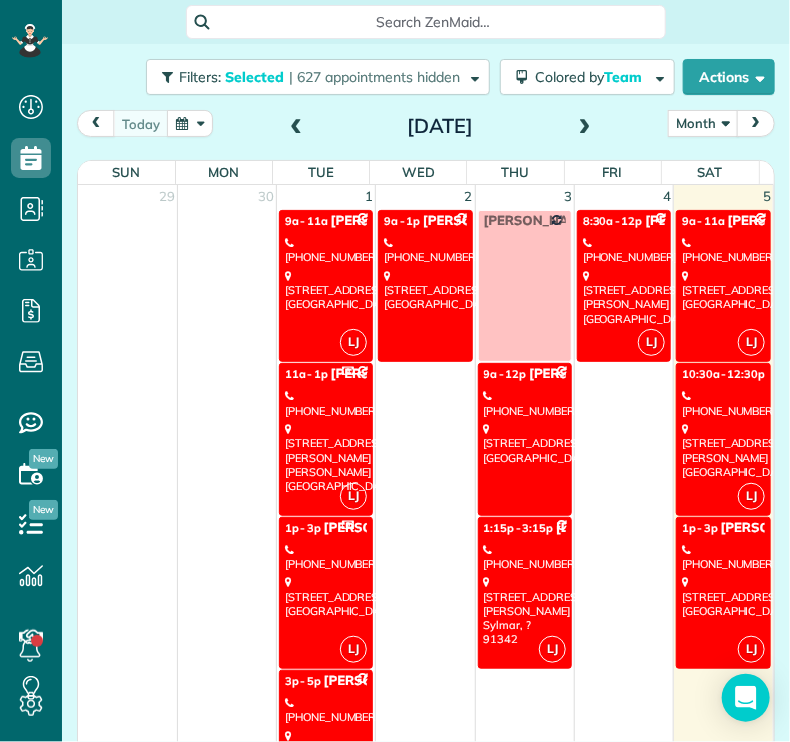 click on "[STREET_ADDRESS][PERSON_NAME]" at bounding box center [525, 610] 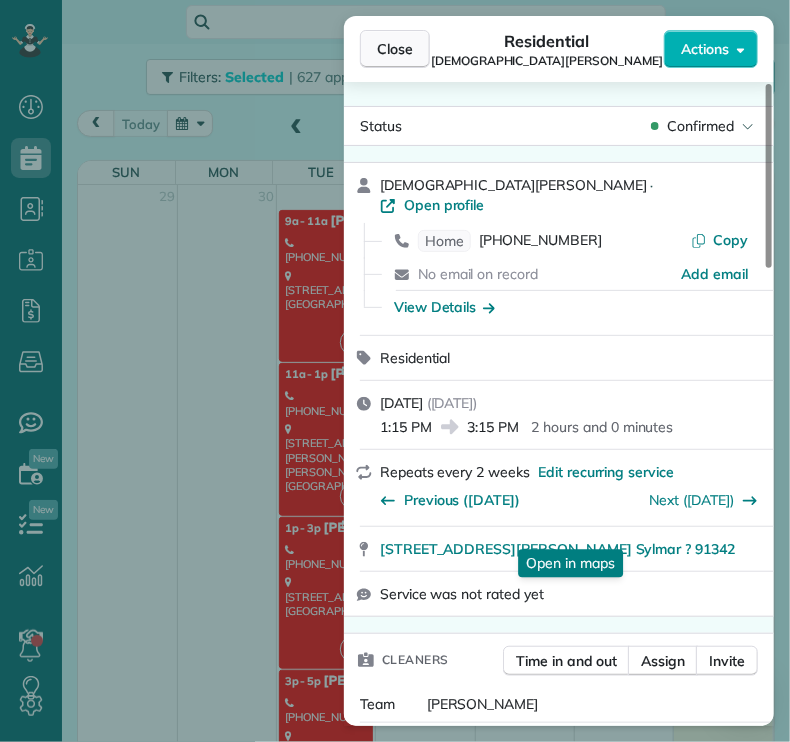 click on "Close" at bounding box center [395, 49] 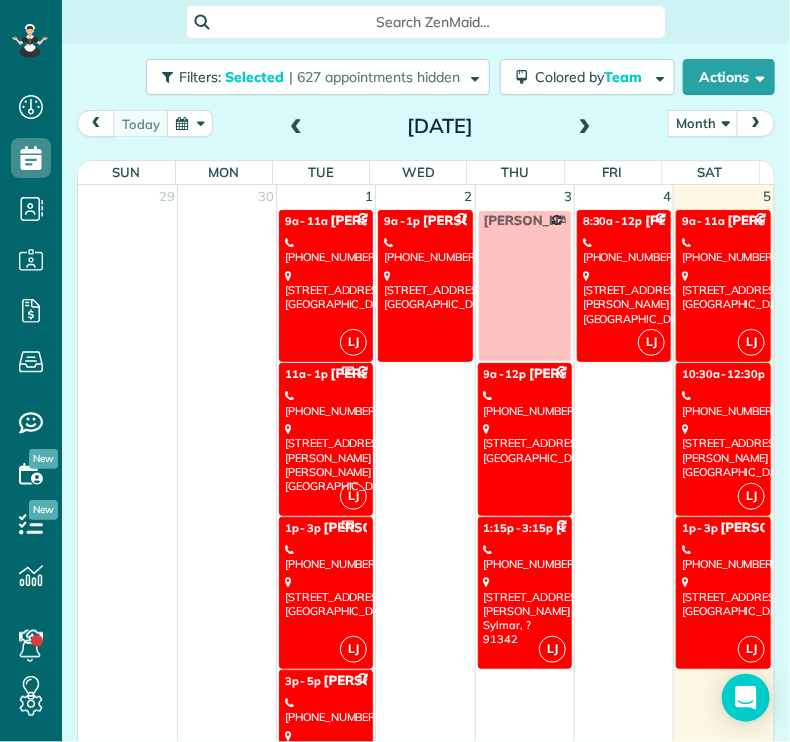 click on "[PHONE_NUMBER]" at bounding box center [624, 250] 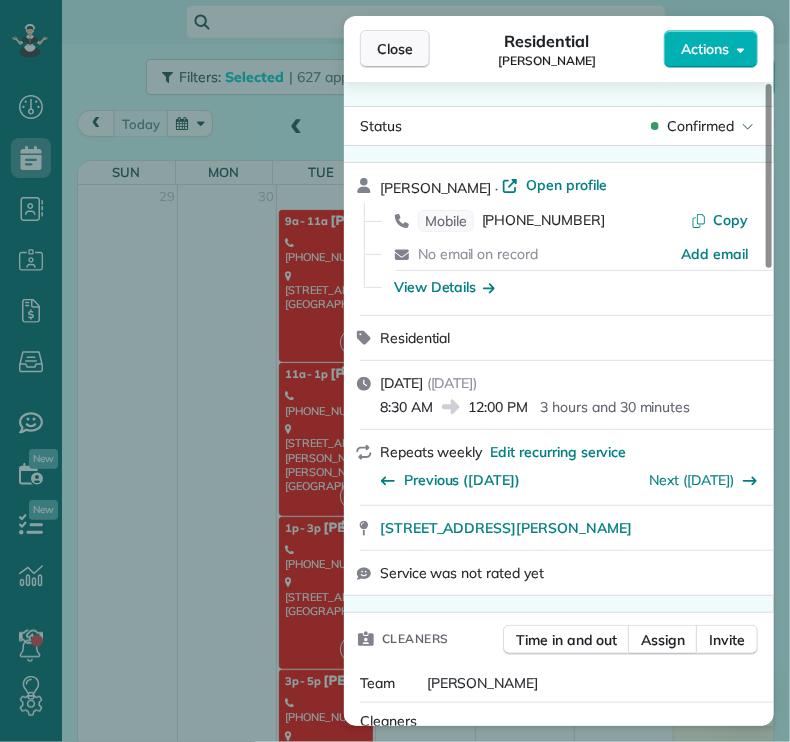 click on "Close" at bounding box center (395, 49) 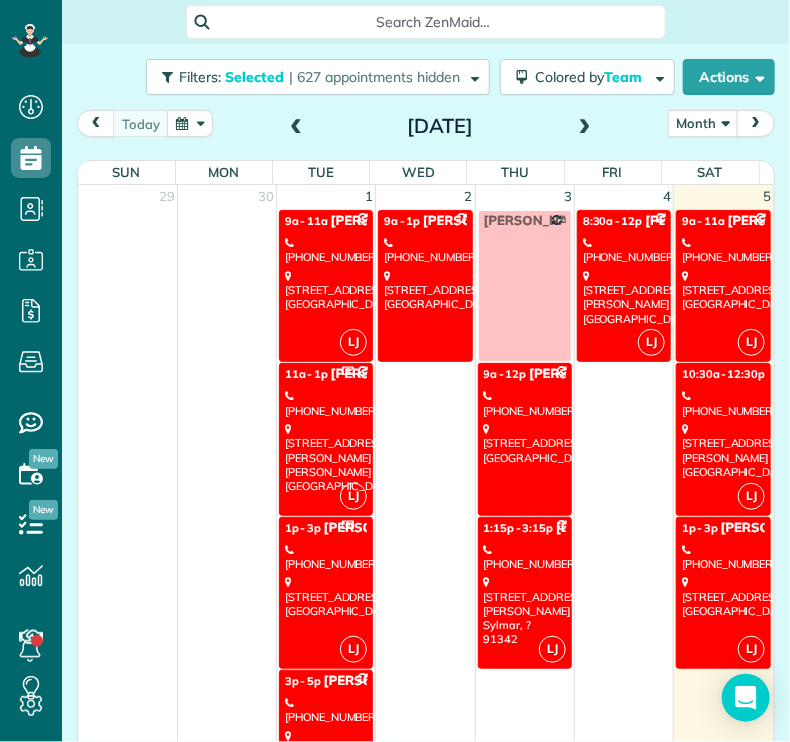 click on "[STREET_ADDRESS][PERSON_NAME]" at bounding box center [723, 450] 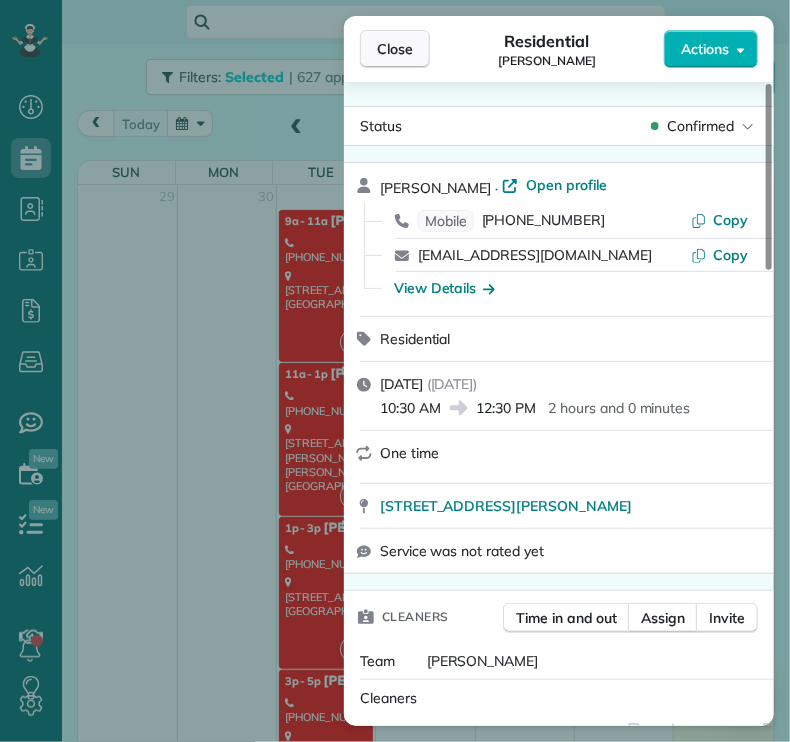 click on "Close" at bounding box center [395, 49] 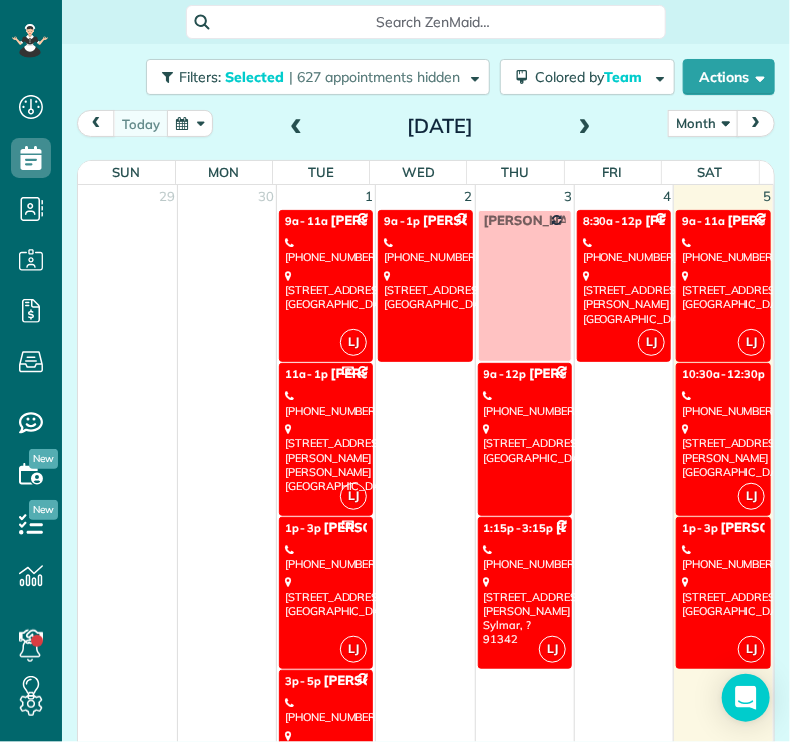 click on "[STREET_ADDRESS]" at bounding box center (723, 596) 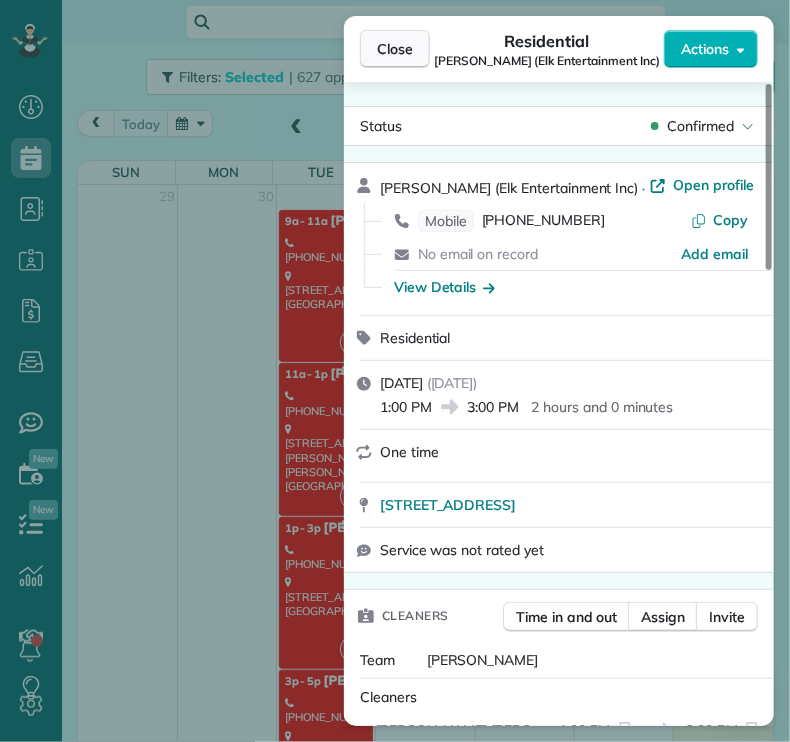 click on "Close" at bounding box center [395, 49] 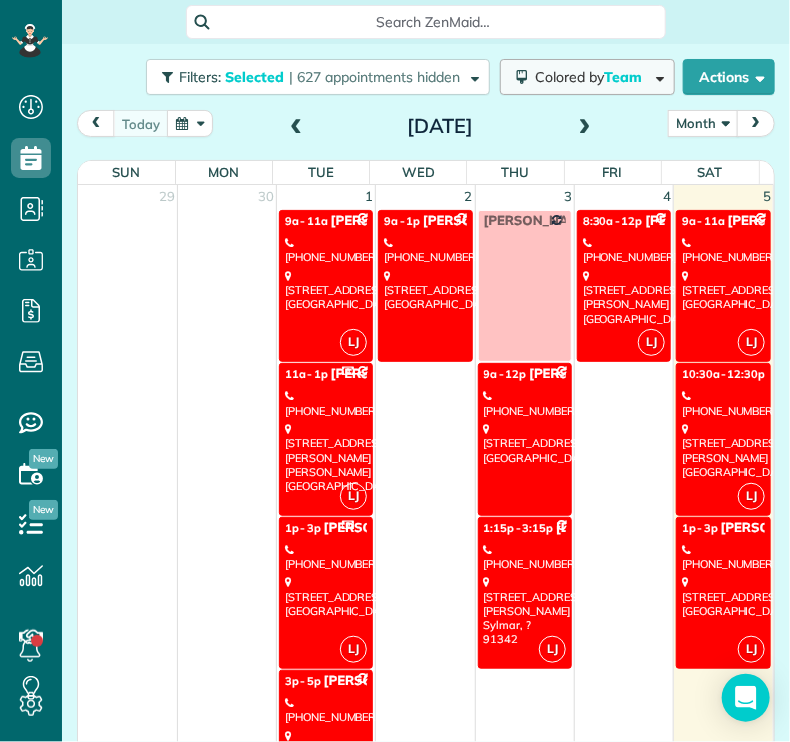 click on "Colored by  Team" at bounding box center [587, 77] 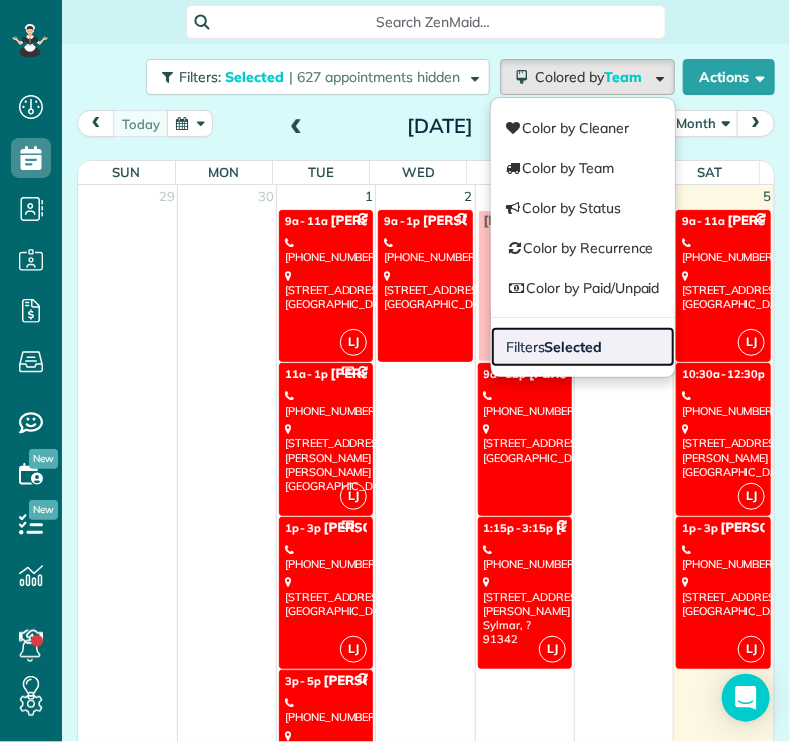 click on "Selected" at bounding box center (574, 347) 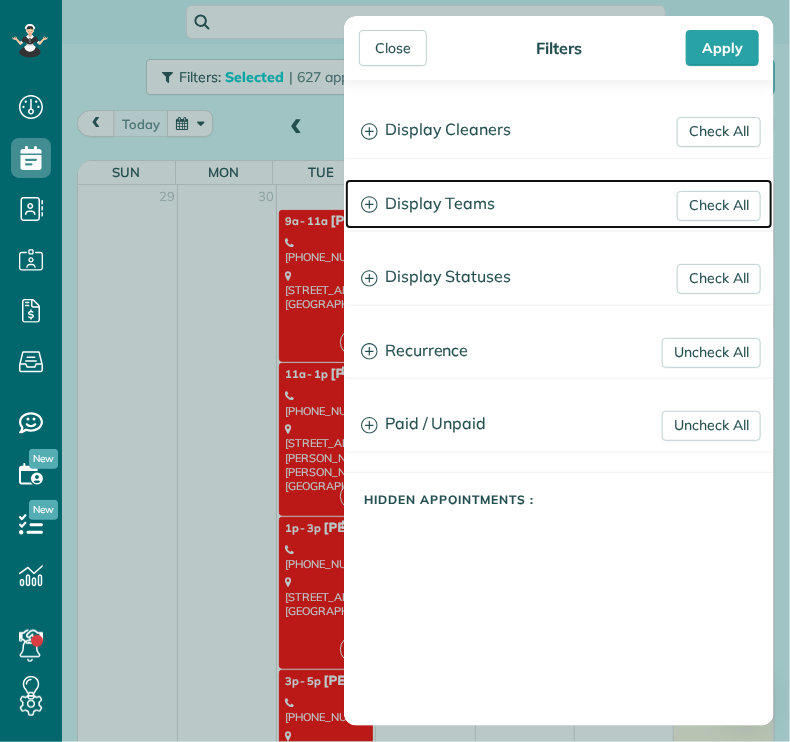 click on "Display Teams" at bounding box center [559, 204] 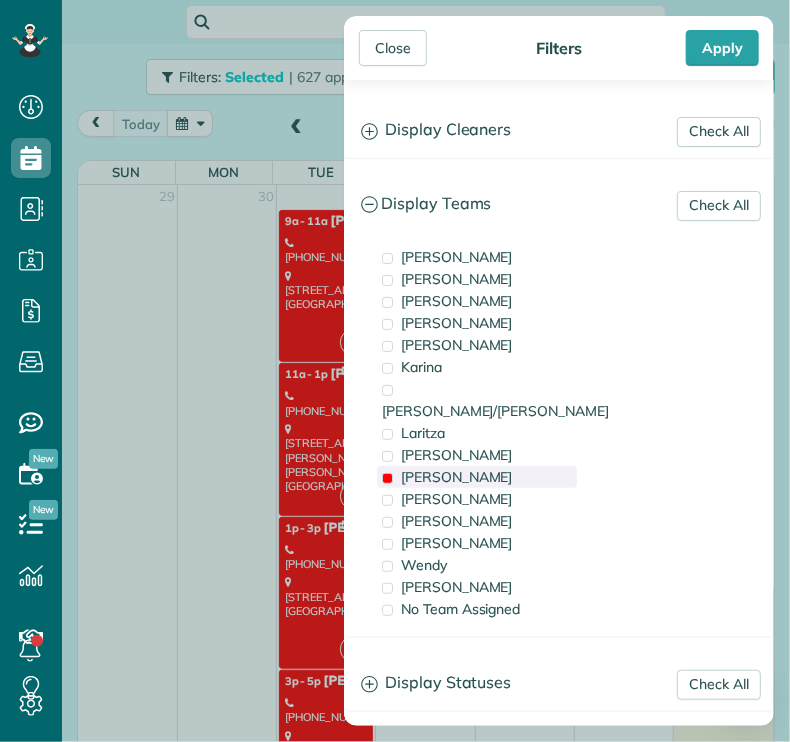 click on "[PERSON_NAME]" at bounding box center [457, 477] 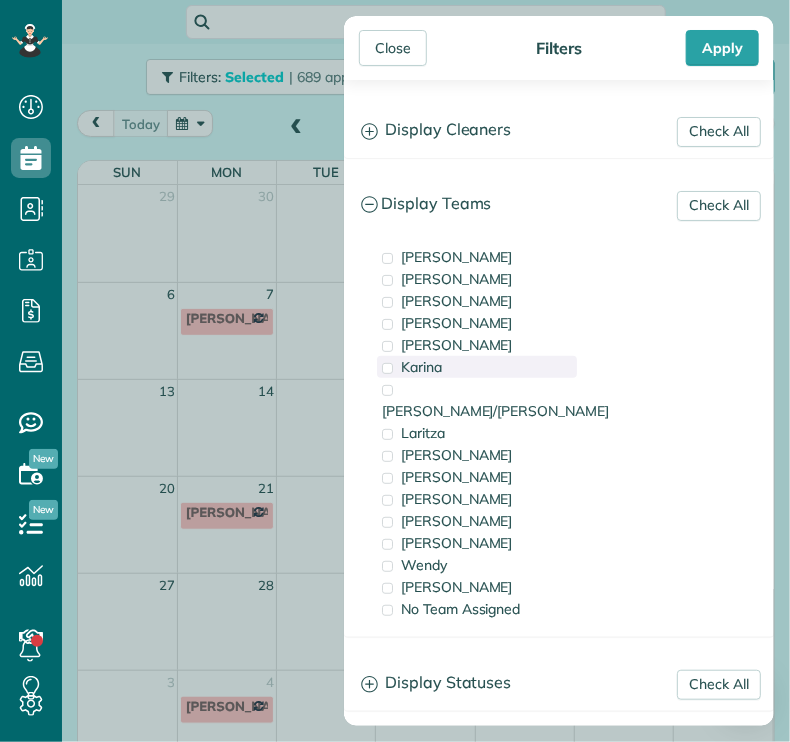click on "Karina" at bounding box center [421, 367] 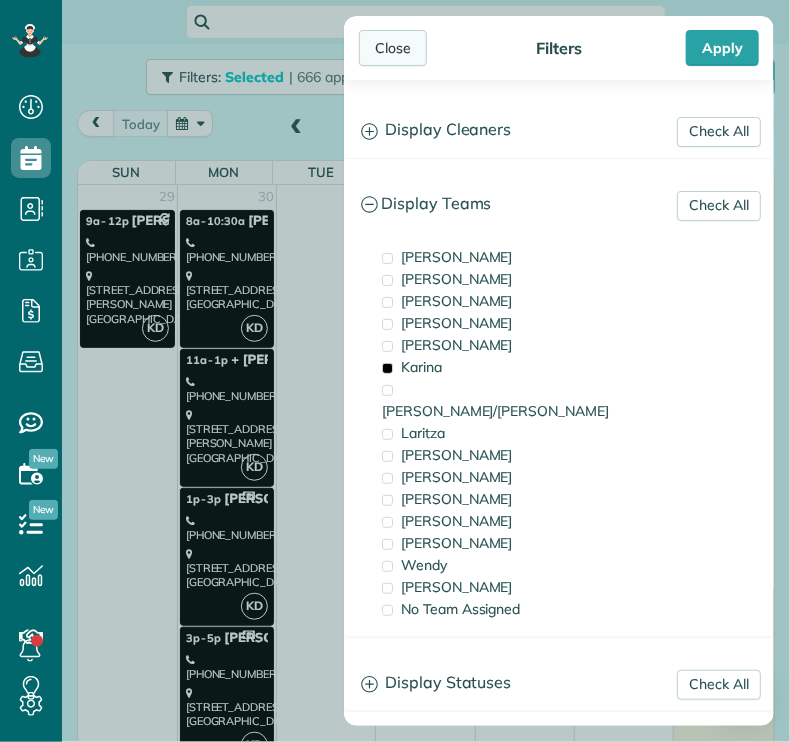 click on "Close" at bounding box center (393, 48) 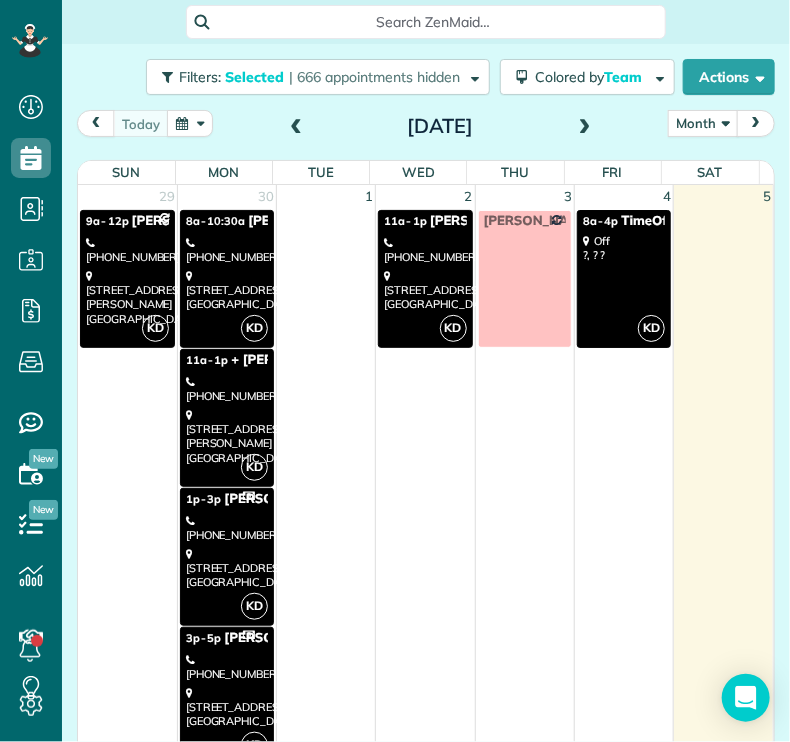 click on "[STREET_ADDRESS]" at bounding box center (227, 290) 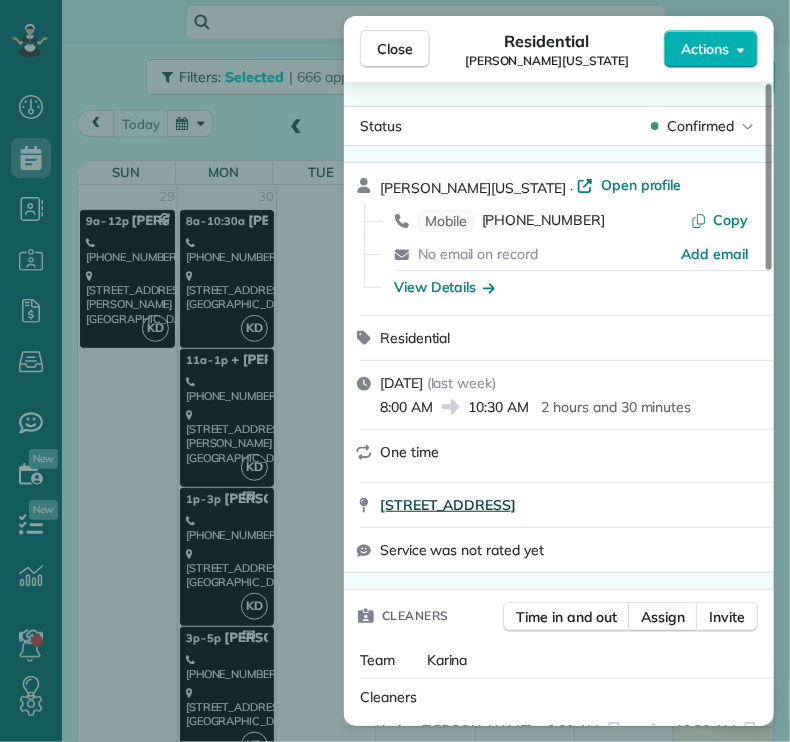 click on "[STREET_ADDRESS]" at bounding box center (448, 505) 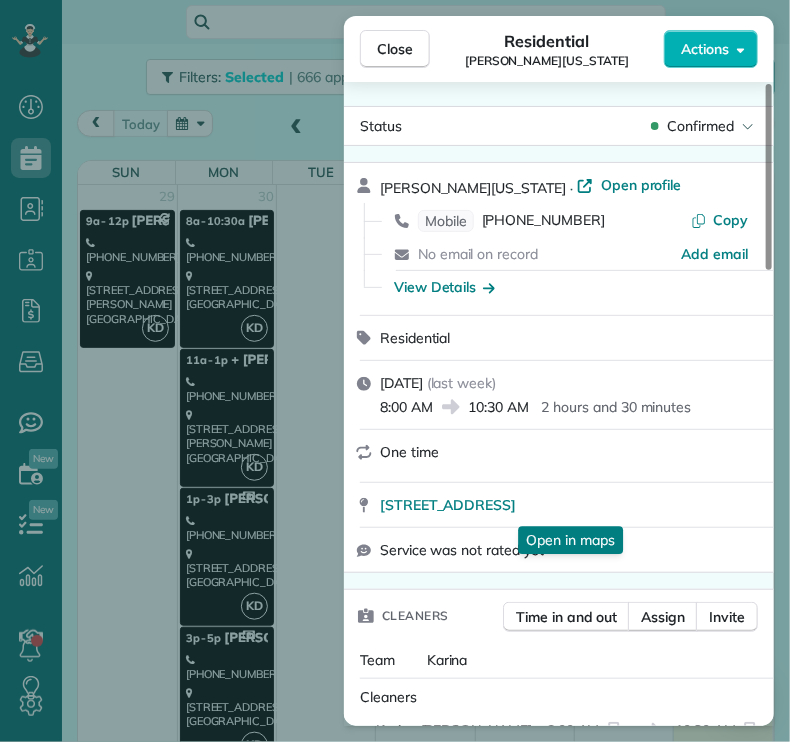 click on "Close Residential [PERSON_NAME][US_STATE] Actions Status Confirmed [PERSON_NAME][US_STATE] · Open profile Mobile [PHONE_NUMBER] Copy No email on record Add email View Details Residential [DATE] ( last week ) 8:00 AM 10:30 AM 2 hours and 30 minutes One time [STREET_ADDRESS] Open in maps Open in maps Service was not rated yet Cleaners Time in and out Assign Invite Team Karina Cleaners [PERSON_NAME] 8:00 AM 10:30 AM Checklist Try Now Keep this appointment up to your standards. Stay on top of every detail, keep your cleaners organised, and your client happy. Assign a checklist Watch a 5 min demo Billing Billing actions Price $0.00 Overcharge $0.00 Discount $0.00 Coupon discount - Primary tax - Secondary tax - Total appointment price $0.00 Tips collected New feature! $0.00 [PERSON_NAME] as paid Total including tip $0.00 Get paid online in no-time! Send an invoice and reward your cleaners with tips Charge customer credit card Appointment custom fields Key # - Work items Notes Appointment 0 1" at bounding box center [395, 371] 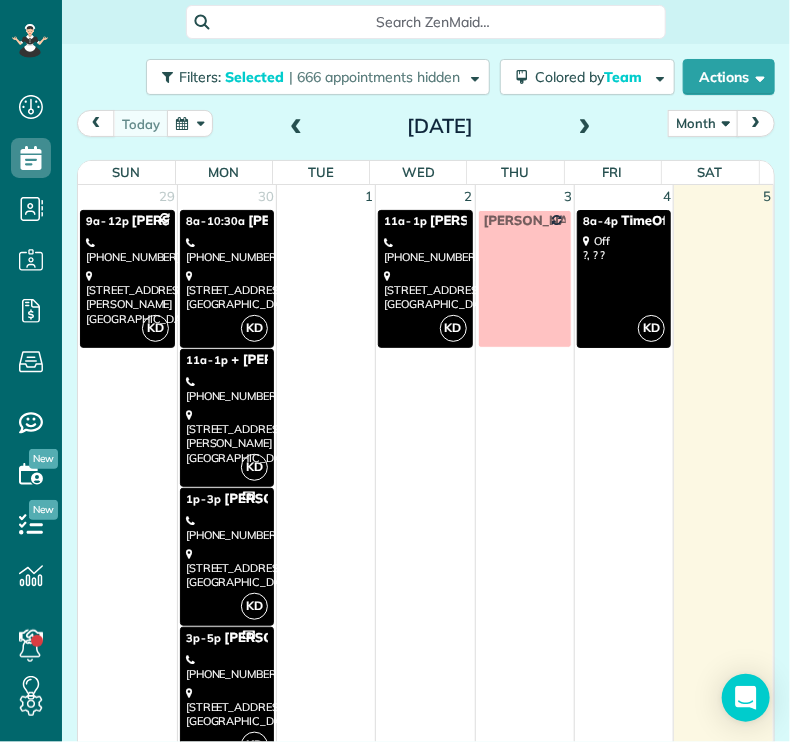 click on "[STREET_ADDRESS][PERSON_NAME]" at bounding box center (227, 436) 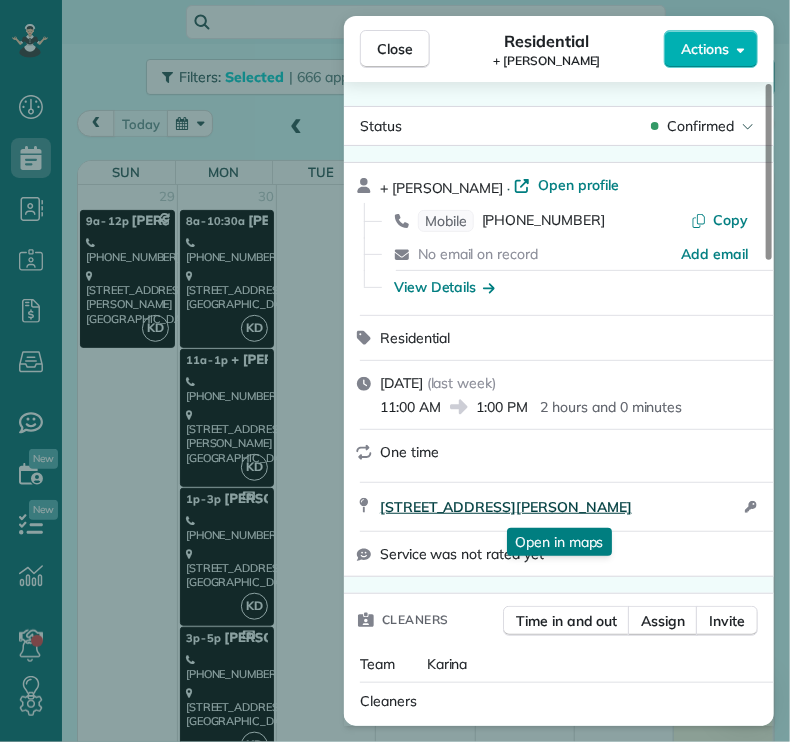click on "[STREET_ADDRESS][PERSON_NAME]" at bounding box center [506, 507] 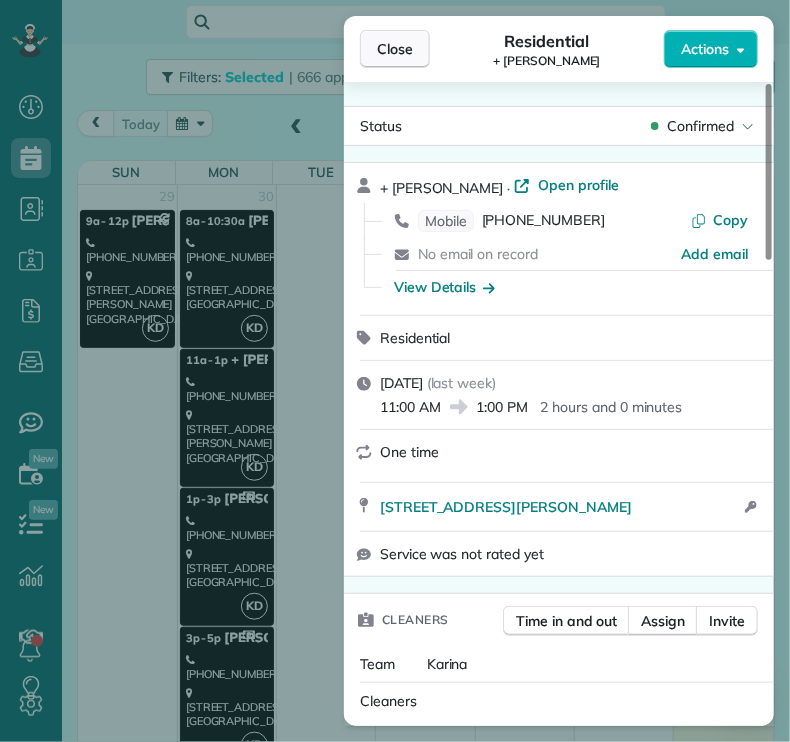 click on "Close" at bounding box center (395, 49) 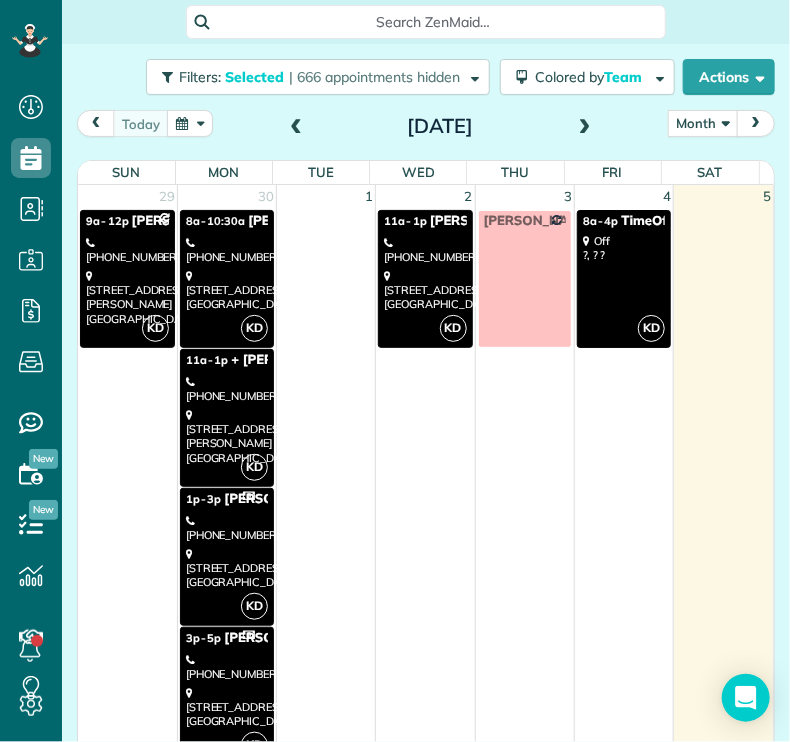 click on "KD 1p - 3p   [PERSON_NAME] [PHONE_NUMBER] [STREET_ADDRESS]" at bounding box center (227, 557) 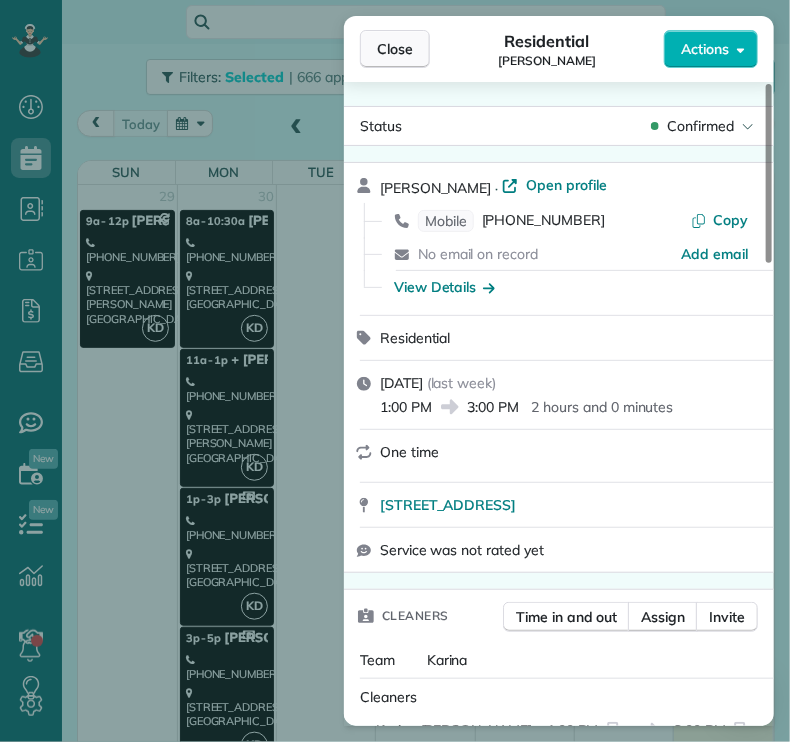 click on "Close" at bounding box center (395, 49) 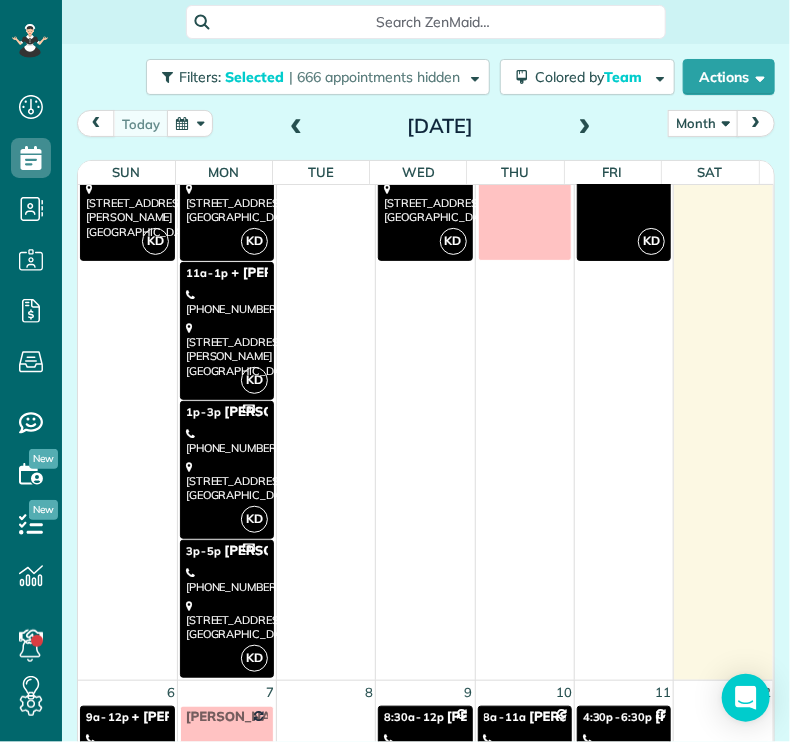 scroll, scrollTop: 0, scrollLeft: 0, axis: both 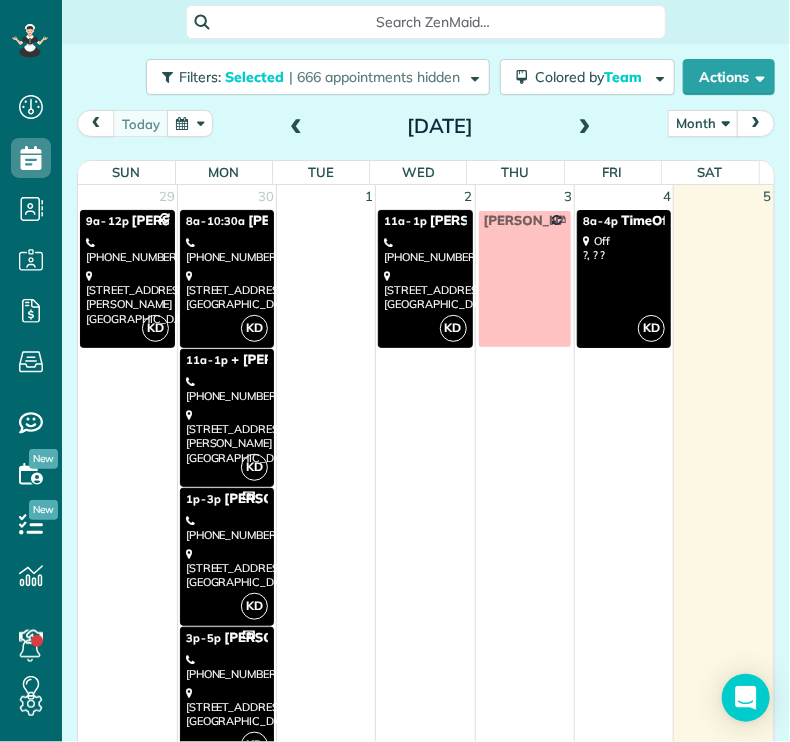 click on "[PHONE_NUMBER]" at bounding box center (227, 667) 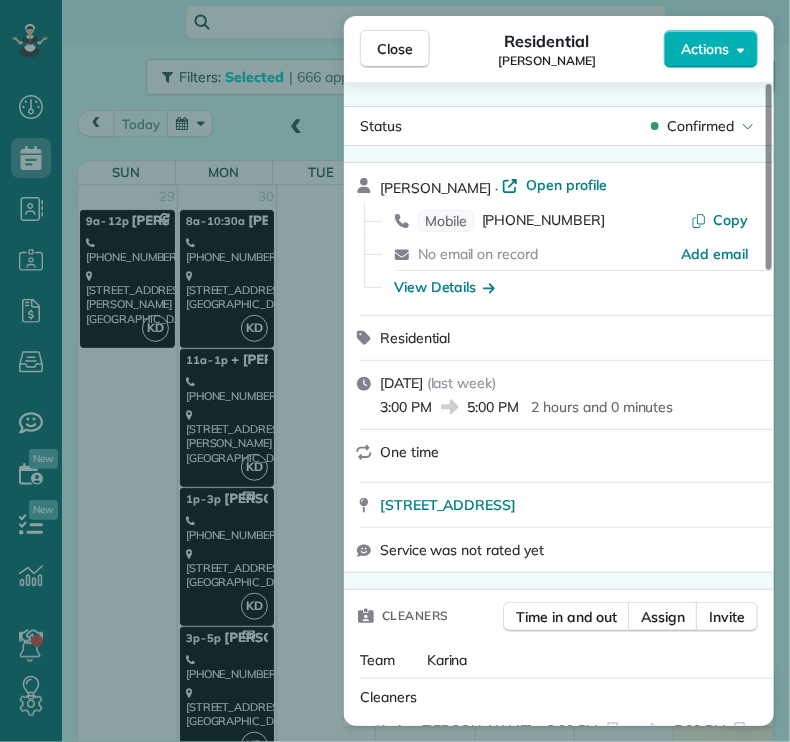 click on "Close Residential [PERSON_NAME] Actions Status Confirmed [PERSON_NAME] · Open profile Mobile [PHONE_NUMBER] Copy No email on record Add email View Details Residential [DATE] ( last week ) 3:00 PM 5:00 PM 2 hours and 0 minutes One time [STREET_ADDRESS] Service was not rated yet Cleaners Time in and out Assign Invite Team Karina Cleaners [PERSON_NAME] 3:00 PM 5:00 PM Checklist Try Now Keep this appointment up to your standards. Stay on top of every detail, keep your cleaners organised, and your client happy. Assign a checklist Watch a 5 min demo Billing Billing actions Price $265.00 Overcharge $0.00 Discount $0.00 Coupon discount - Primary tax - Secondary tax - Total appointment price $265.00 Tips collected New feature! $0.00 Paid Total including tip $265.00 Get paid online in no-time! Send an invoice and reward your cleaners with tips Charge customer credit card Appointment custom fields Key # zelle 7/2 Work items No work items to display Notes Appointment 0 Customer" at bounding box center [395, 371] 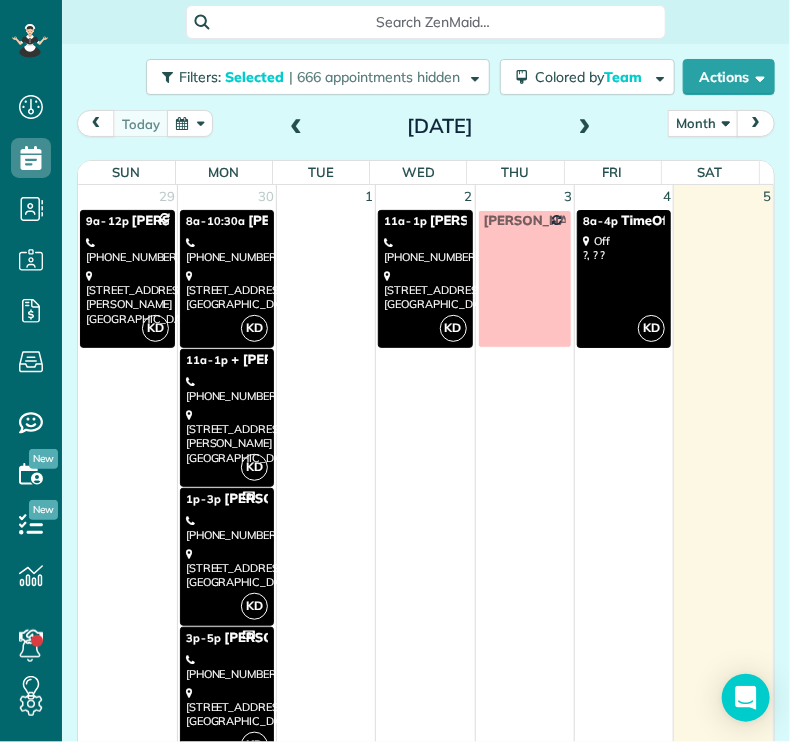 click on "[STREET_ADDRESS][PERSON_NAME]" at bounding box center (127, 297) 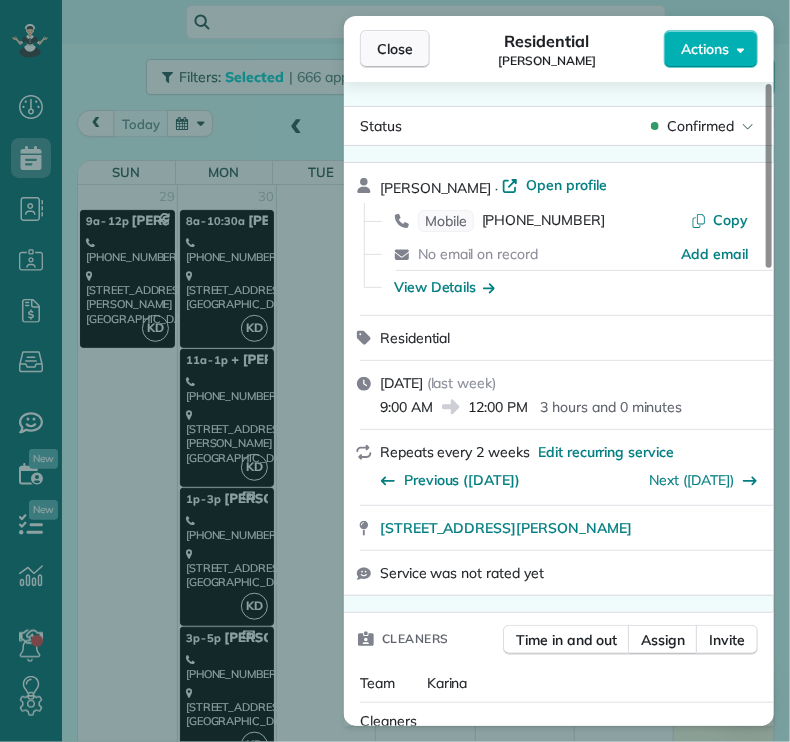 click on "Close" at bounding box center (395, 49) 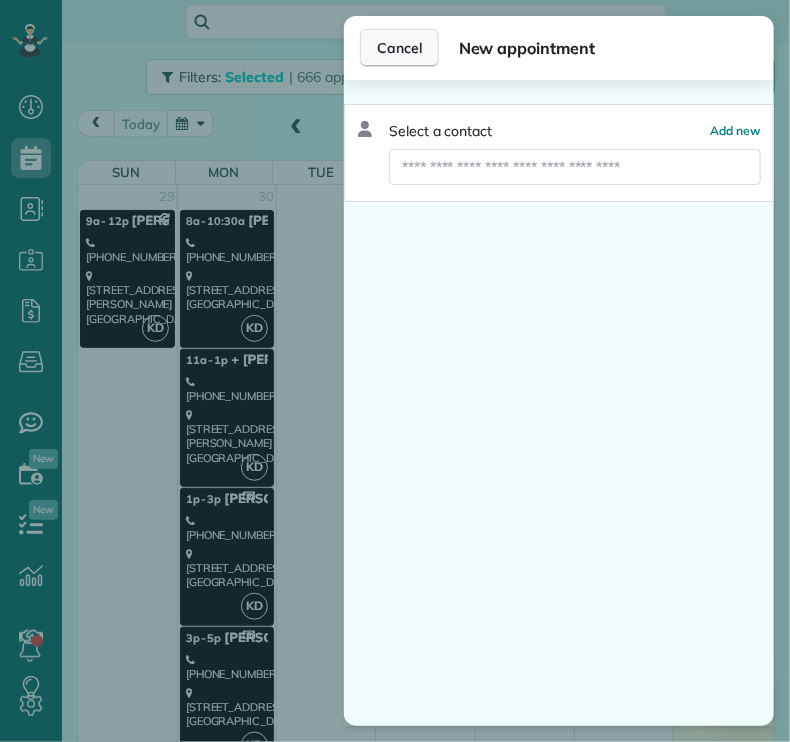 click on "Cancel" at bounding box center (399, 48) 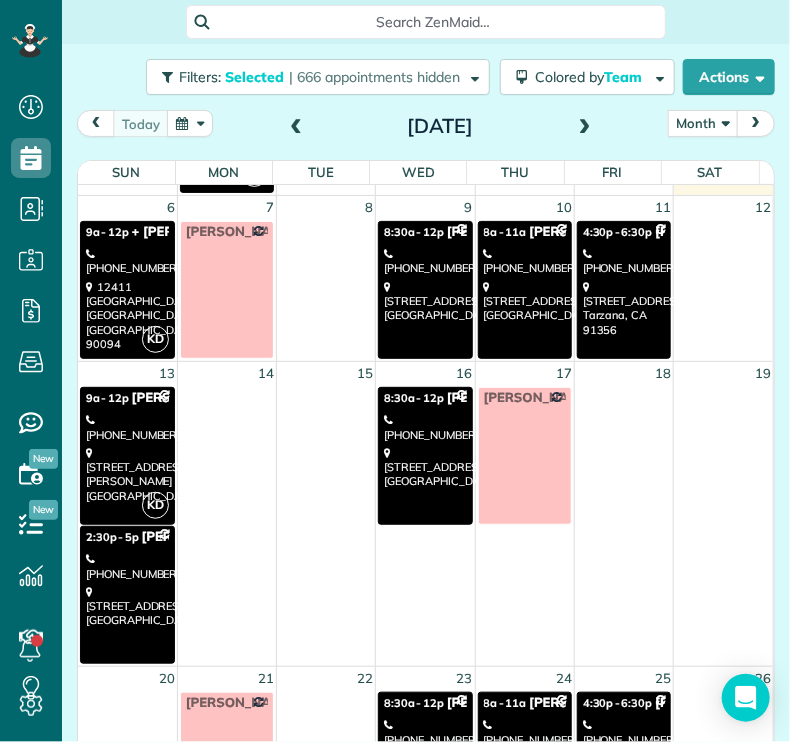 scroll, scrollTop: 576, scrollLeft: 0, axis: vertical 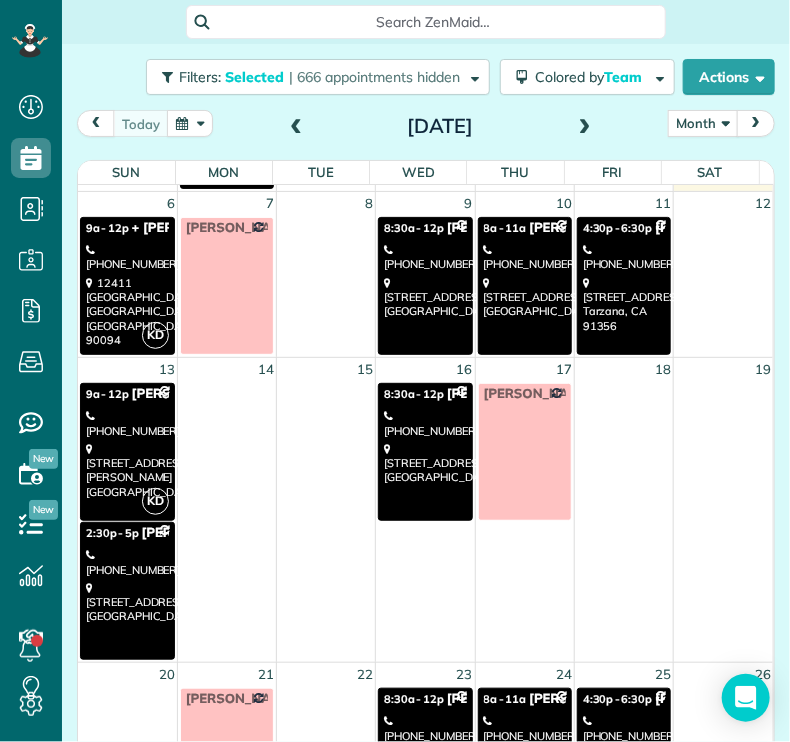 click on "8:30a - 12p   [PERSON_NAME] [PHONE_NUMBER] [STREET_ADDRESS]" at bounding box center [425, 286] 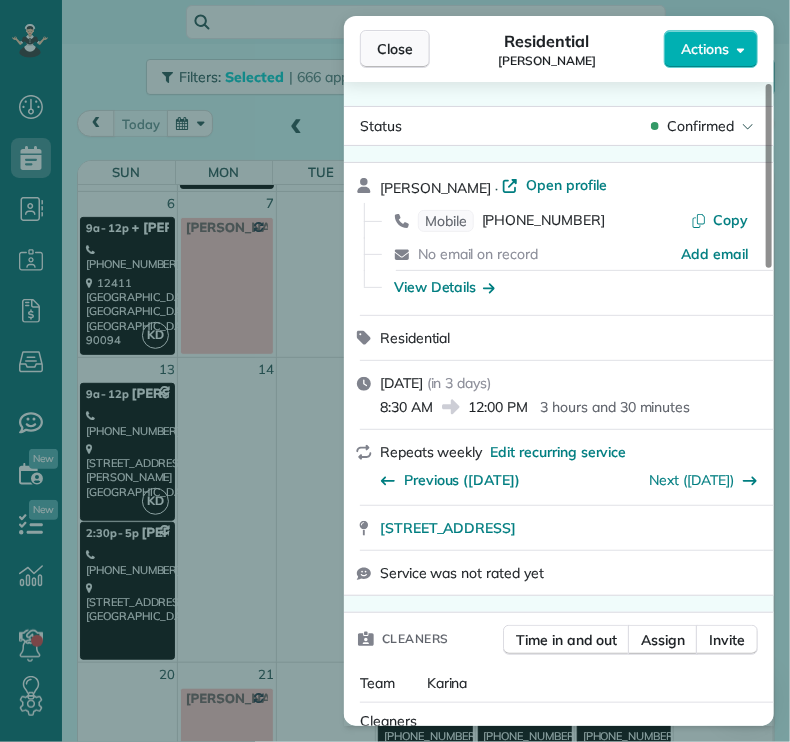 click on "Close" at bounding box center (395, 49) 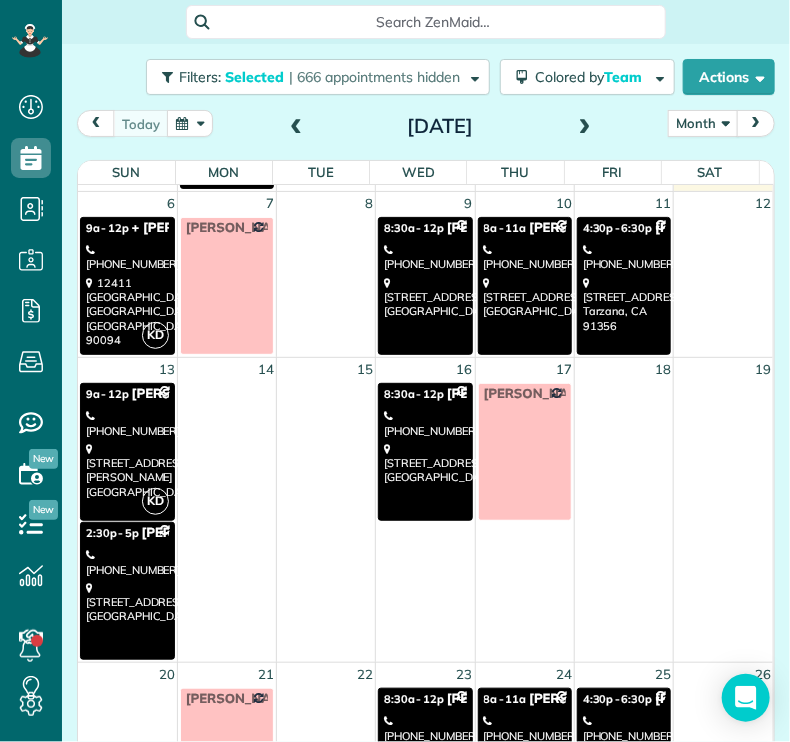 click on "[STREET_ADDRESS]" at bounding box center (525, 297) 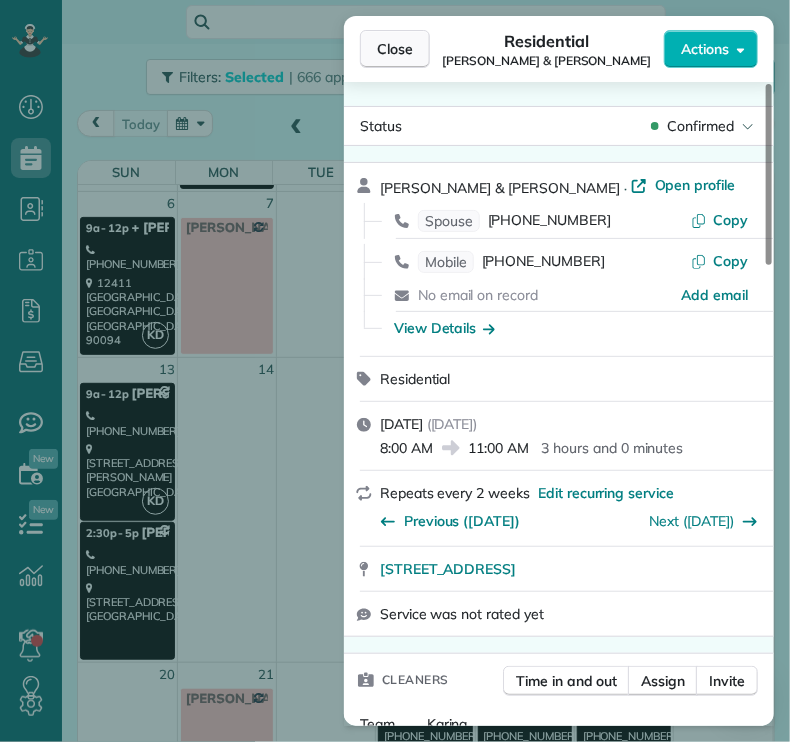click on "Close" at bounding box center (395, 49) 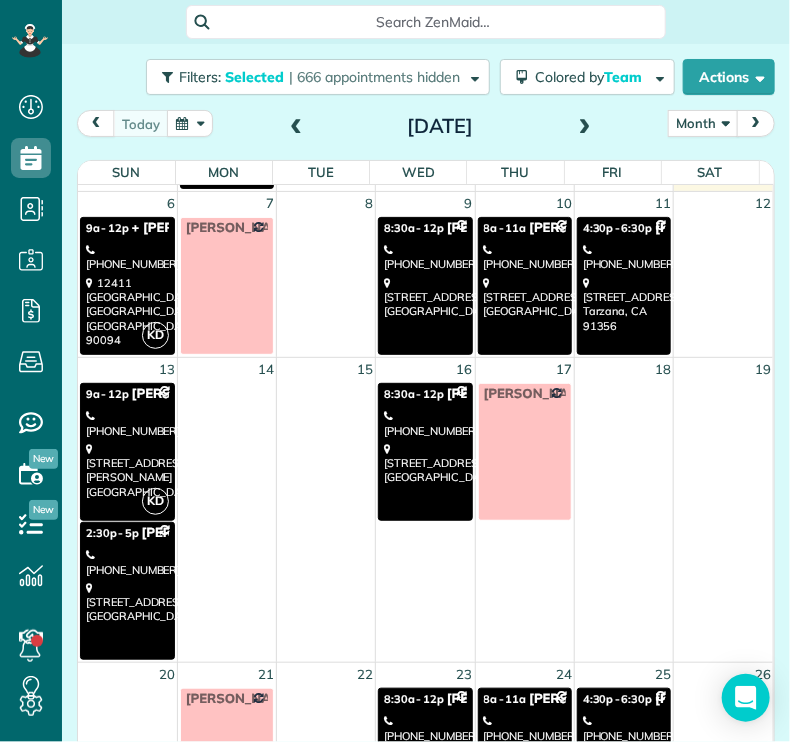 click on "[PHONE_NUMBER]" at bounding box center (624, 257) 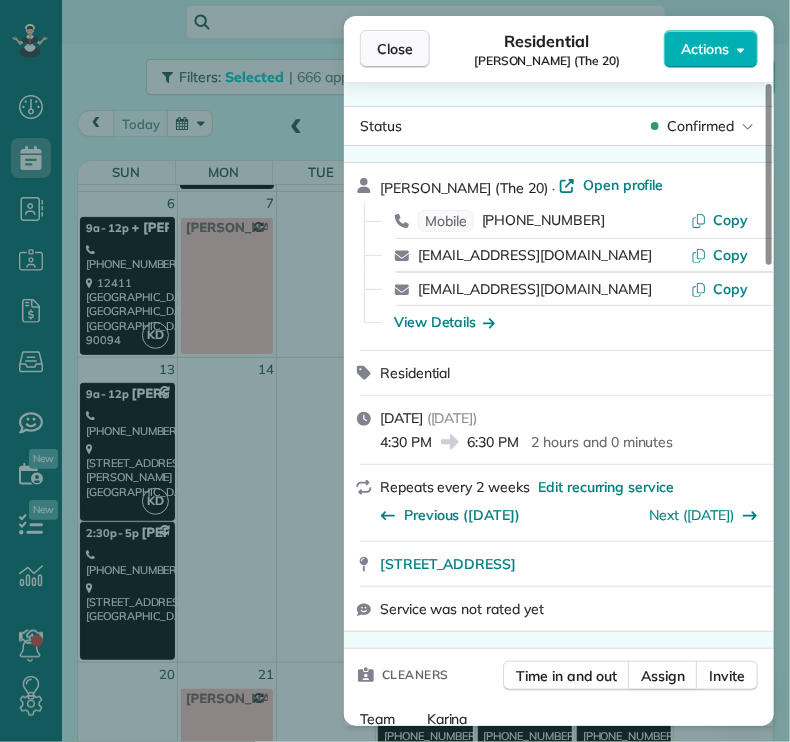 click on "Close" at bounding box center (395, 49) 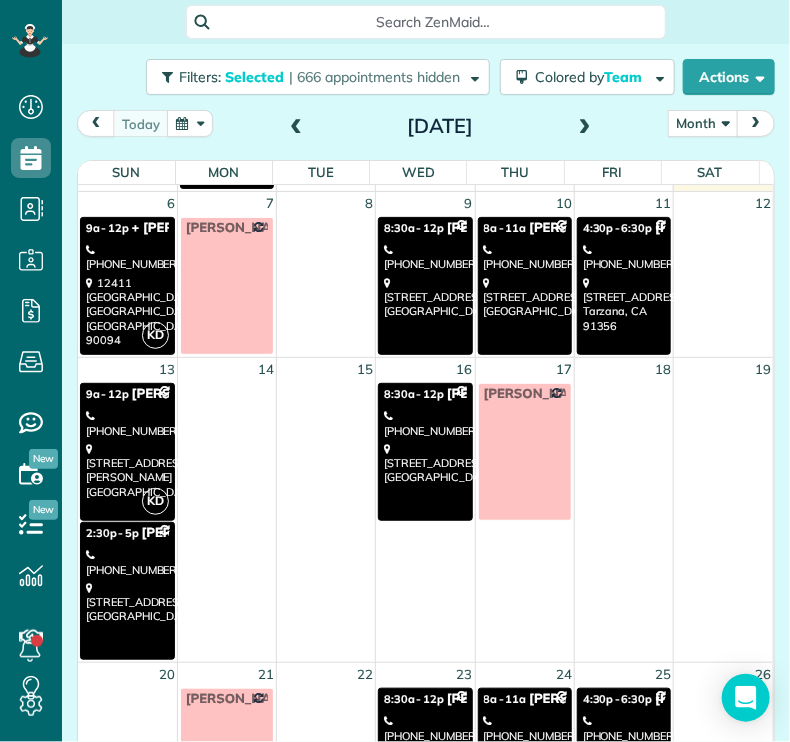 click on "[PHONE_NUMBER]" at bounding box center [127, 423] 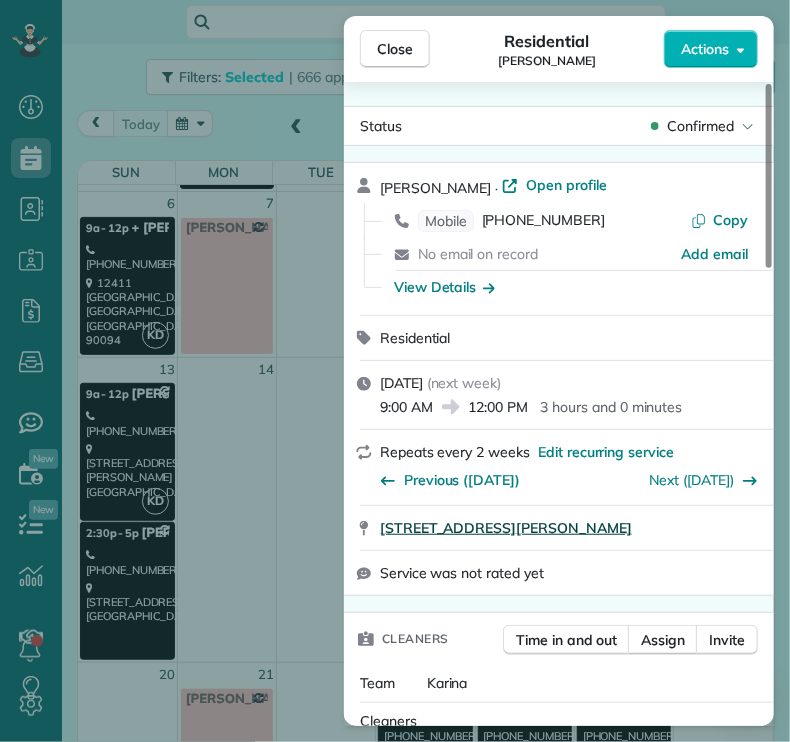 drag, startPoint x: 341, startPoint y: 533, endPoint x: 444, endPoint y: 522, distance: 103.58572 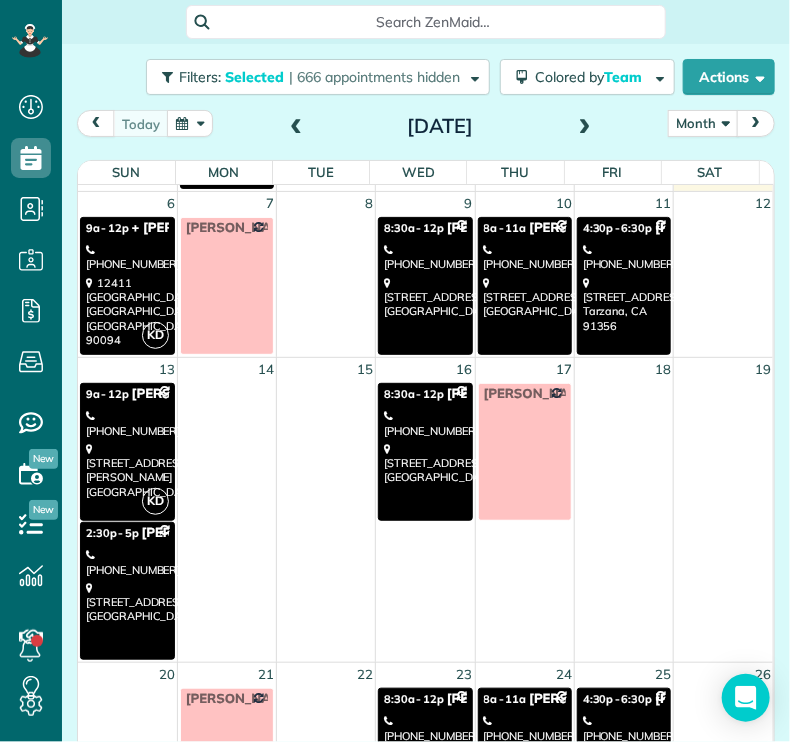 click on "[STREET_ADDRESS][PERSON_NAME]" at bounding box center (127, 470) 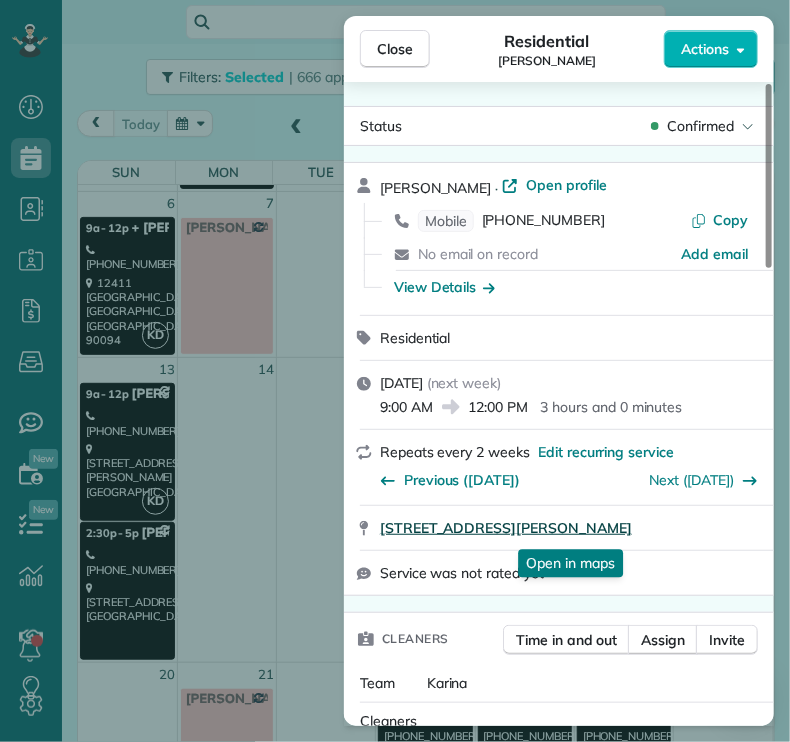 click on "[STREET_ADDRESS][PERSON_NAME]" at bounding box center [506, 528] 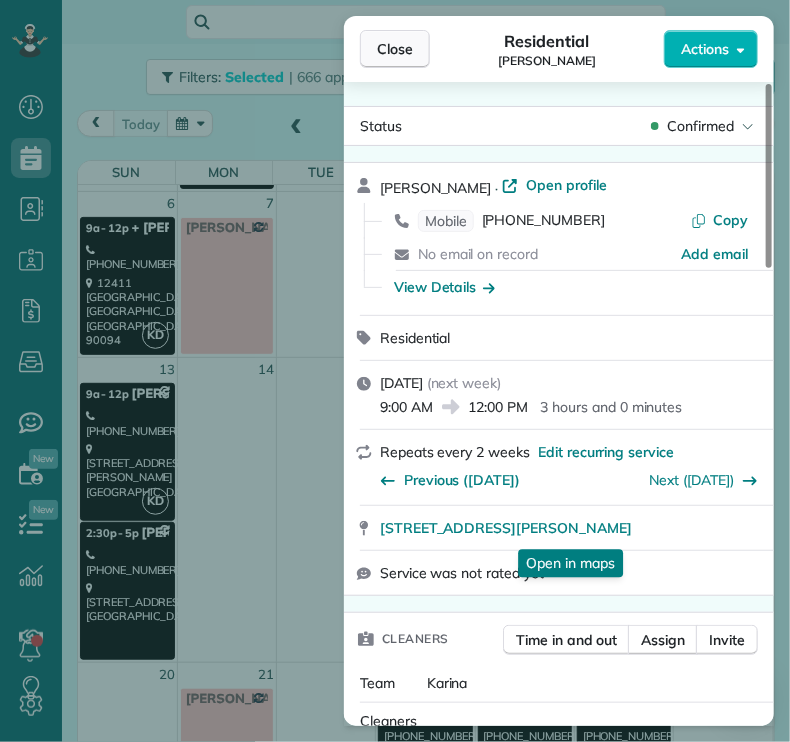 click on "Close" at bounding box center (395, 49) 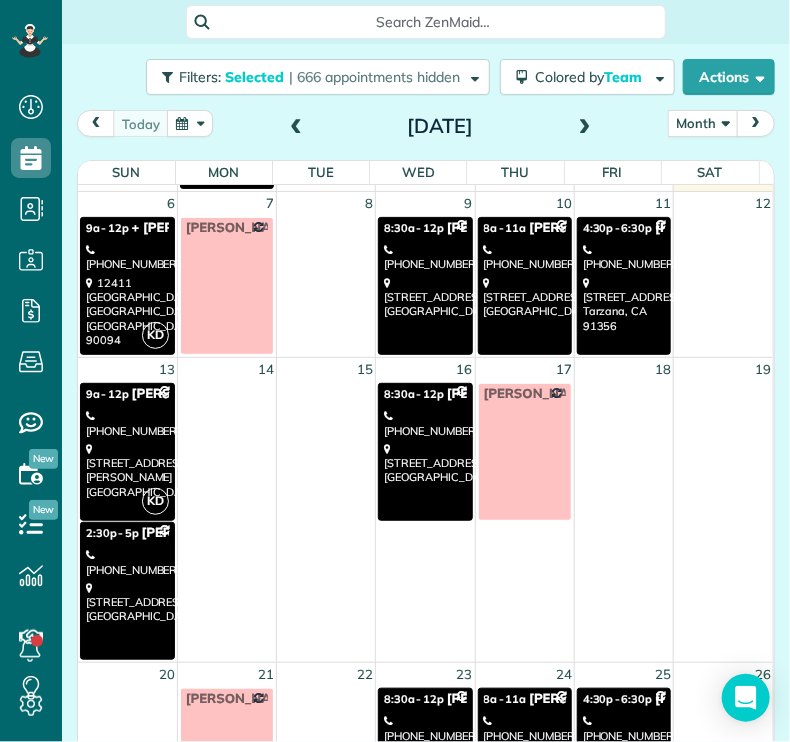 click on "[STREET_ADDRESS]" at bounding box center [127, 602] 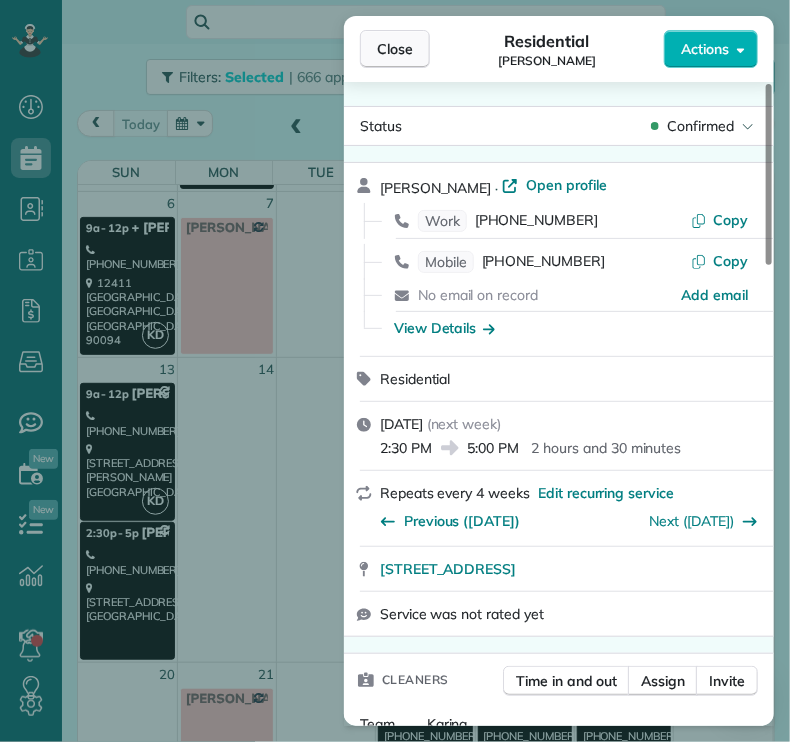click on "Close" at bounding box center [395, 49] 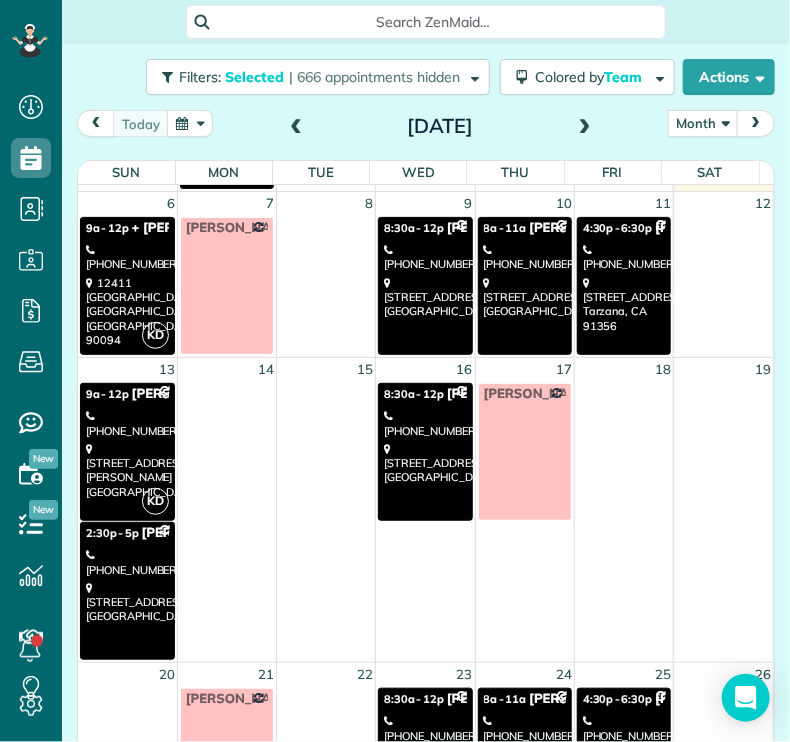 click on "12411 [GEOGRAPHIC_DATA]" at bounding box center [127, 311] 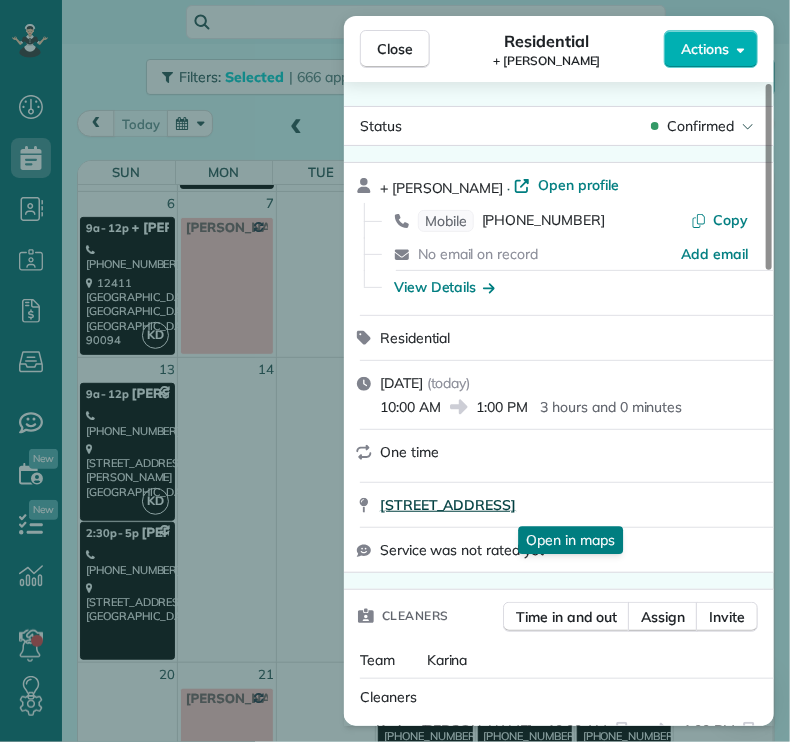 click on "[STREET_ADDRESS]" at bounding box center [448, 505] 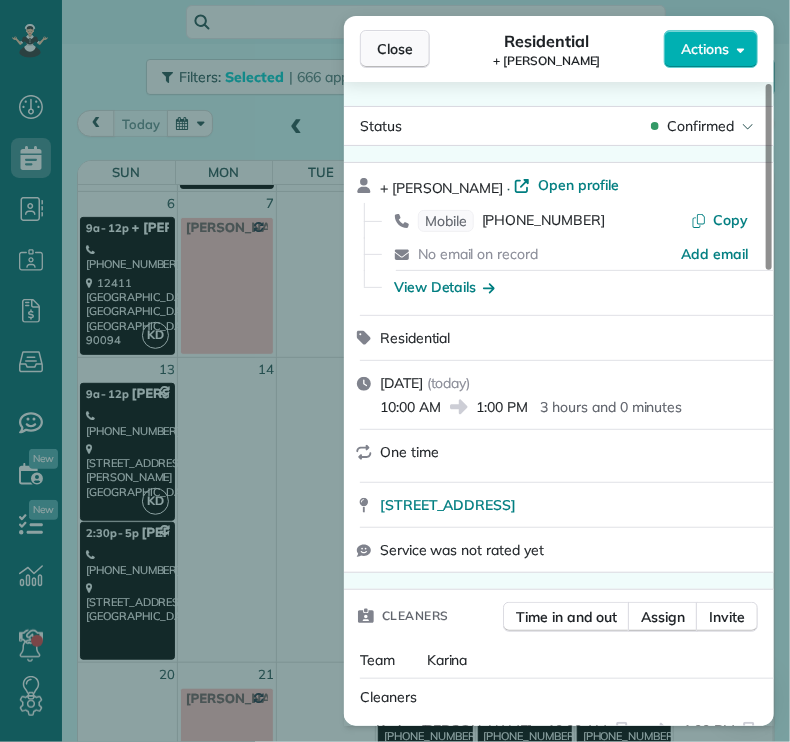 click on "Close" at bounding box center [395, 49] 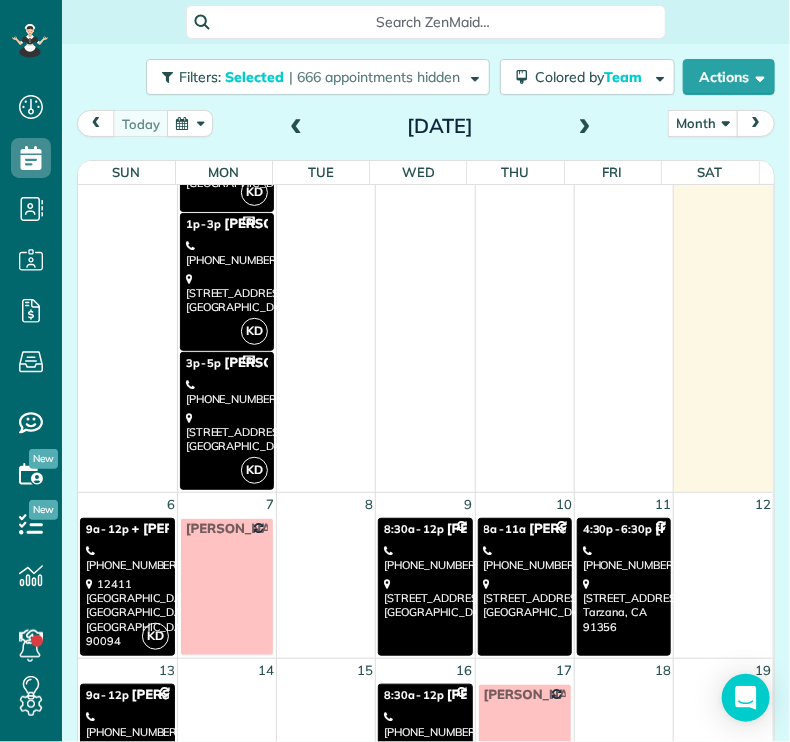 scroll, scrollTop: 263, scrollLeft: 0, axis: vertical 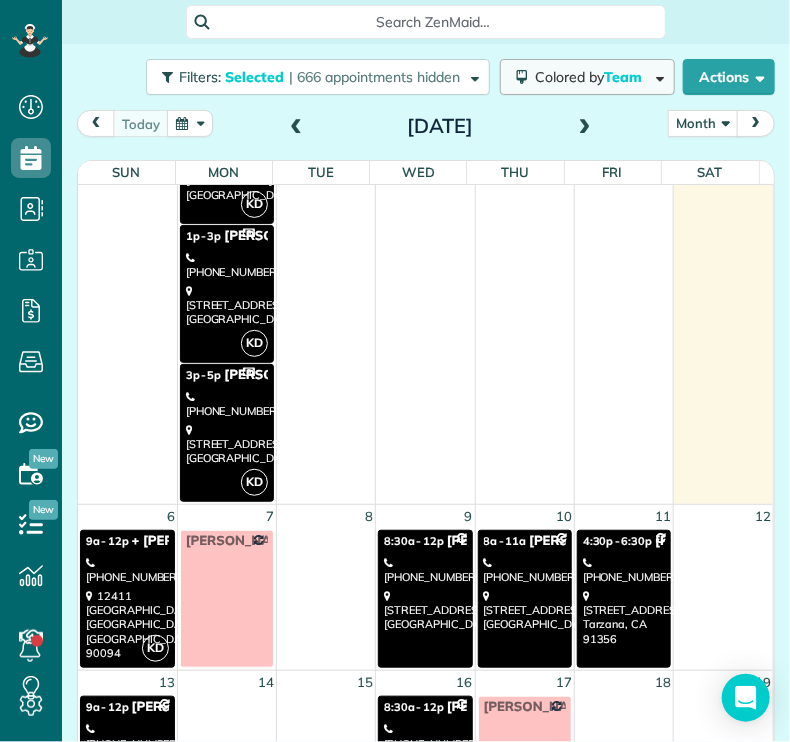 click on "Colored by  Team" at bounding box center [587, 77] 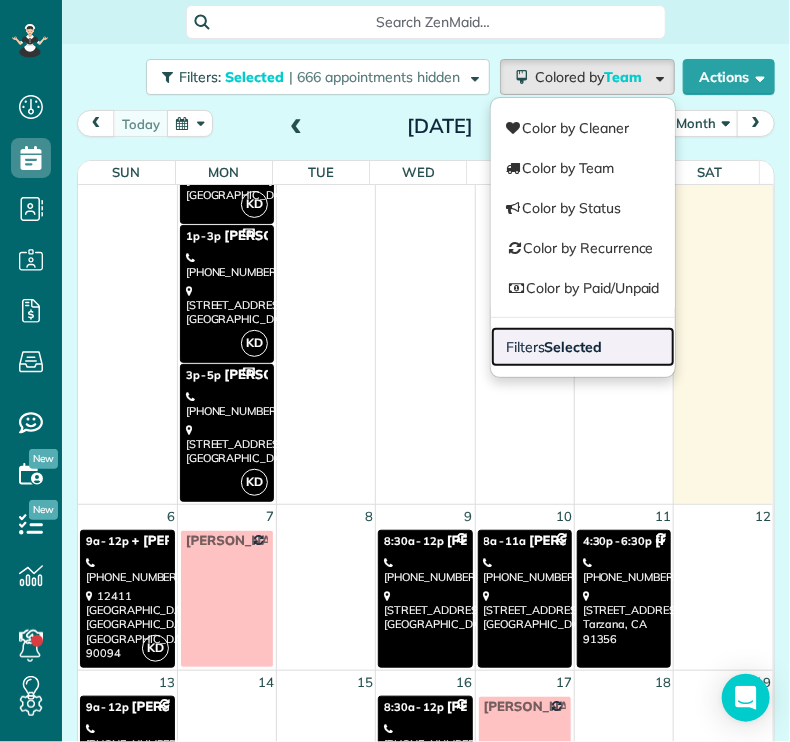 click on "Selected" at bounding box center [574, 347] 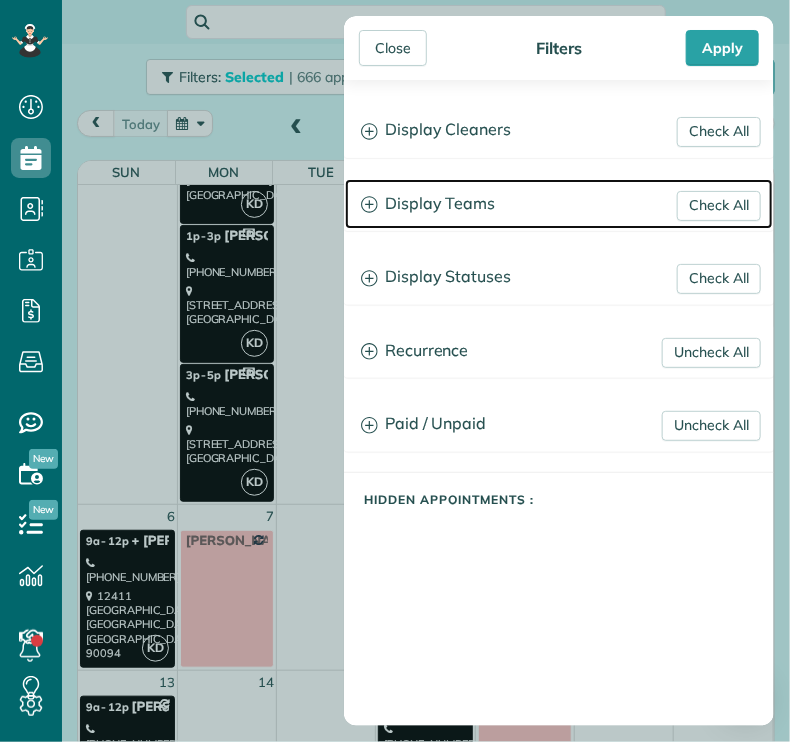 click on "Display Teams" at bounding box center (559, 204) 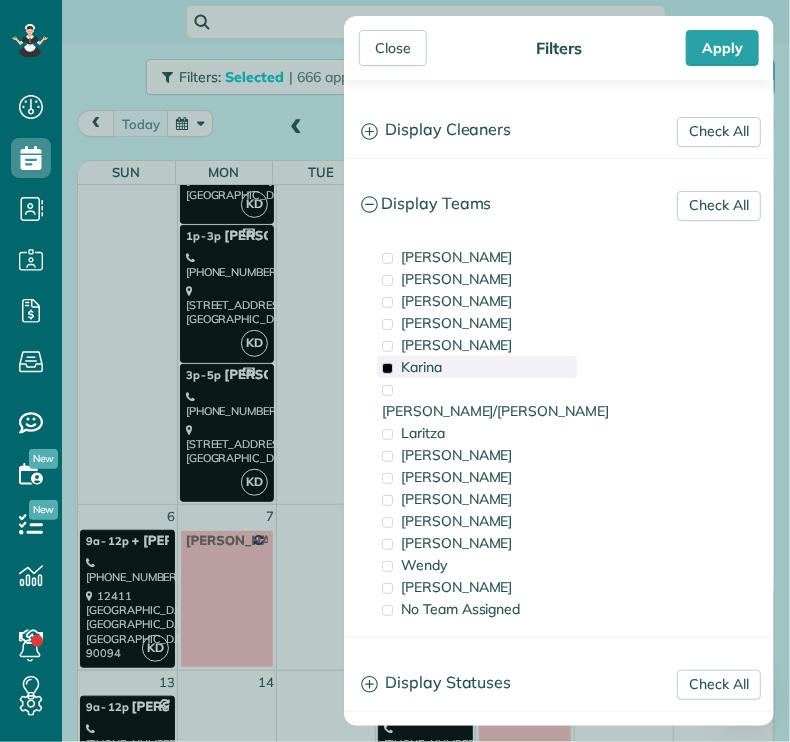 click on "Karina" at bounding box center (477, 367) 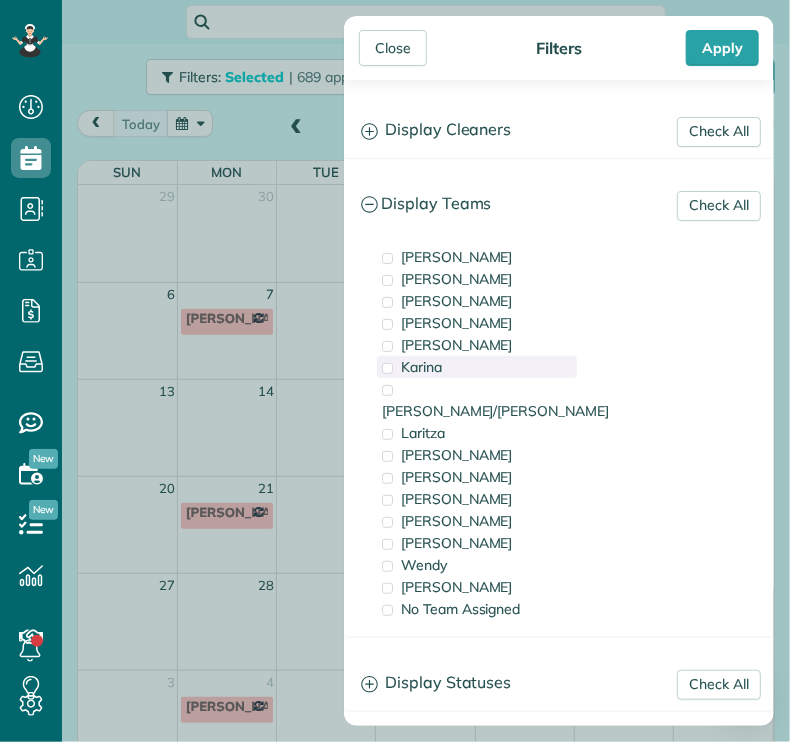 scroll, scrollTop: 0, scrollLeft: 0, axis: both 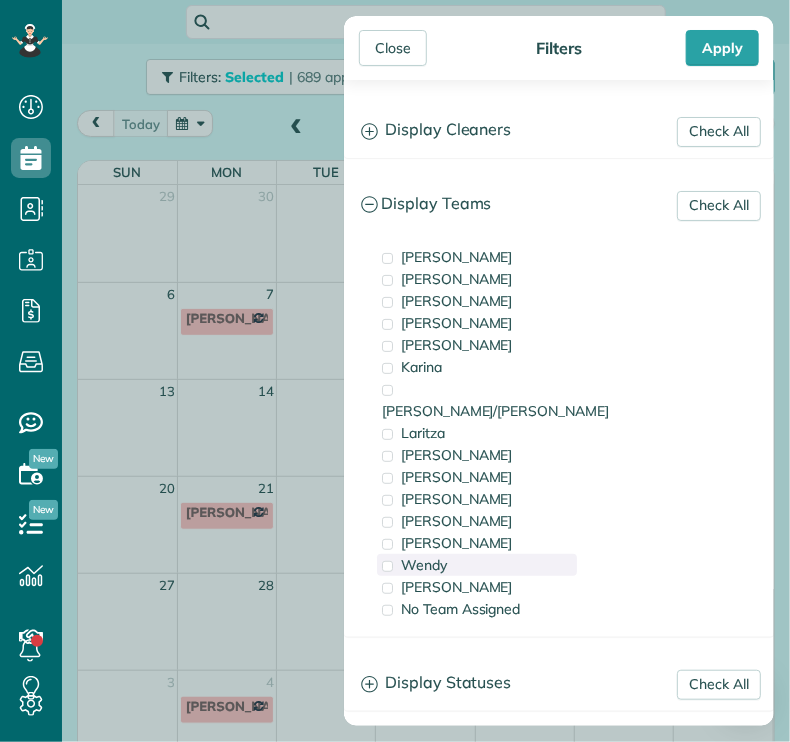 click on "Wendy" at bounding box center (424, 565) 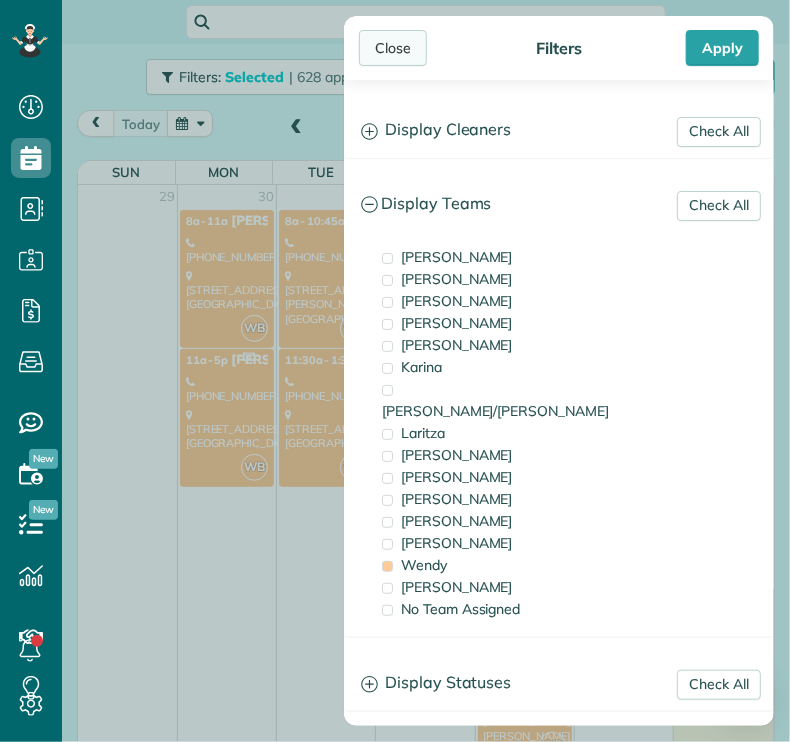 click on "Close" at bounding box center (393, 48) 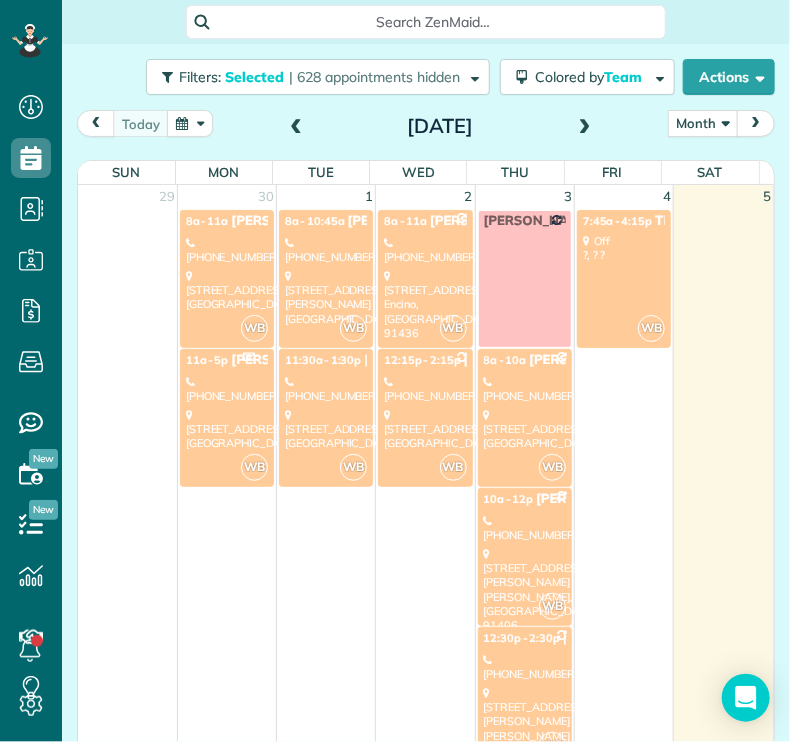 click on "[STREET_ADDRESS]" at bounding box center [227, 290] 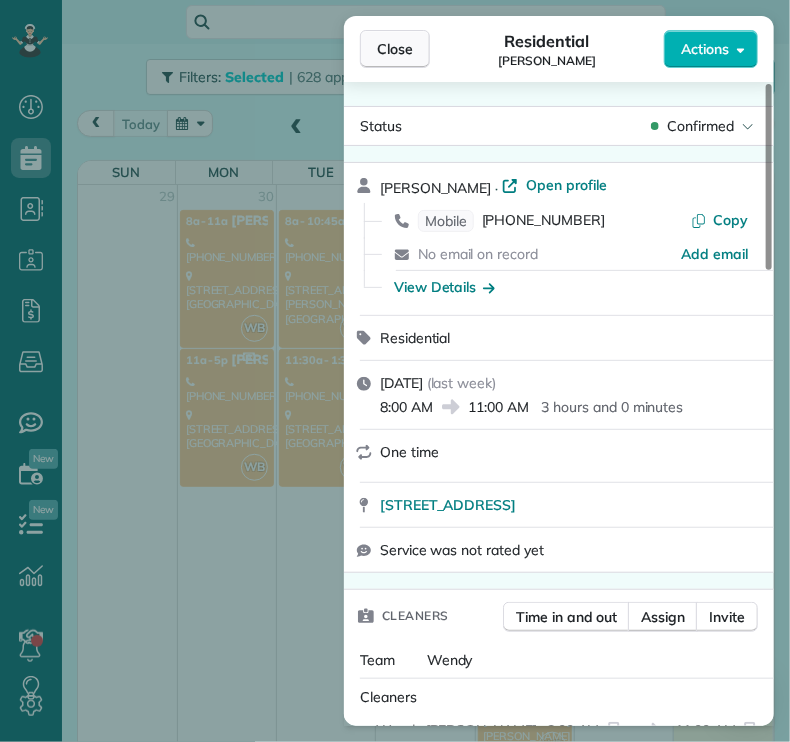 click on "Close" at bounding box center (395, 49) 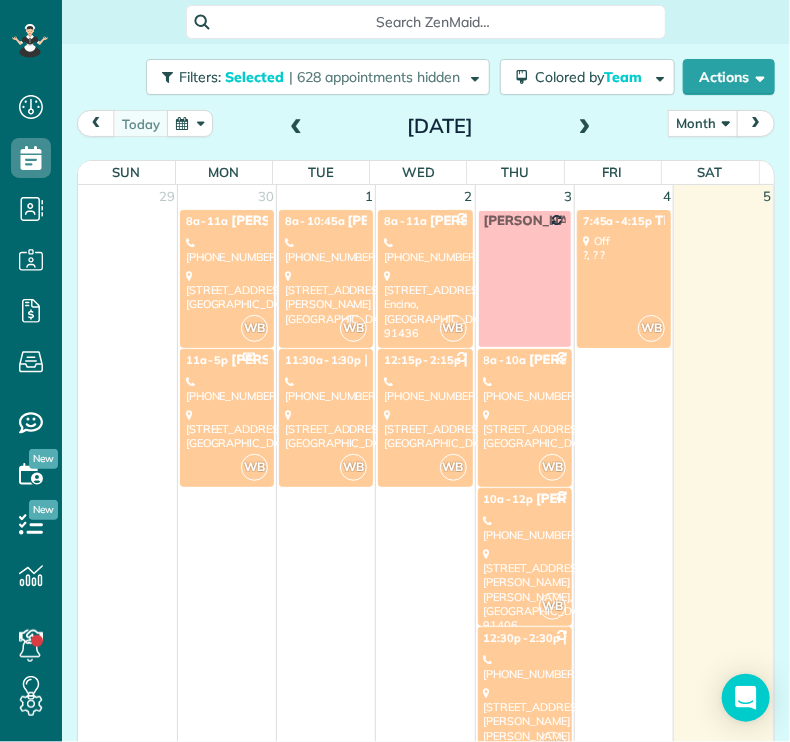 click on "[PHONE_NUMBER]" at bounding box center [227, 389] 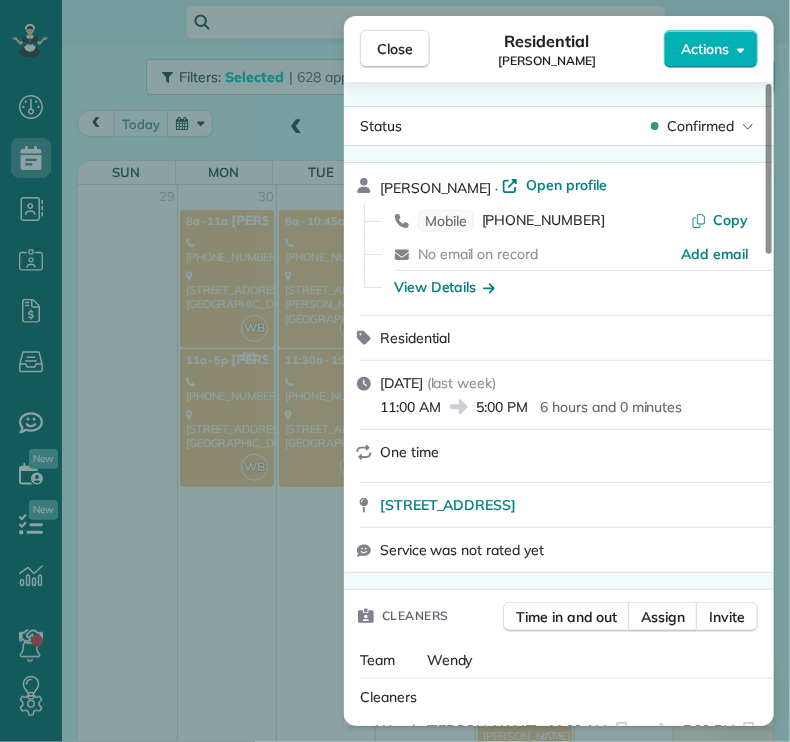 drag, startPoint x: 387, startPoint y: 54, endPoint x: 380, endPoint y: 85, distance: 31.780497 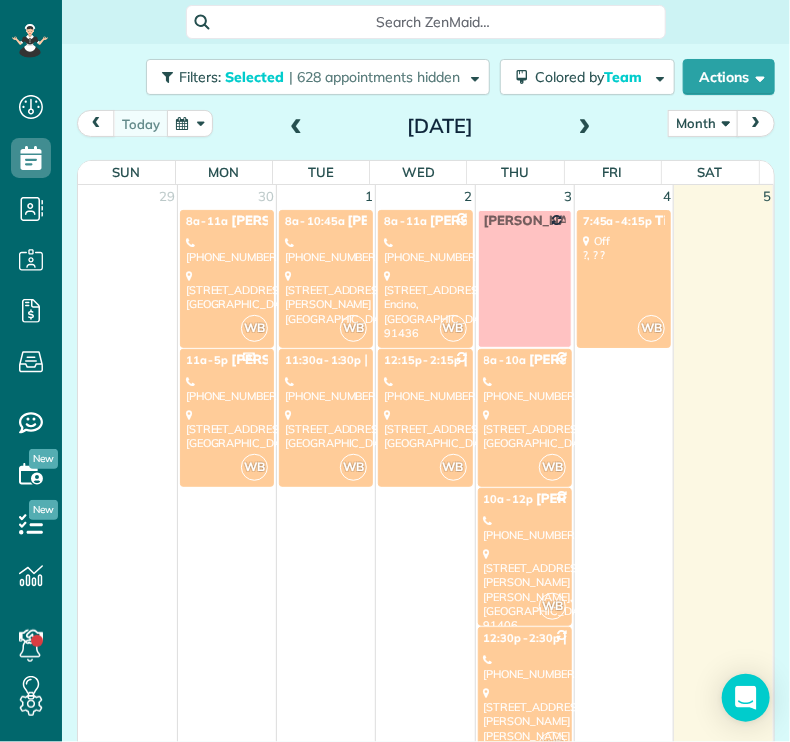 click on "[PHONE_NUMBER]" at bounding box center [326, 389] 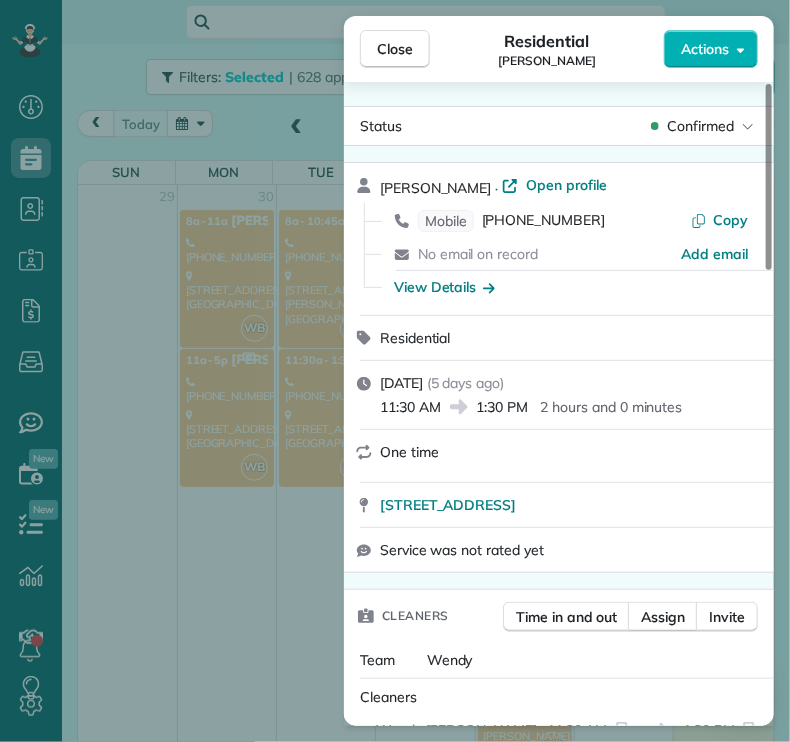 click on "Close Residential [PERSON_NAME] Actions Status Confirmed [PERSON_NAME] · Open profile Mobile [PHONE_NUMBER] Copy No email on record Add email View Details Residential [DATE] ( [DATE] ) 11:30 AM 1:30 PM 2 hours and 0 minutes One time [STREET_ADDRESS] Service was not rated yet Cleaners Time in and out Assign Invite Team [PERSON_NAME] Cleaners [PERSON_NAME] 11:30 AM 1:30 PM Checklist Try Now Keep this appointment up to your standards. Stay on top of every detail, keep your cleaners organised, and your client happy. Assign a checklist Watch a 5 min demo Billing Billing actions Price $0.00 Overcharge $0.00 Discount $0.00 Coupon discount - Primary tax - Secondary tax - Total appointment price $0.00 Tips collected New feature! $0.00 [PERSON_NAME] as paid Total including tip $0.00 Get paid online in no-time! Send an invoice and reward your cleaners with tips Charge customer credit card Appointment custom fields Key # - Work items No work items to display Notes Appointment 0 Customer 0" at bounding box center (395, 371) 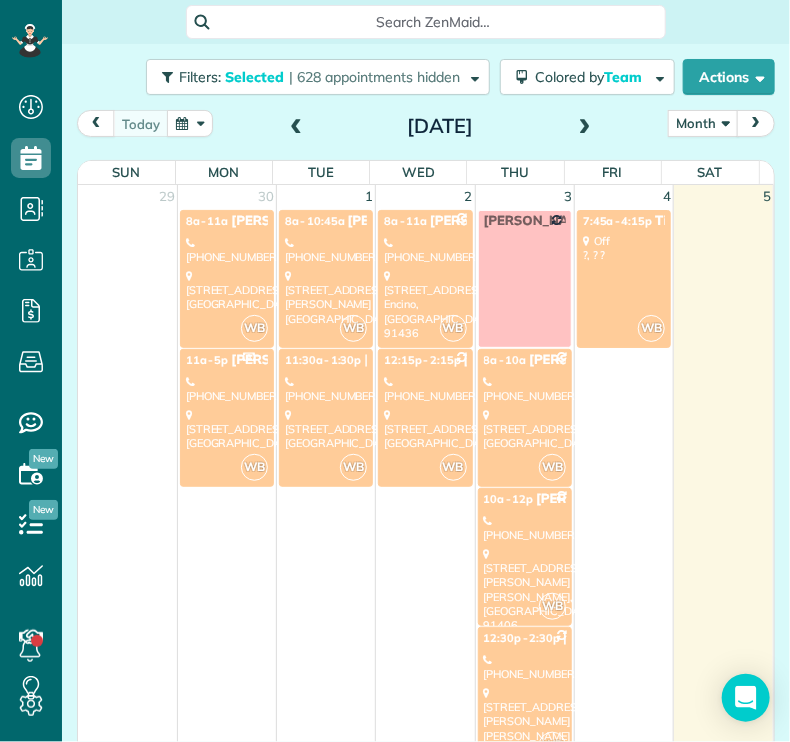 click on "[STREET_ADDRESS][PERSON_NAME]" at bounding box center [326, 297] 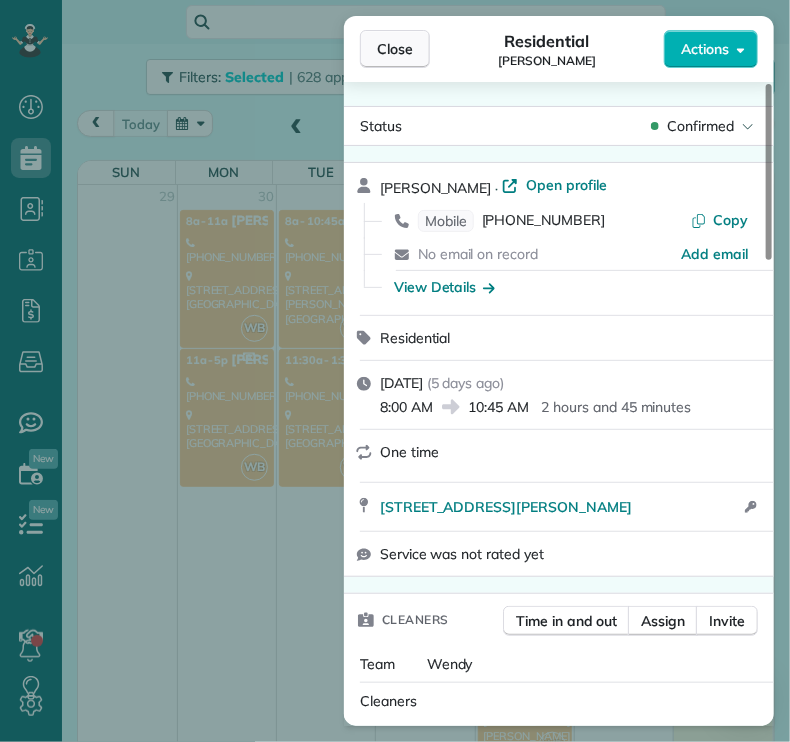 click on "Close" at bounding box center (395, 49) 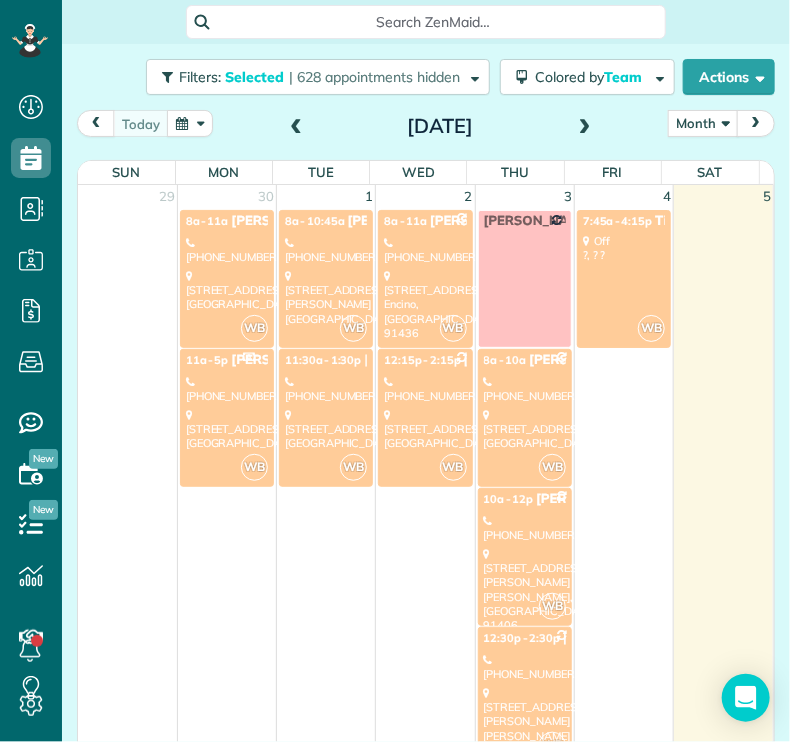 click on "[PHONE_NUMBER]" at bounding box center (227, 389) 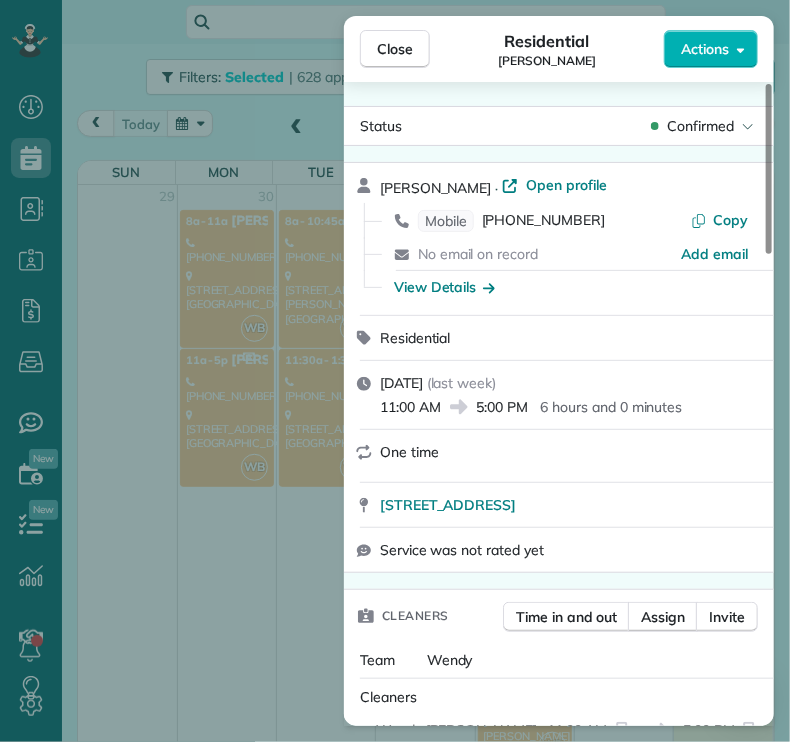 click on "Close Residential [PERSON_NAME] Actions Status Confirmed [PERSON_NAME] · Open profile Mobile [PHONE_NUMBER] Copy No email on record Add email View Details Residential [DATE] ( last week ) 11:00 AM 5:00 PM 6 hours and 0 minutes One time [STREET_ADDRESS] Service was not rated yet Cleaners Time in and out Assign Invite Team [PERSON_NAME] Cleaners [PERSON_NAME] 11:00 AM 5:00 PM Checklist Try Now Keep this appointment up to your standards. Stay on top of every detail, keep your cleaners organised, and your client happy. Assign a checklist Watch a 5 min demo Billing Billing actions Price $675.00 Overcharge $0.00 Discount $0.00 Coupon discount - Primary tax - Secondary tax - Total appointment price $675.00 Tips collected New feature! $0.00 Paid Total including tip $675.00 Get paid online in no-time! Send an invoice and reward your cleaners with tips Charge customer credit card Appointment custom fields Key # - Work items No work items to display Notes Appointment 1 Customer 0 ( )" at bounding box center [395, 371] 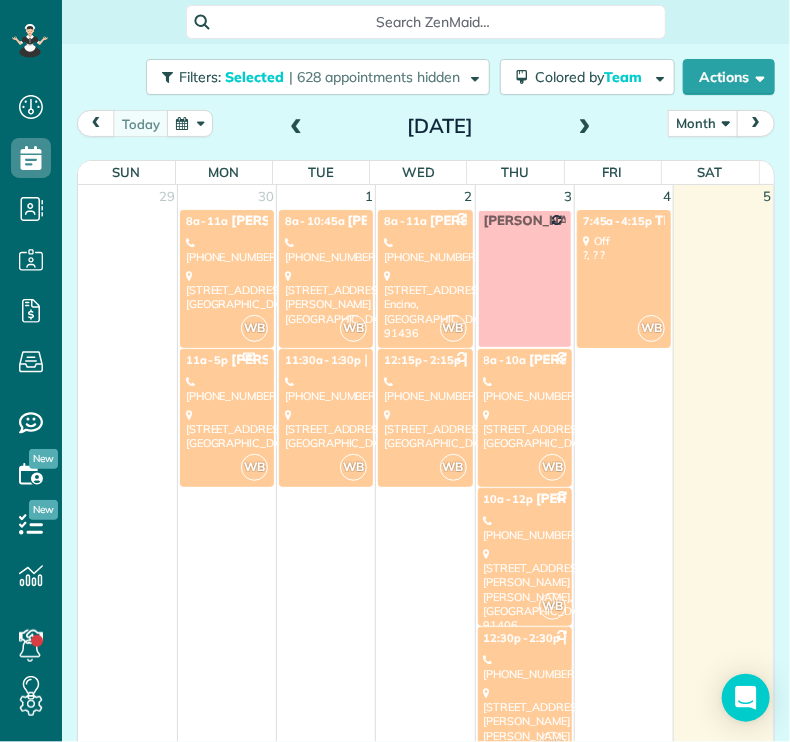 click on "[STREET_ADDRESS]" at bounding box center (227, 290) 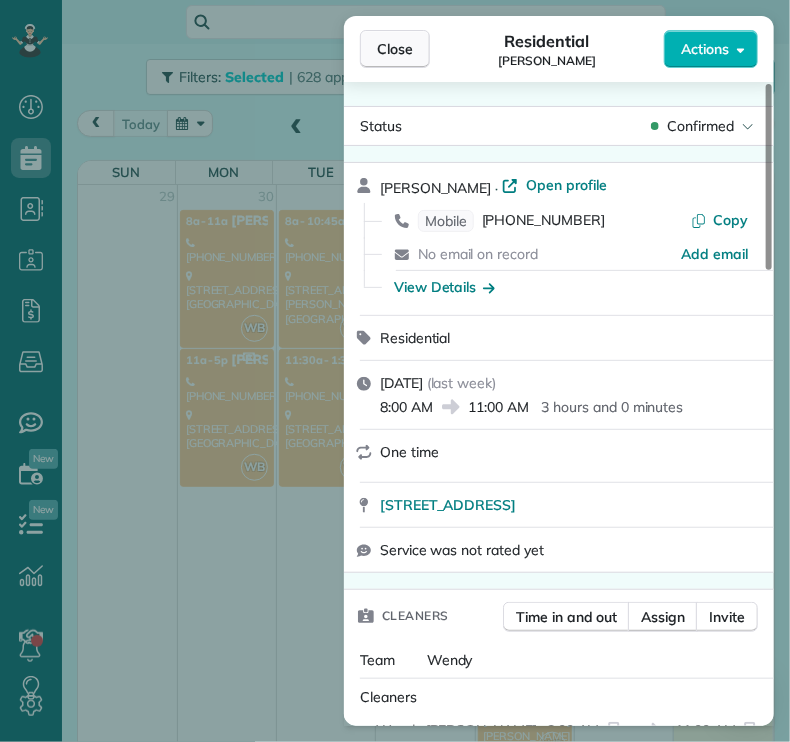 click on "Close" at bounding box center [395, 49] 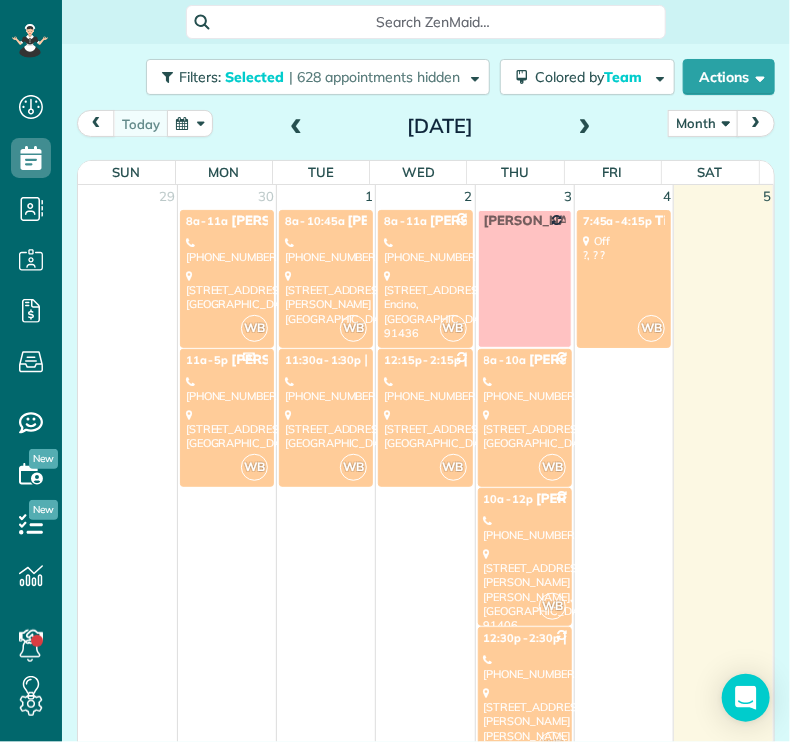 click on "[STREET_ADDRESS][PERSON_NAME]" at bounding box center [326, 297] 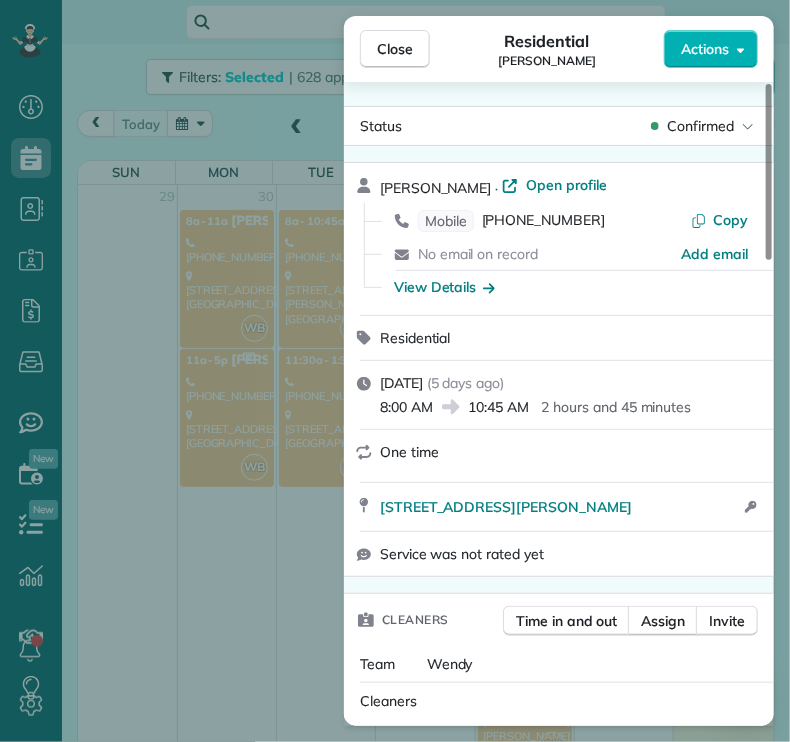 click on "Close Residential [PERSON_NAME] Actions Status Confirmed [PERSON_NAME] · Open profile Mobile [PHONE_NUMBER] Copy No email on record Add email View Details Residential [DATE] ( [DATE] ) 8:00 AM 10:45 AM 2 hours and 45 minutes One time [STREET_ADDRESS][PERSON_NAME] Open access information Service was not rated yet Cleaners Time in and out Assign Invite Team [PERSON_NAME] Cleaners [PERSON_NAME] 8:00 AM 10:45 AM Checklist Try Now Keep this appointment up to your standards. Stay on top of every detail, keep your cleaners organised, and your client happy. Assign a checklist Watch a 5 min demo Billing Billing actions Price $0.00 Overcharge $0.00 Discount $0.00 Coupon discount - Primary tax - Secondary tax - Total appointment price $0.00 Tips collected New feature! $0.00 [PERSON_NAME] as paid Total including tip $0.00 Get paid online in no-time! Send an invoice and reward your cleaners with tips Charge customer credit card Appointment custom fields Key # - Work items No work items to display 0 0" at bounding box center [395, 371] 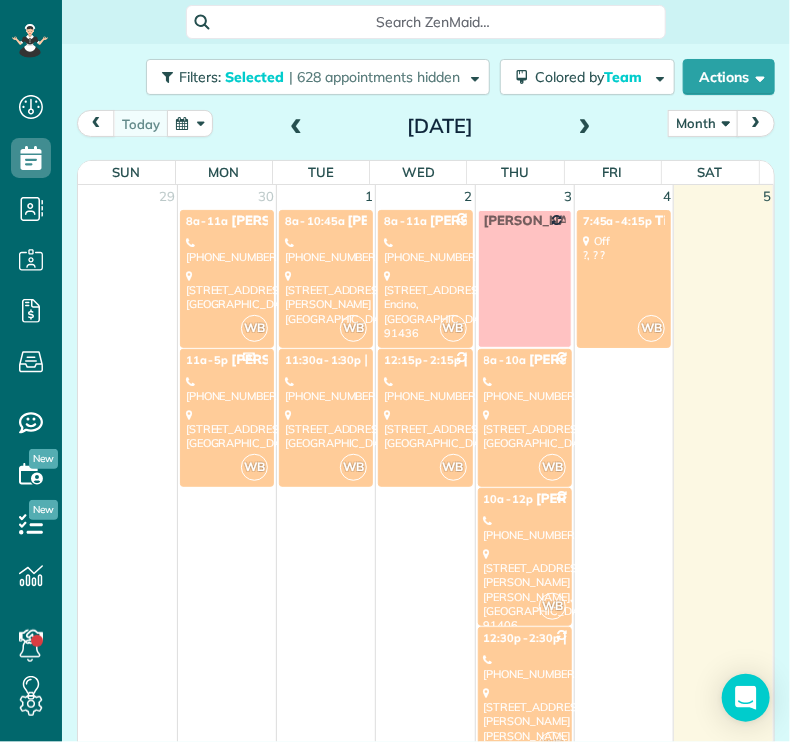 click on "[PHONE_NUMBER]" at bounding box center (326, 389) 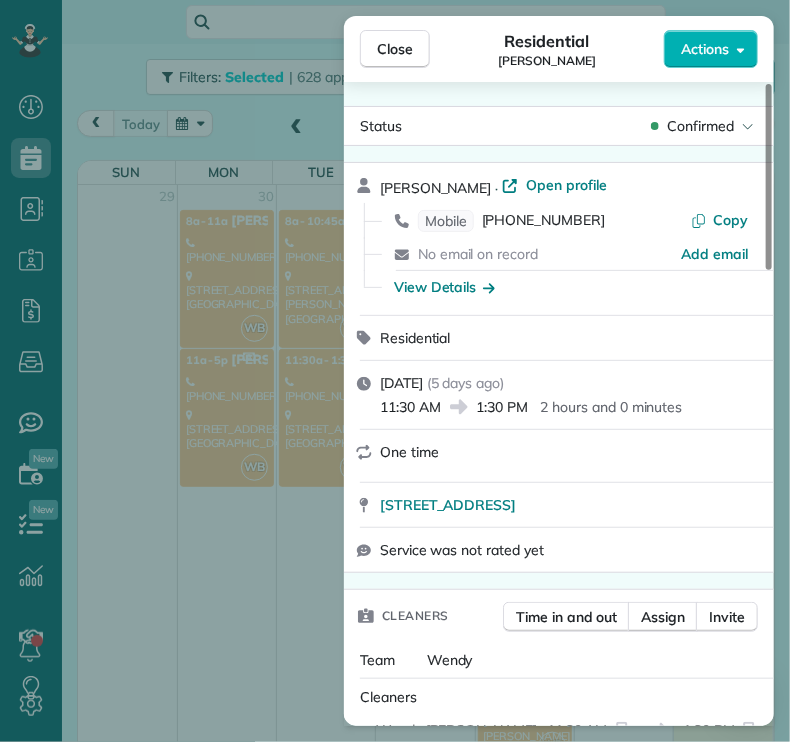 click on "Close Residential [PERSON_NAME] Actions Status Confirmed [PERSON_NAME] · Open profile Mobile [PHONE_NUMBER] Copy No email on record Add email View Details Residential [DATE] ( [DATE] ) 11:30 AM 1:30 PM 2 hours and 0 minutes One time [STREET_ADDRESS] Service was not rated yet Cleaners Time in and out Assign Invite Team [PERSON_NAME] Cleaners [PERSON_NAME] 11:30 AM 1:30 PM Checklist Try Now Keep this appointment up to your standards. Stay on top of every detail, keep your cleaners organised, and your client happy. Assign a checklist Watch a 5 min demo Billing Billing actions Price $0.00 Overcharge $0.00 Discount $0.00 Coupon discount - Primary tax - Secondary tax - Total appointment price $0.00 Tips collected New feature! $0.00 [PERSON_NAME] as paid Total including tip $0.00 Get paid online in no-time! Send an invoice and reward your cleaners with tips Charge customer credit card Appointment custom fields Key # - Work items No work items to display Notes Appointment 0 Customer 0" at bounding box center [395, 371] 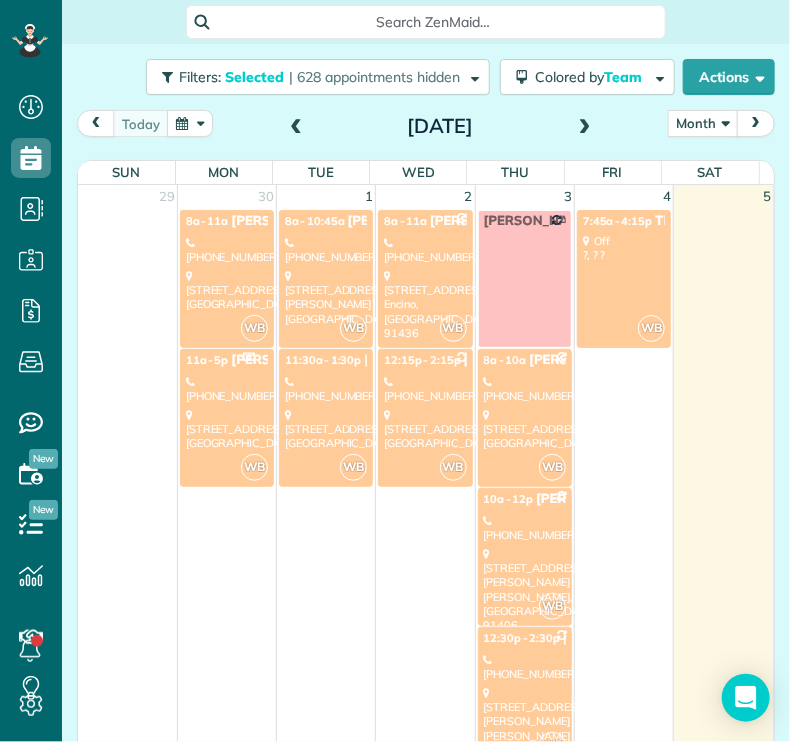 click on "[PHONE_NUMBER]" at bounding box center [326, 389] 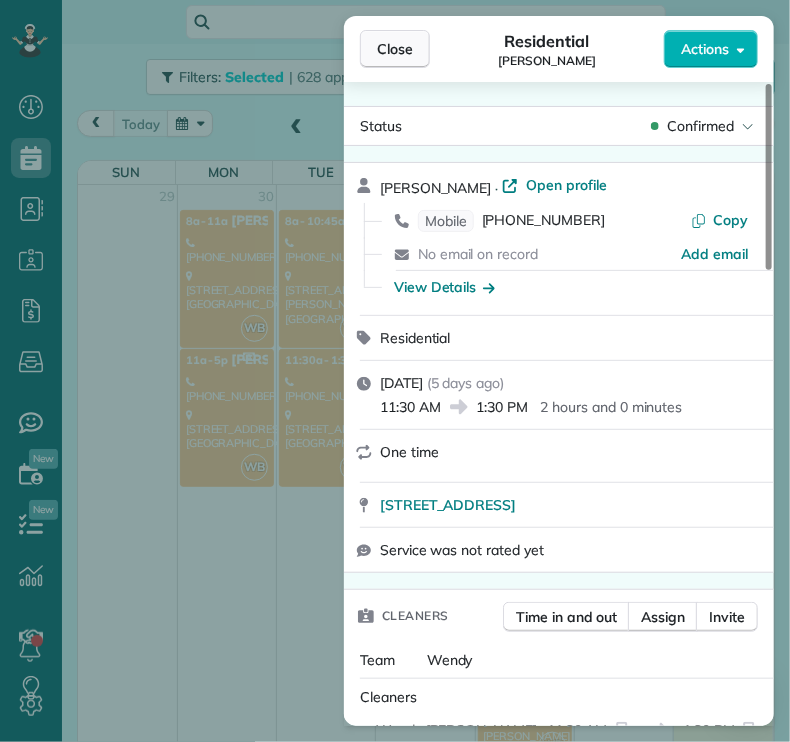 click on "Close" at bounding box center [395, 49] 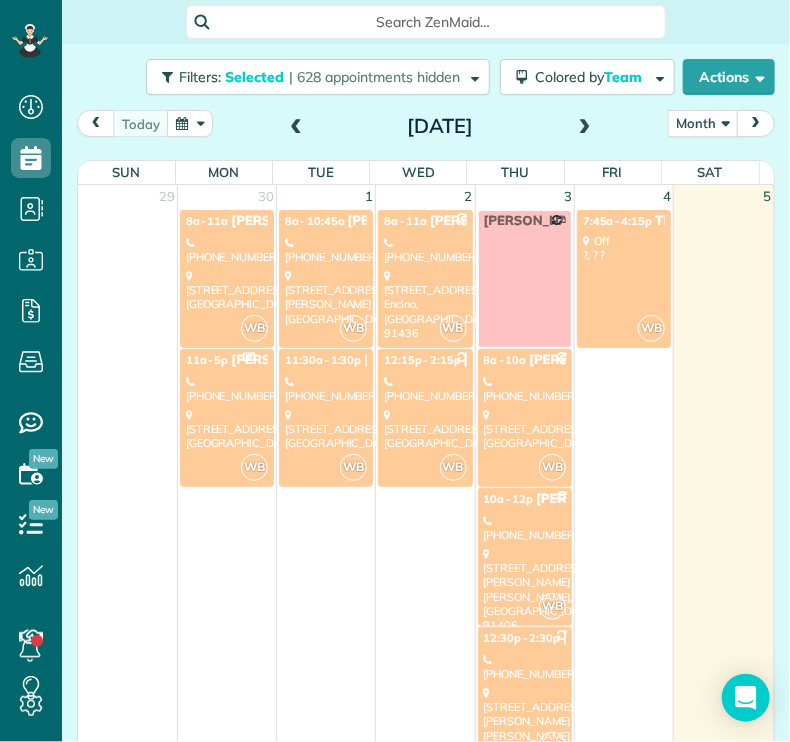 click on "WB 12:15p - 2:15p   [PERSON_NAME] [PHONE_NUMBER] [STREET_ADDRESS]" at bounding box center [425, 418] 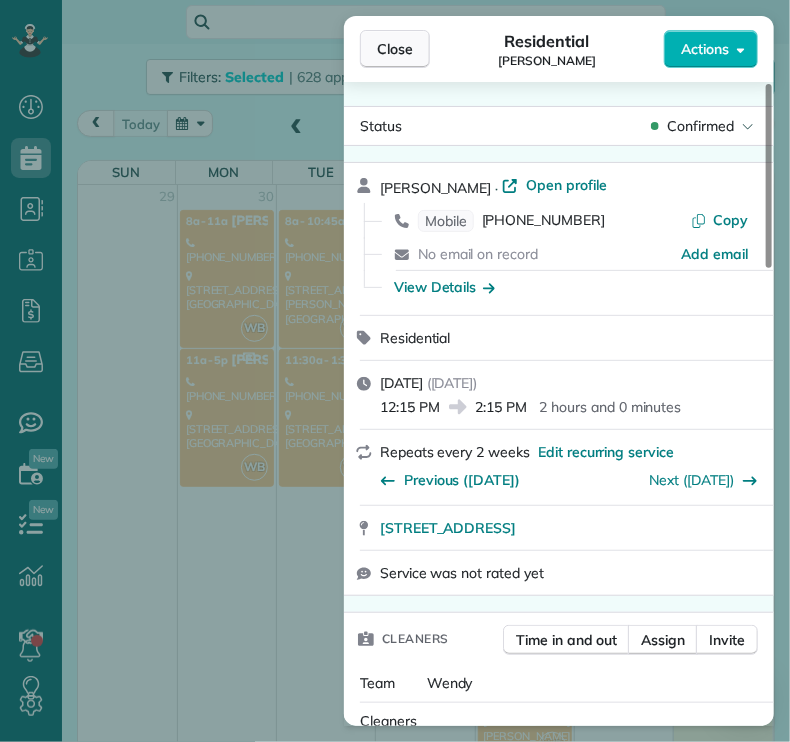 click on "Close" at bounding box center (395, 49) 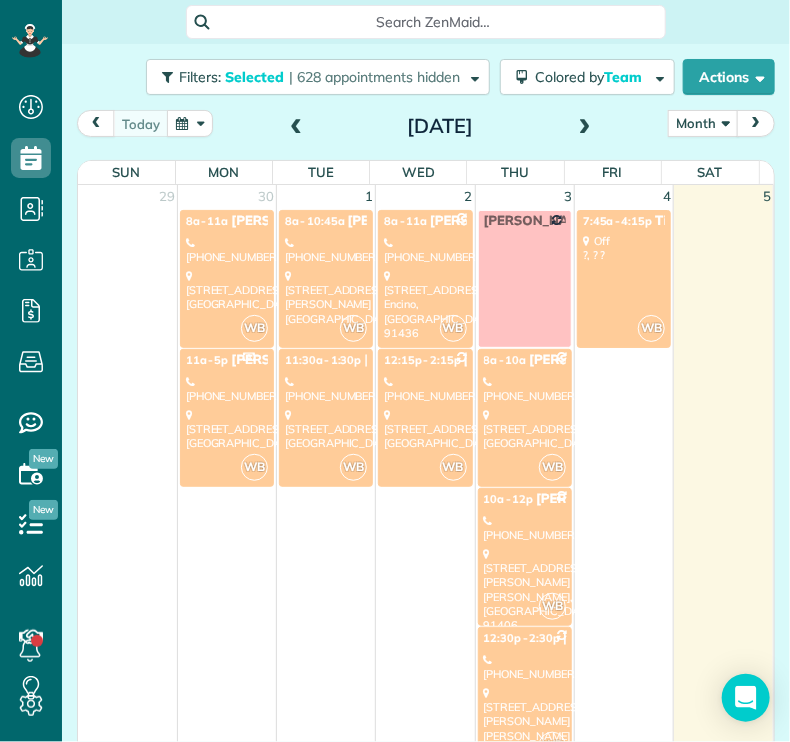 click on "[PHONE_NUMBER]" at bounding box center [425, 250] 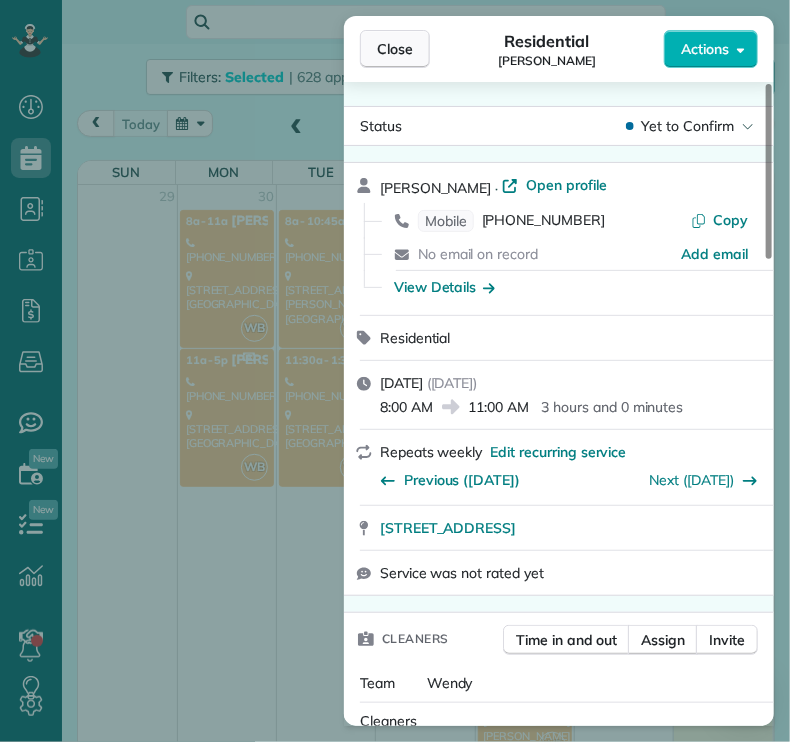 click on "Close" at bounding box center (395, 49) 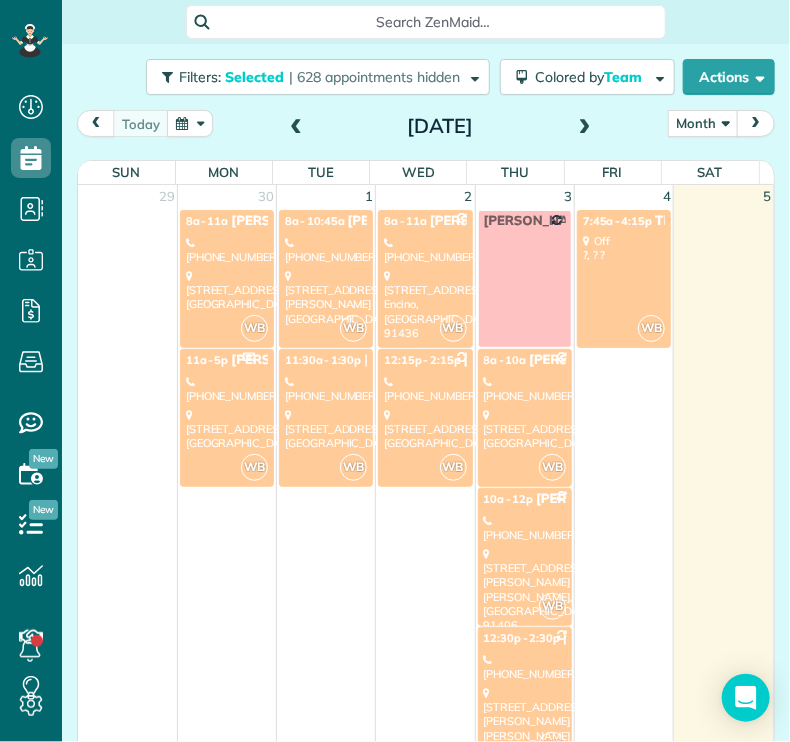 click on "[PHONE_NUMBER]" at bounding box center (326, 250) 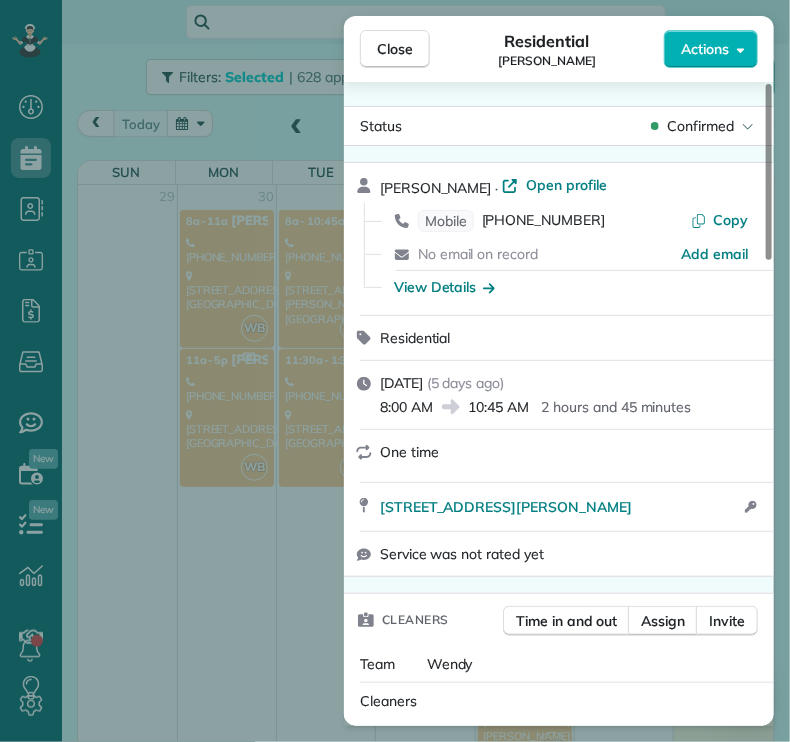 click on "Close Residential [PERSON_NAME] Actions Status Confirmed [PERSON_NAME] · Open profile Mobile [PHONE_NUMBER] Copy No email on record Add email View Details Residential [DATE] ( [DATE] ) 8:00 AM 10:45 AM 2 hours and 45 minutes One time [STREET_ADDRESS][PERSON_NAME] Open access information Service was not rated yet Cleaners Time in and out Assign Invite Team [PERSON_NAME] Cleaners [PERSON_NAME] 8:00 AM 10:45 AM Checklist Try Now Keep this appointment up to your standards. Stay on top of every detail, keep your cleaners organised, and your client happy. Assign a checklist Watch a 5 min demo Billing Billing actions Price $0.00 Overcharge $0.00 Discount $0.00 Coupon discount - Primary tax - Secondary tax - Total appointment price $0.00 Tips collected New feature! $0.00 [PERSON_NAME] as paid Total including tip $0.00 Get paid online in no-time! Send an invoice and reward your cleaners with tips Charge customer credit card Appointment custom fields Key # - Work items No work items to display 0 0" at bounding box center (395, 371) 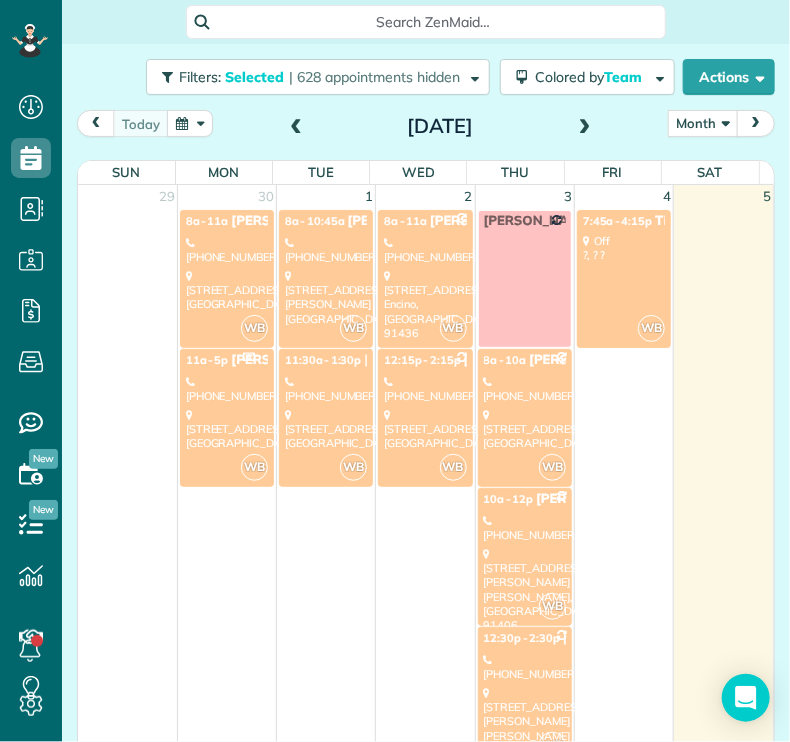 click on "[STREET_ADDRESS]" at bounding box center [326, 429] 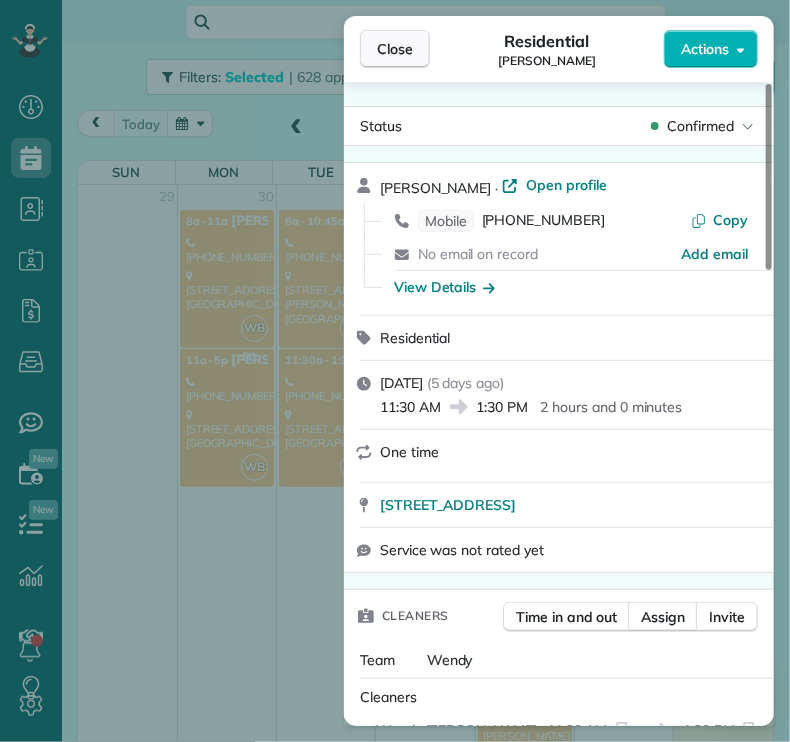 click on "Close" at bounding box center [395, 49] 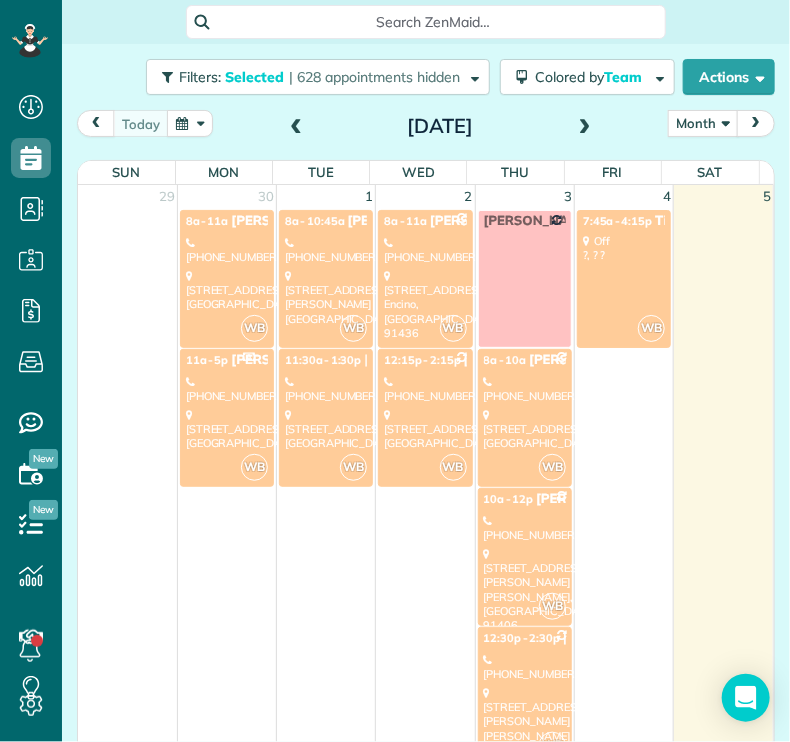 click on "WB 8a - 11a   [PERSON_NAME] [PHONE_NUMBER] [STREET_ADDRESS]" at bounding box center [425, 279] 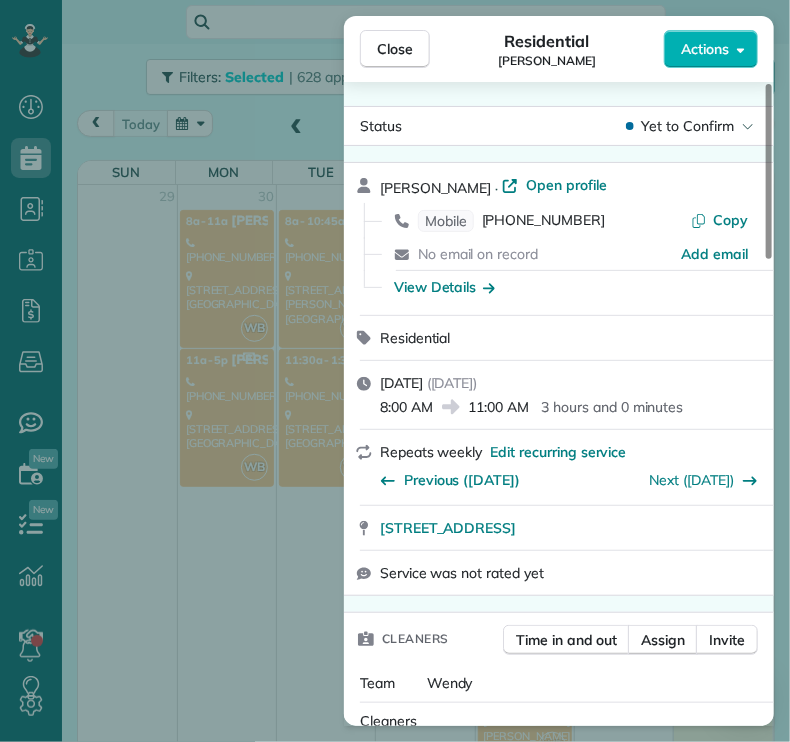 scroll, scrollTop: 509, scrollLeft: 0, axis: vertical 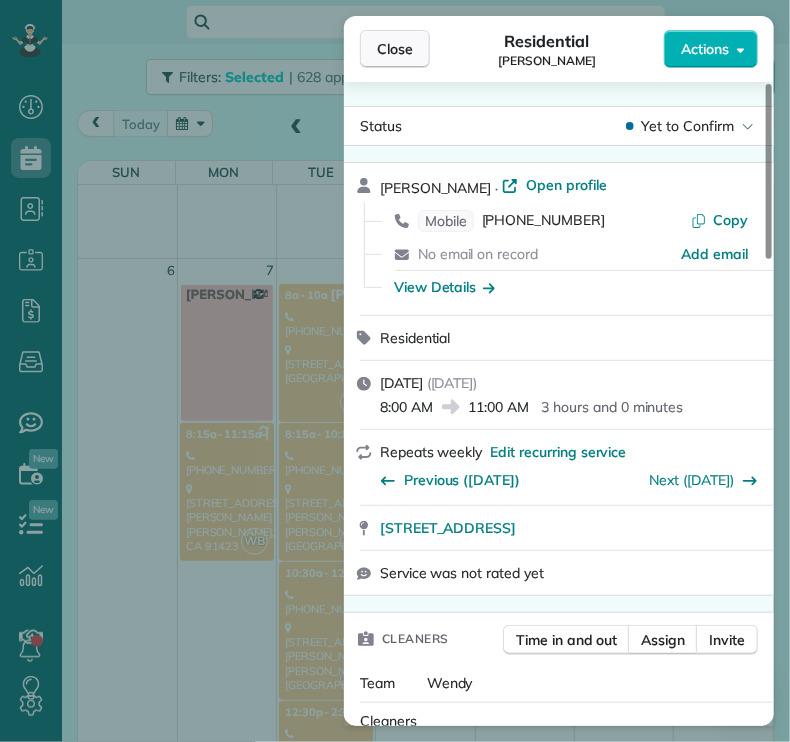 click on "Close" at bounding box center [395, 49] 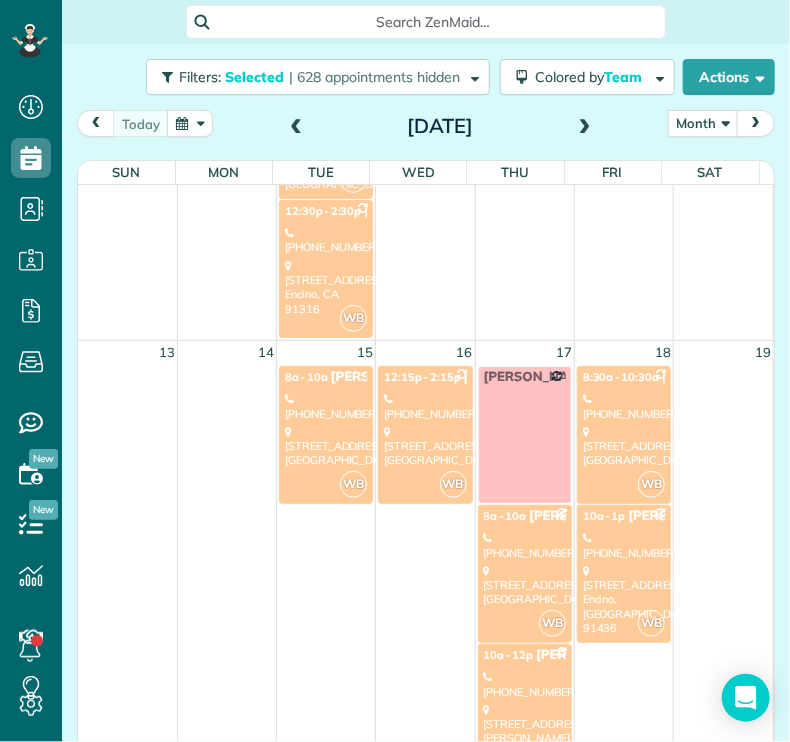 scroll, scrollTop: 1017, scrollLeft: 0, axis: vertical 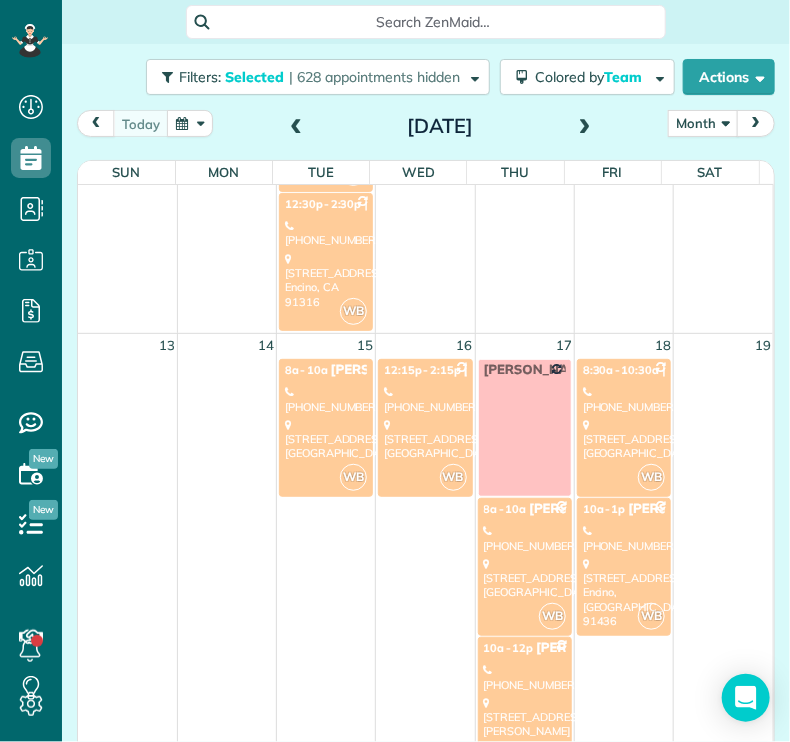 click on "[STREET_ADDRESS]" at bounding box center [425, 439] 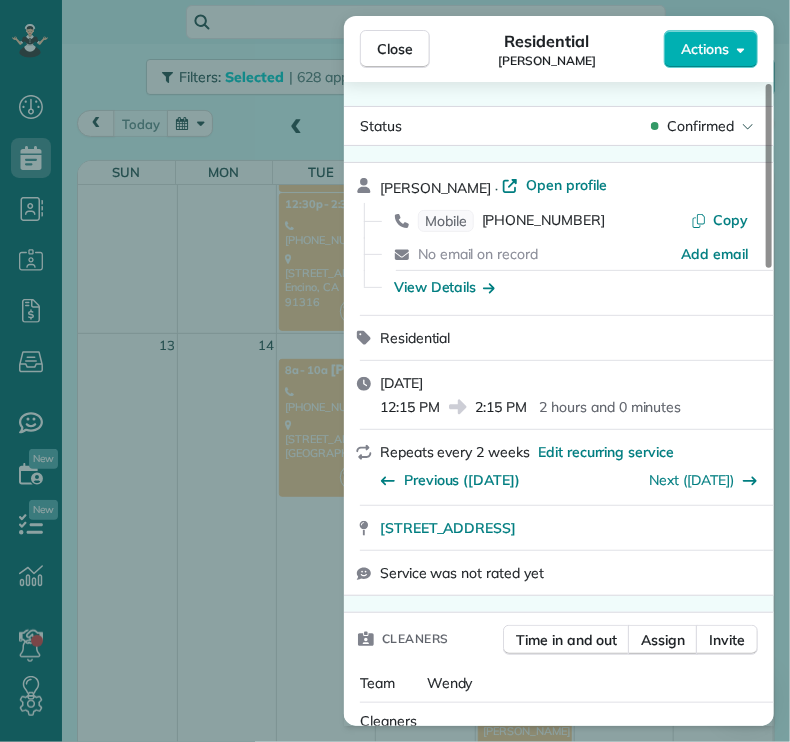 scroll, scrollTop: 1527, scrollLeft: 0, axis: vertical 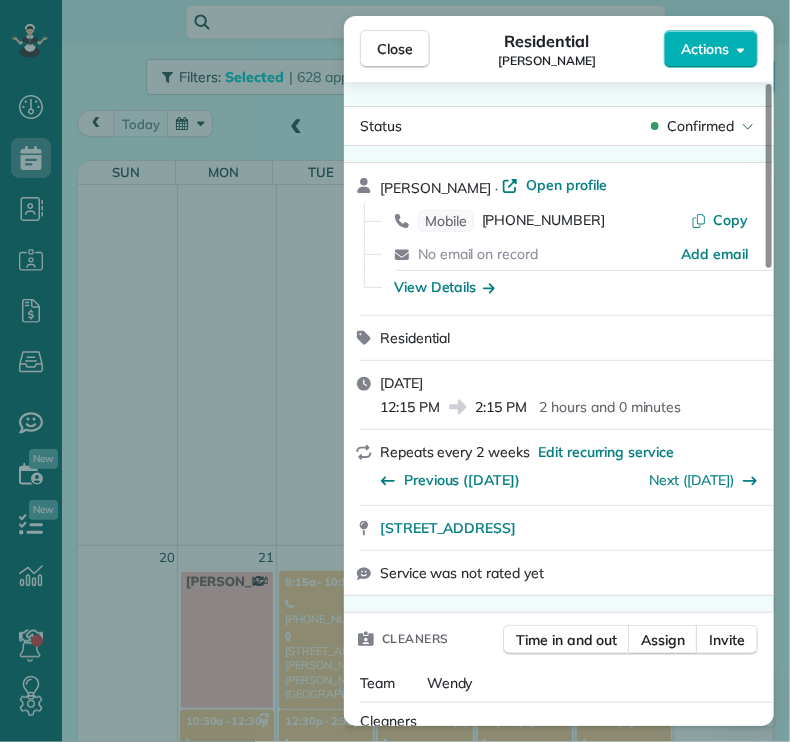type 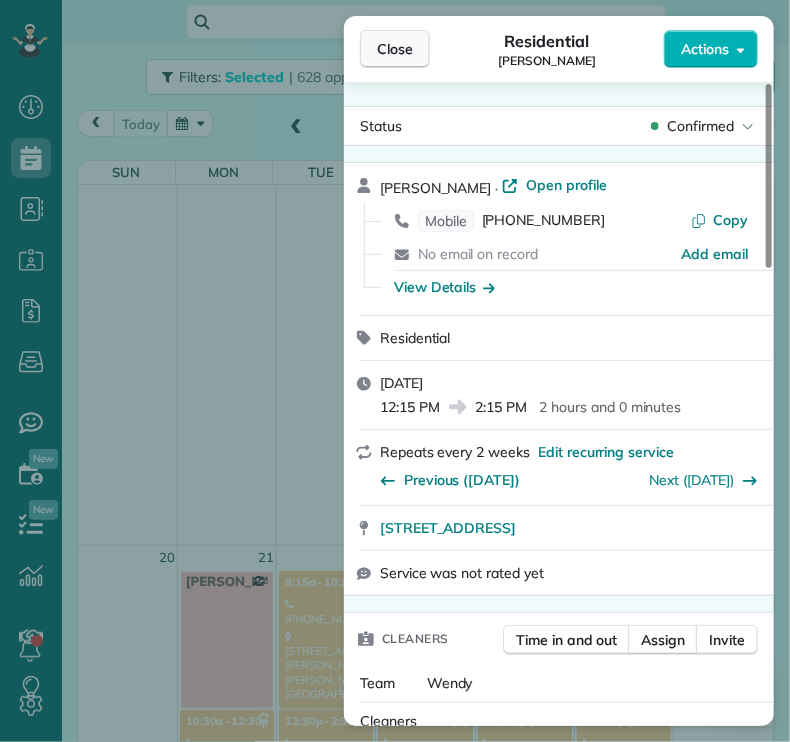 click on "Close" at bounding box center [395, 49] 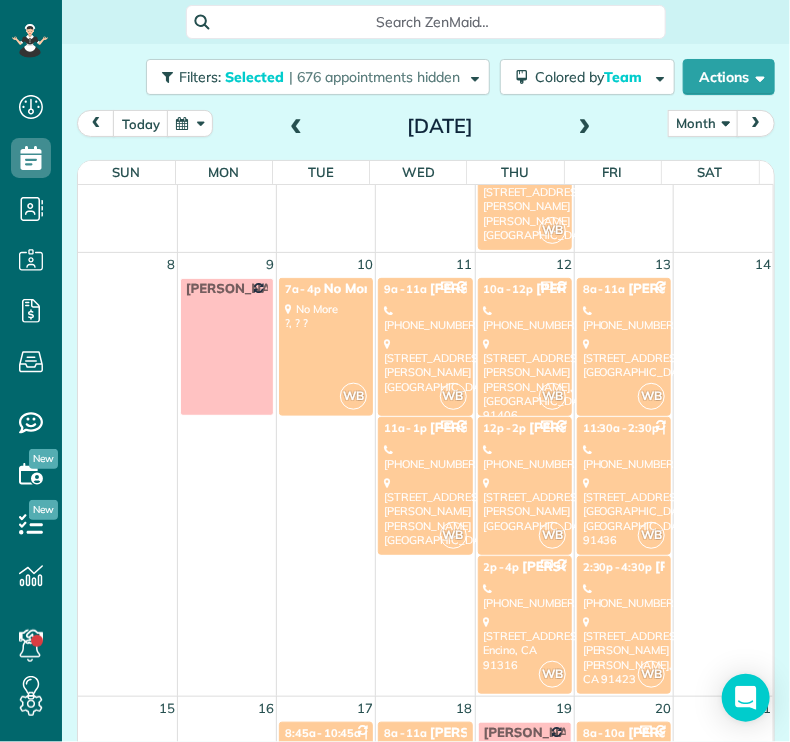 scroll, scrollTop: 513, scrollLeft: 0, axis: vertical 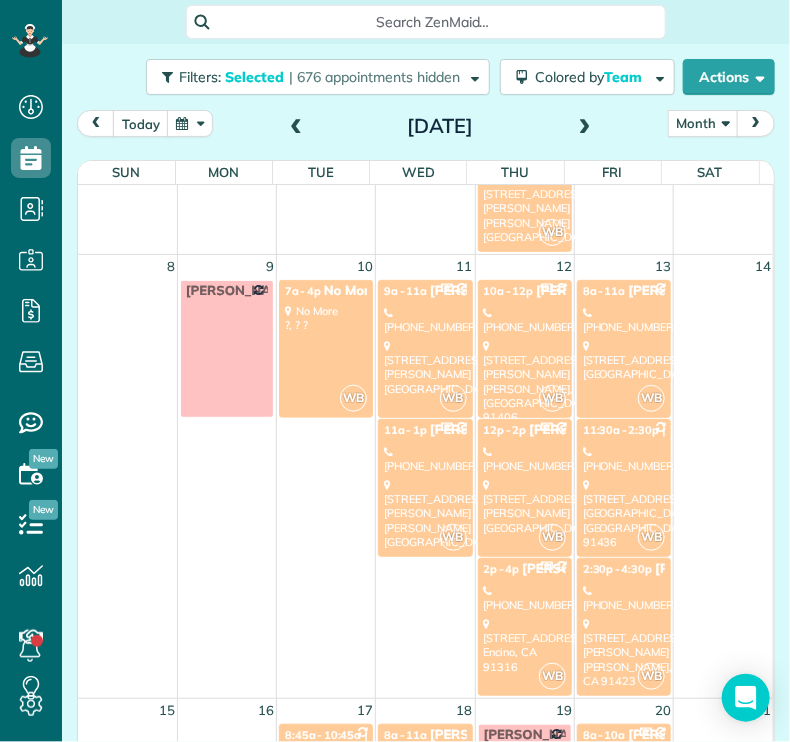 click at bounding box center (585, 127) 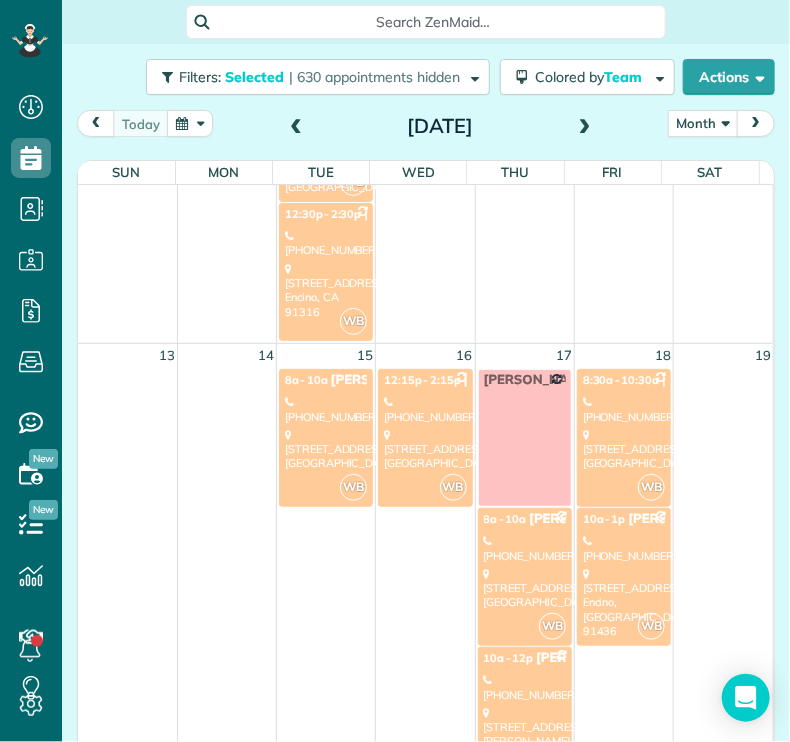 scroll, scrollTop: 1009, scrollLeft: 0, axis: vertical 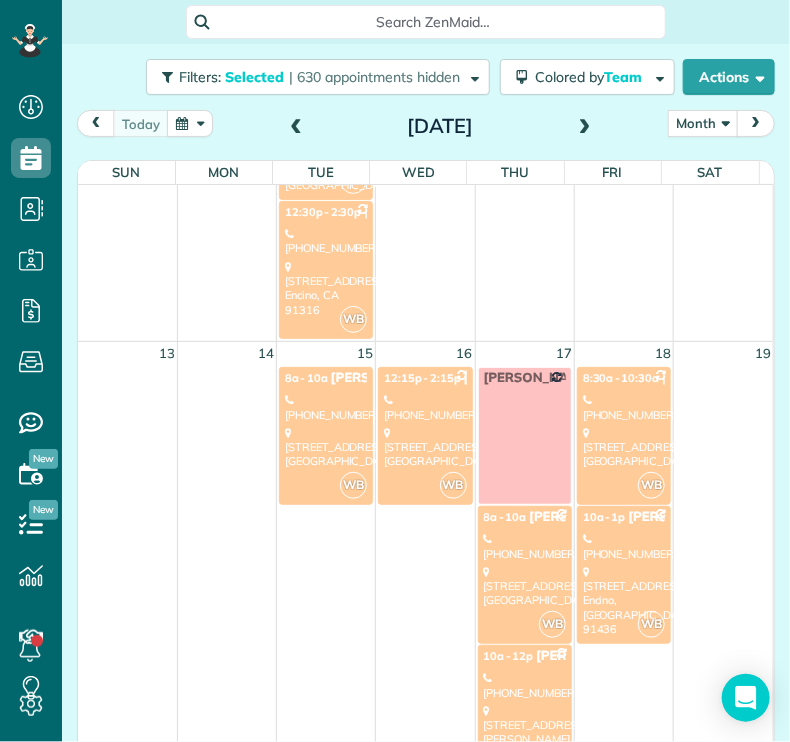 click on "[STREET_ADDRESS]" at bounding box center [525, 586] 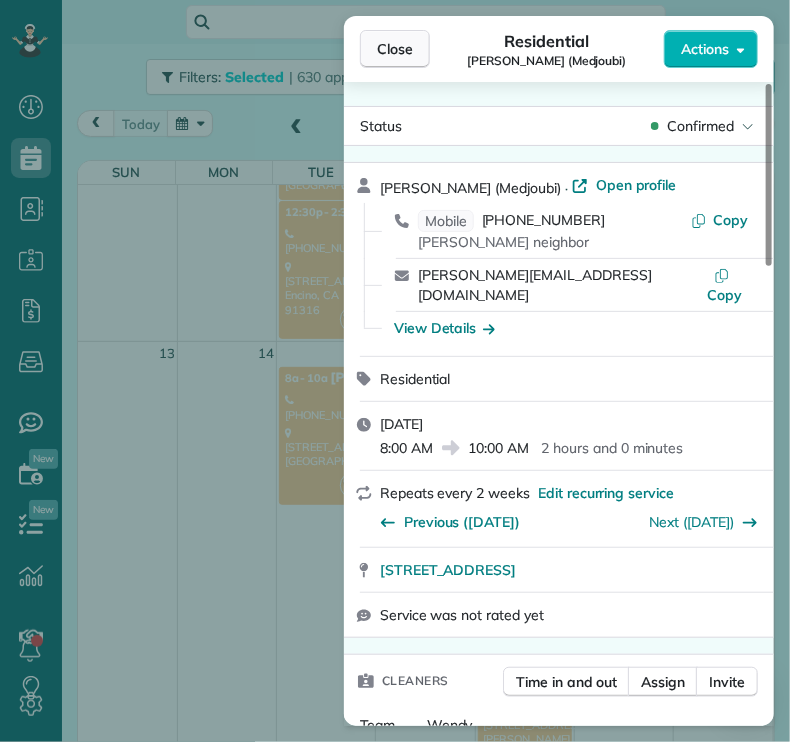click on "Close" at bounding box center (395, 49) 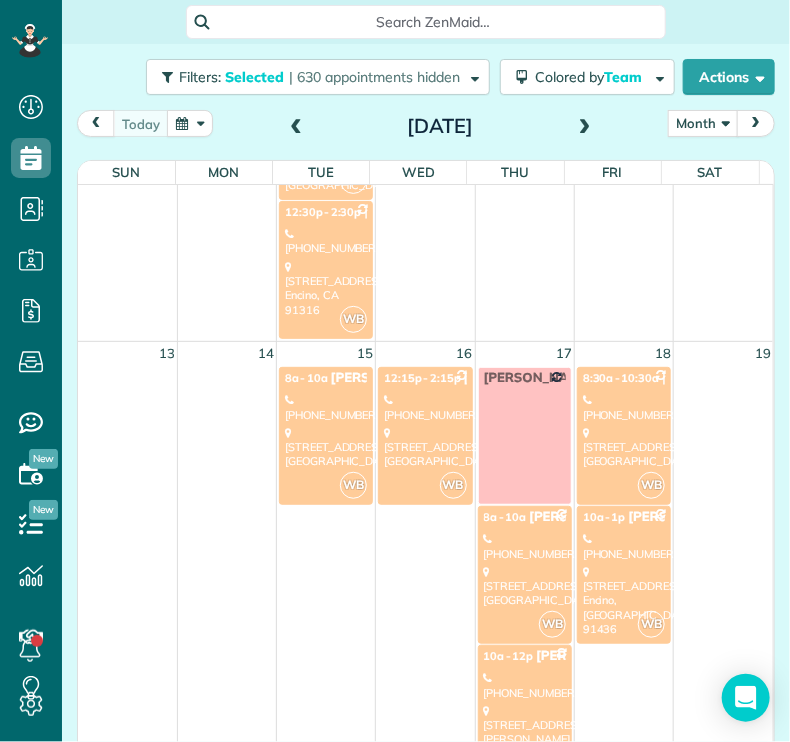click on "[PHONE_NUMBER]" at bounding box center (525, 685) 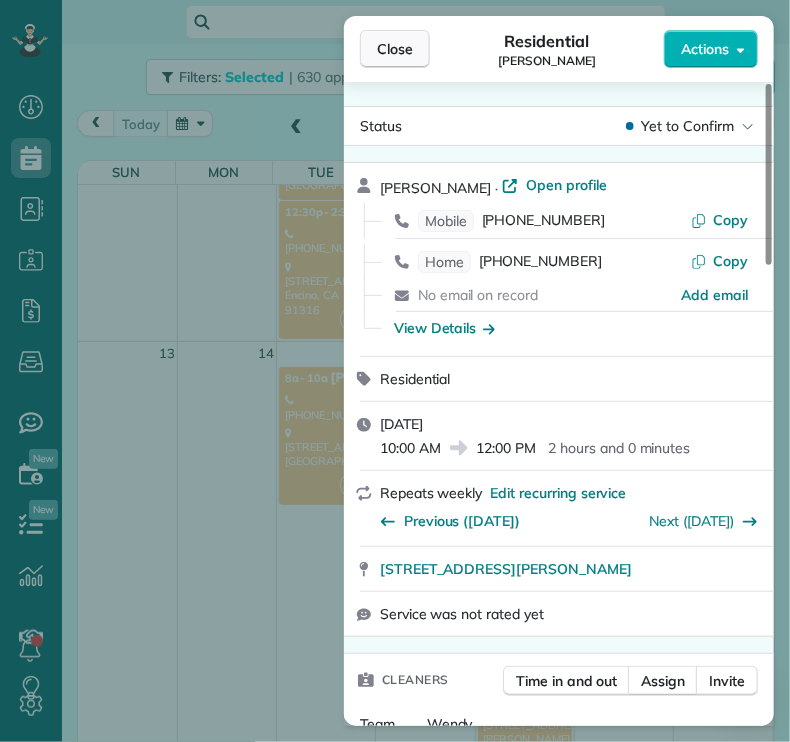 click on "Close" at bounding box center (395, 49) 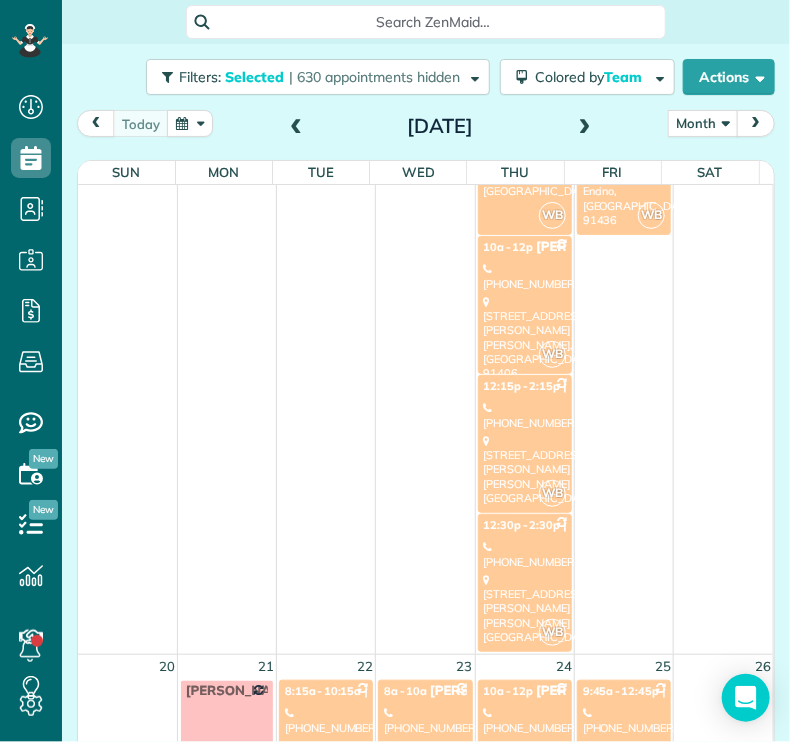 scroll, scrollTop: 1424, scrollLeft: 0, axis: vertical 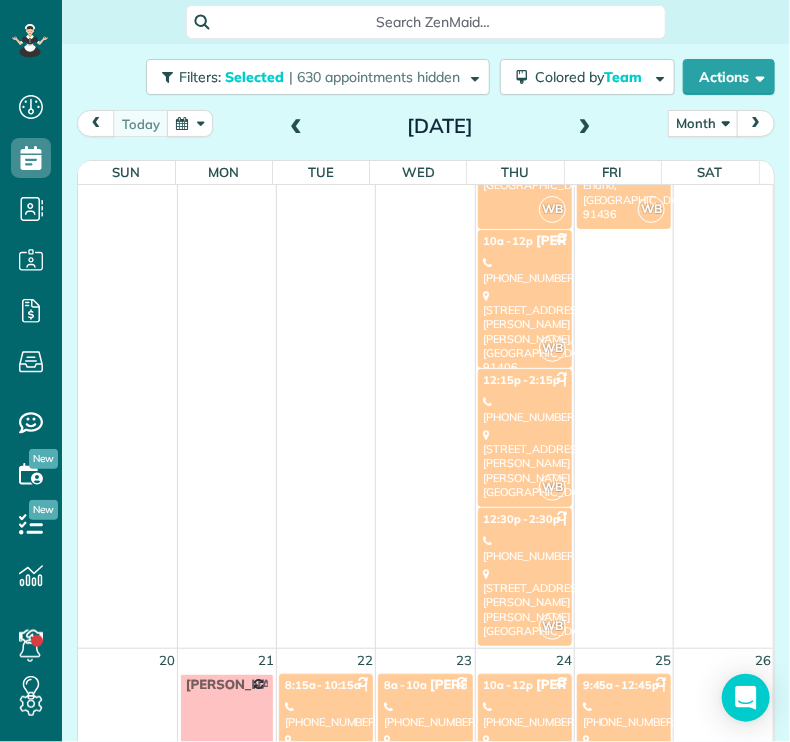 click on "[STREET_ADDRESS][PERSON_NAME][PERSON_NAME]" at bounding box center (525, 463) 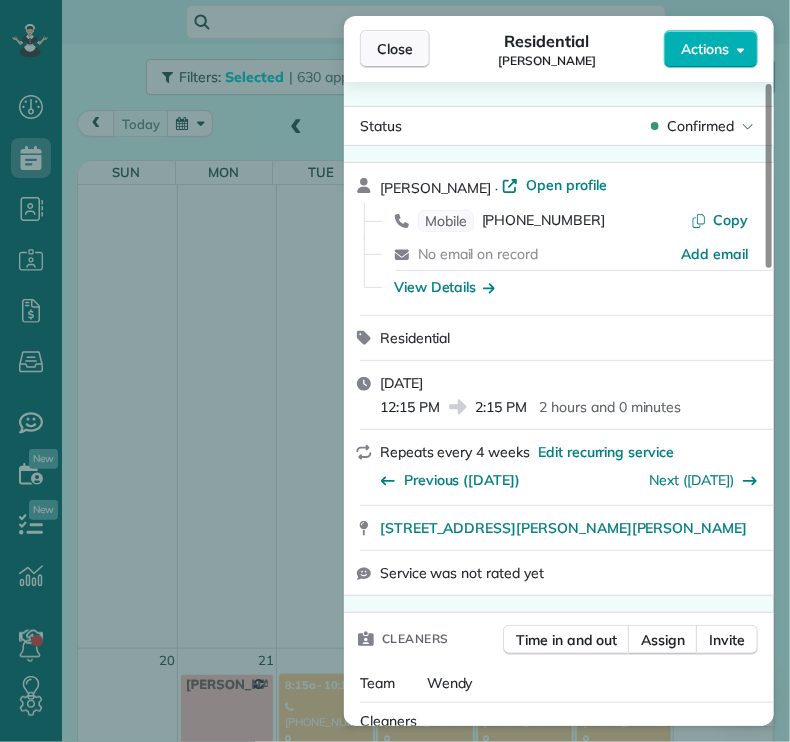 click on "Close" at bounding box center (395, 49) 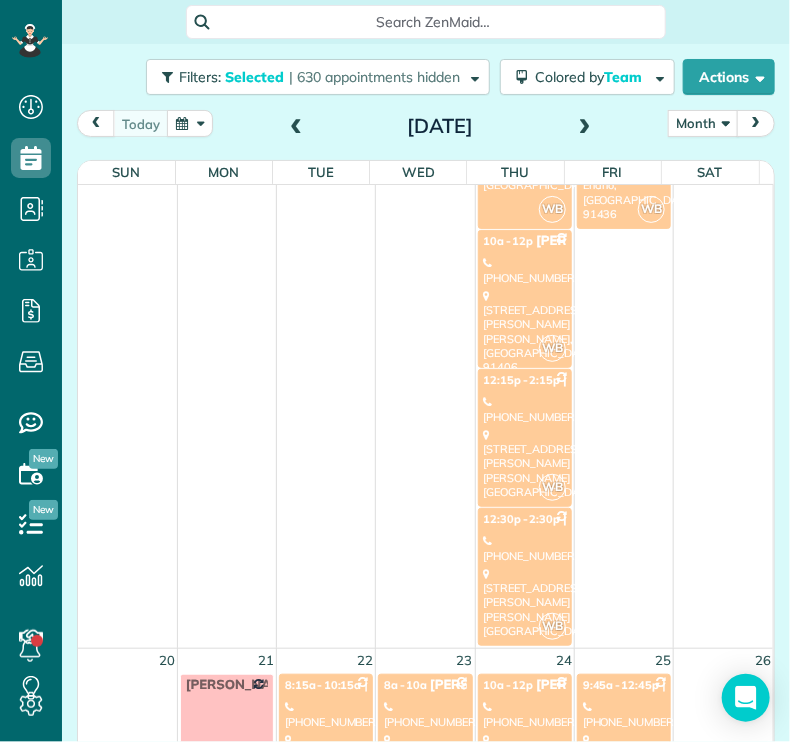 click on "[PHONE_NUMBER]" at bounding box center (525, 548) 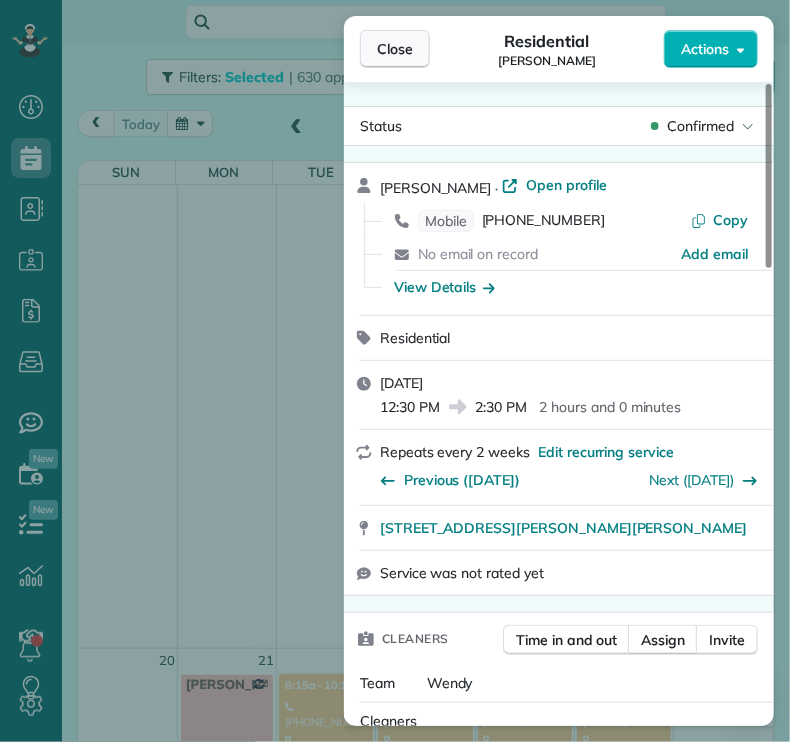click on "Close" at bounding box center [395, 49] 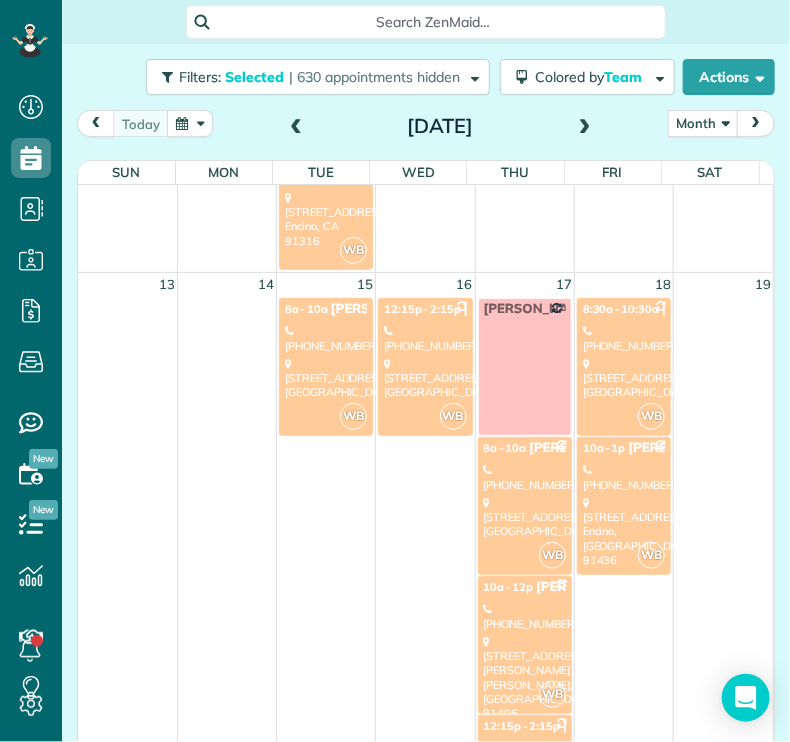 scroll, scrollTop: 1077, scrollLeft: 0, axis: vertical 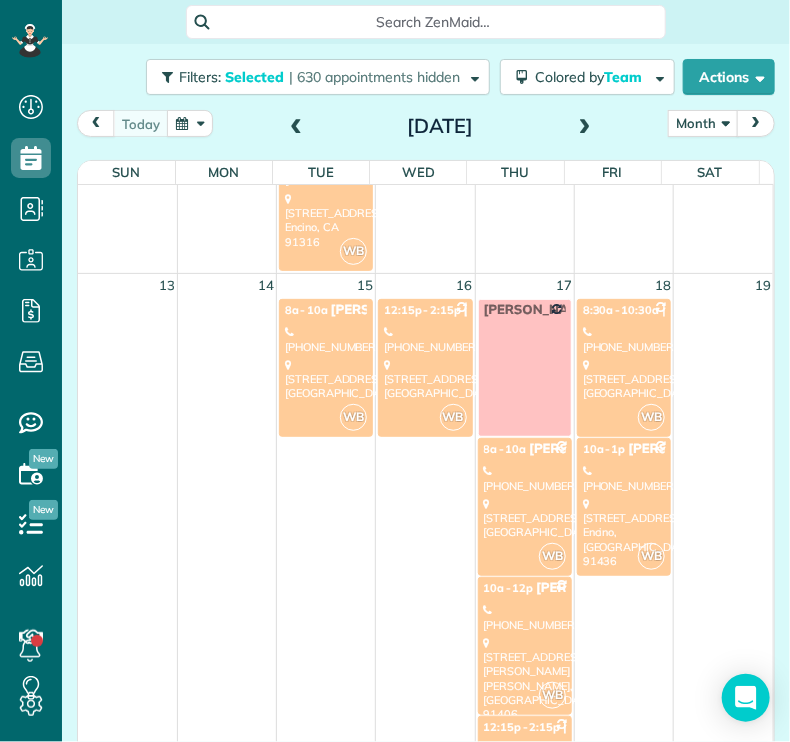click on "[STREET_ADDRESS]" at bounding box center [624, 379] 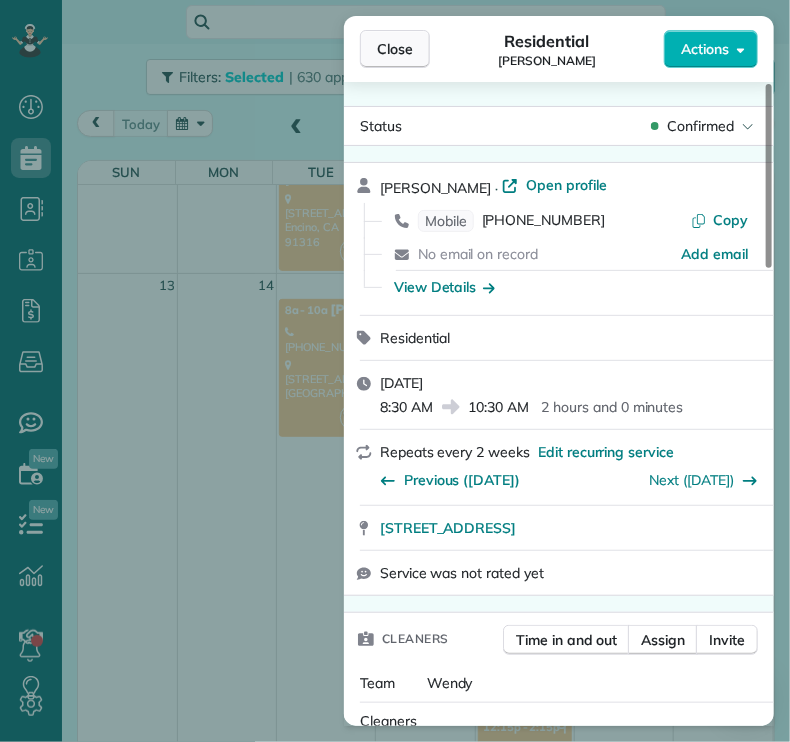 click on "Close" at bounding box center [395, 49] 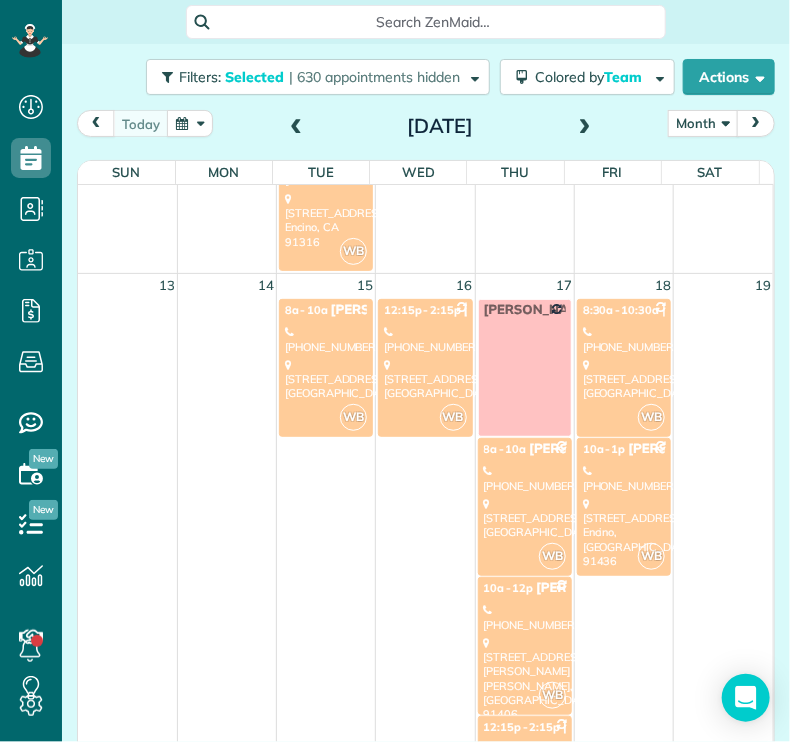 click on "[PHONE_NUMBER]" at bounding box center [624, 478] 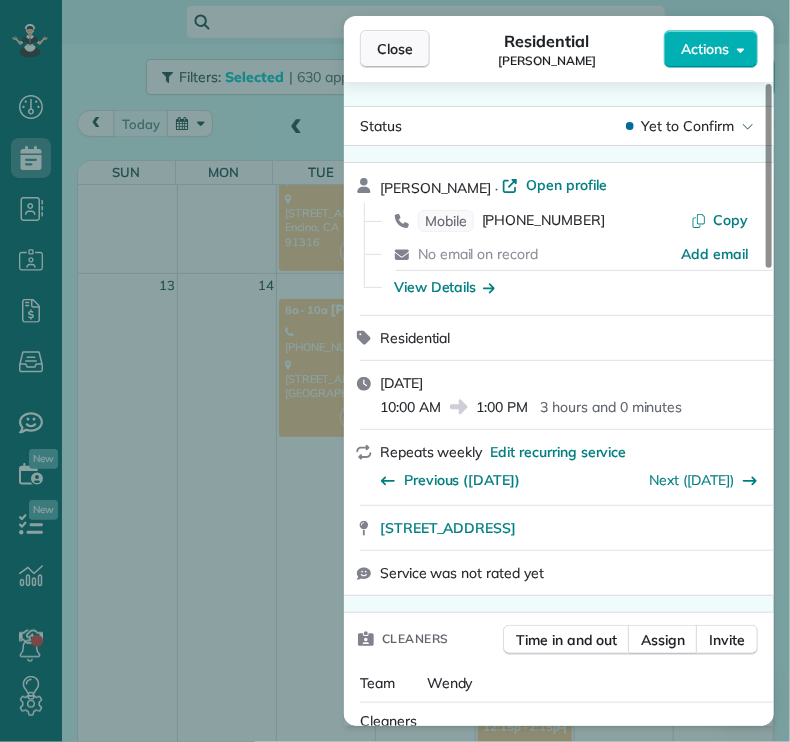 click on "Close" at bounding box center [395, 49] 